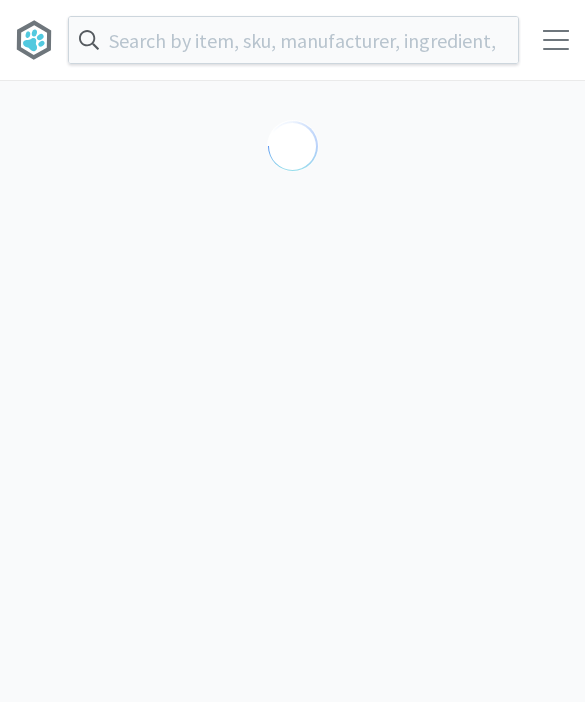 scroll, scrollTop: 0, scrollLeft: 0, axis: both 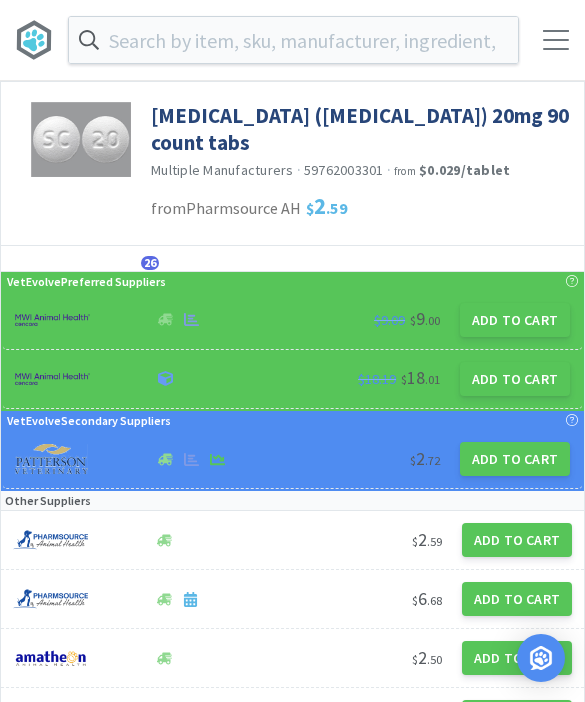 click at bounding box center [556, 40] 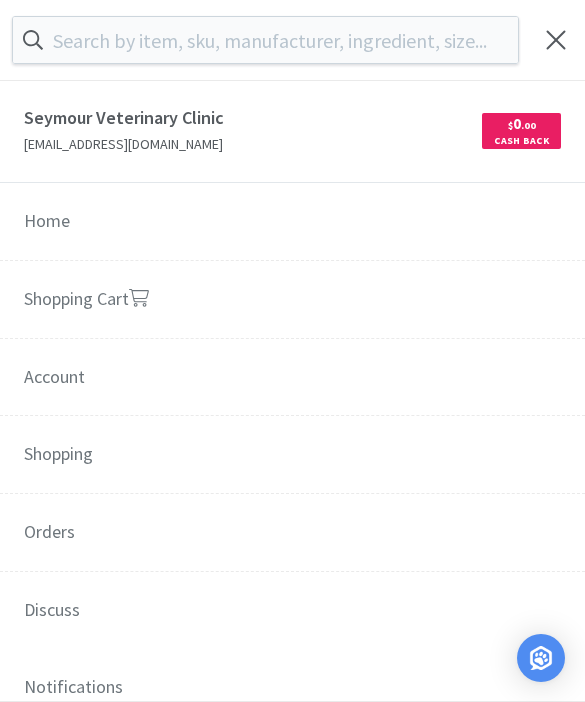 click 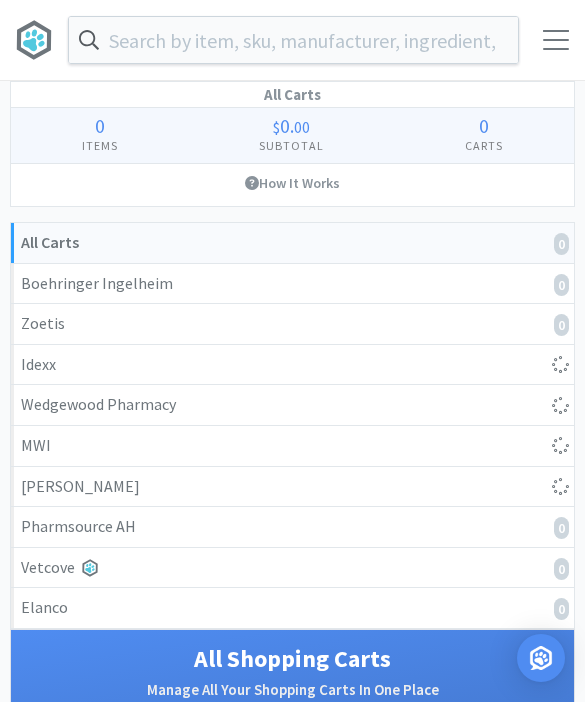 select on "3" 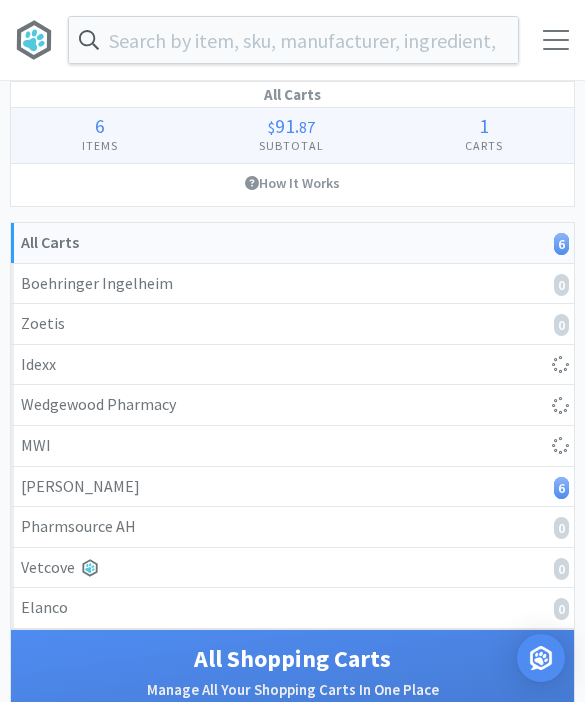 select on "5" 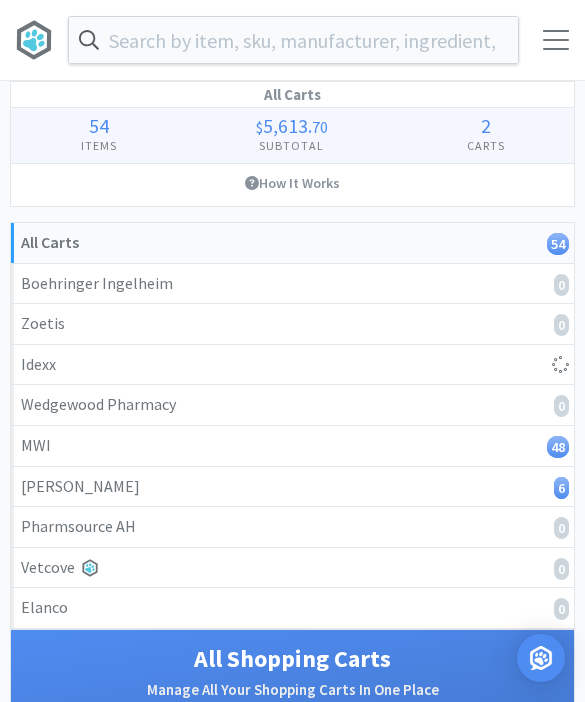 select on "1" 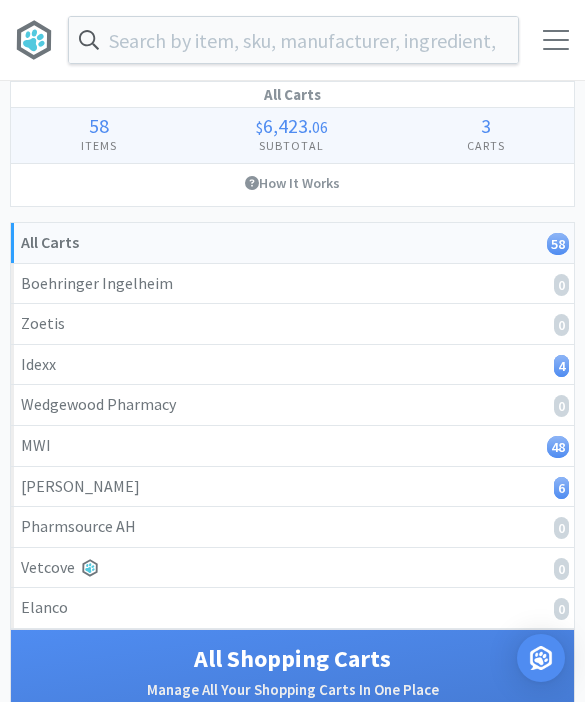 click on "Idexx 4" at bounding box center [292, 365] 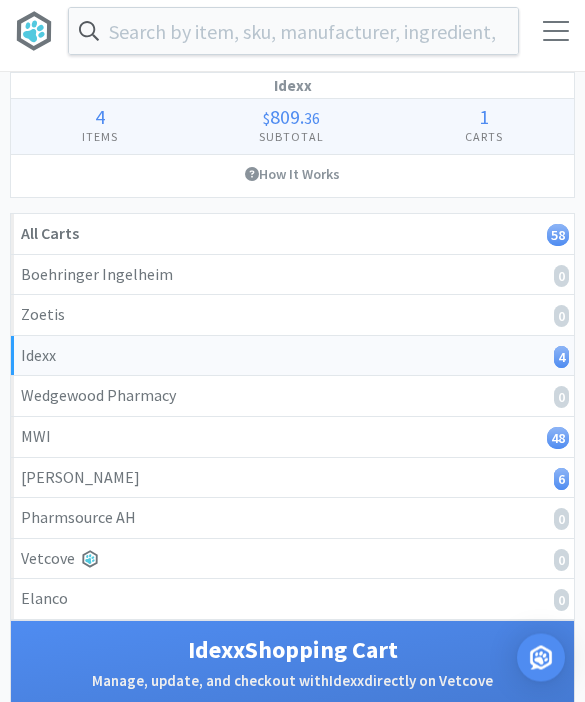 scroll, scrollTop: 0, scrollLeft: 0, axis: both 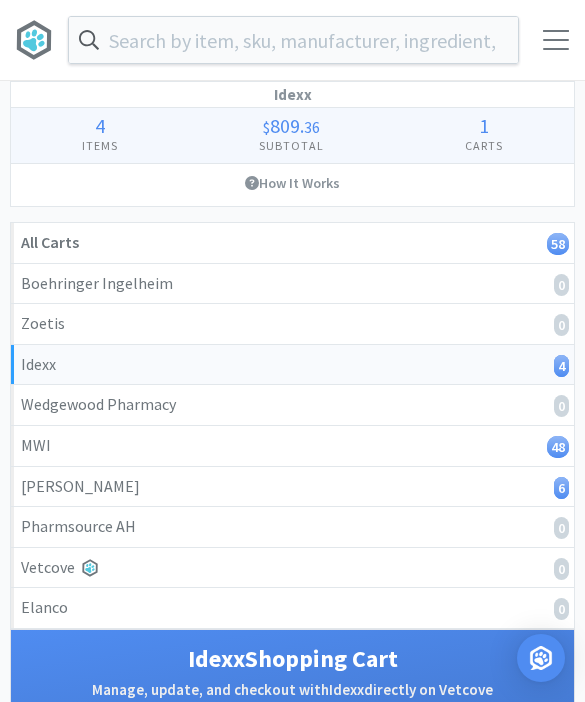 click at bounding box center [293, 40] 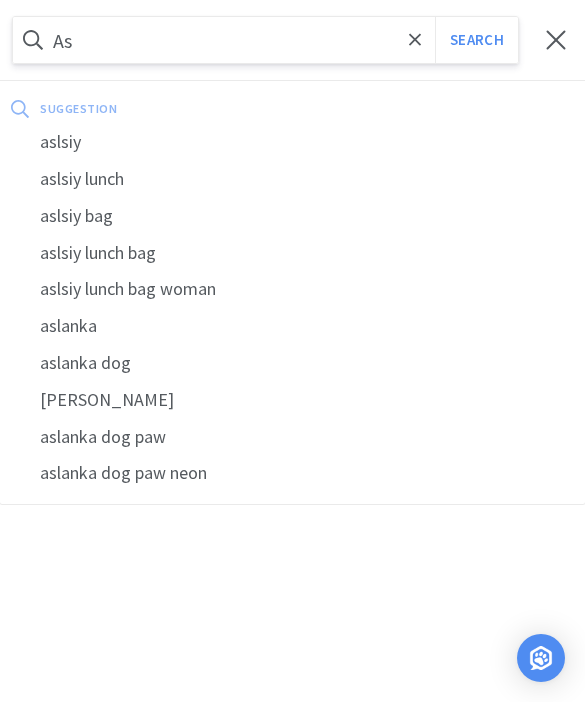 type on "A" 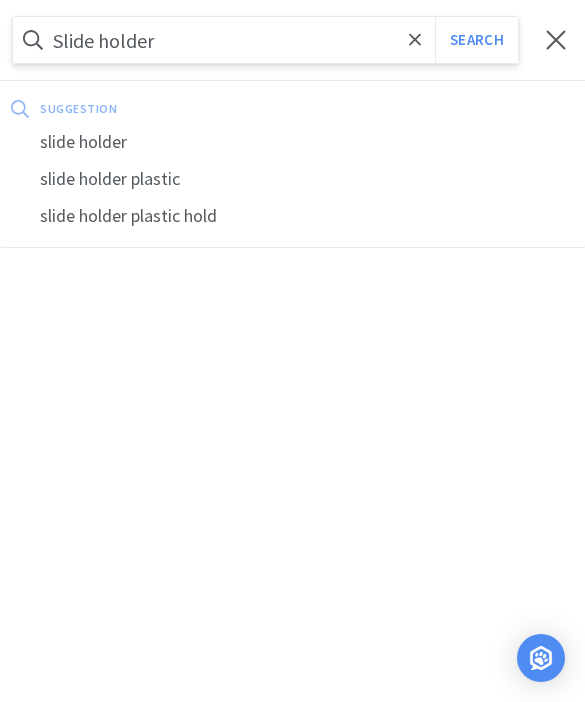 type on "Slide holder" 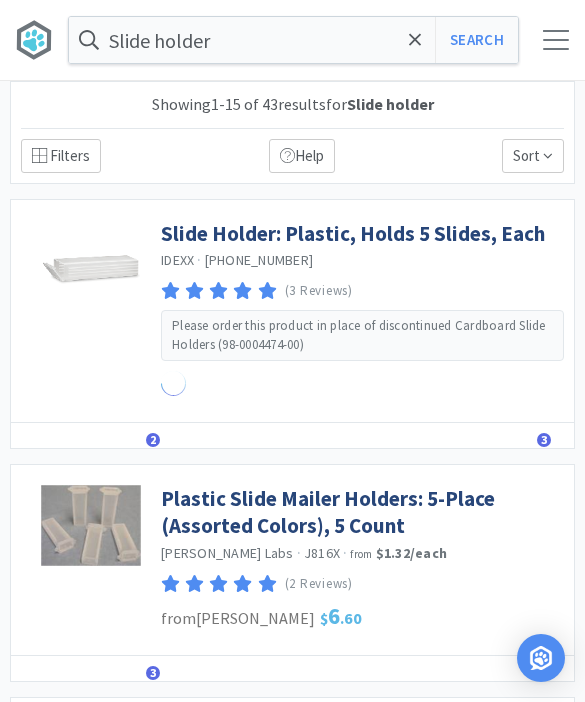 click on "Slide Holder: Plastic, Holds 5 Slides, Each" at bounding box center [353, 233] 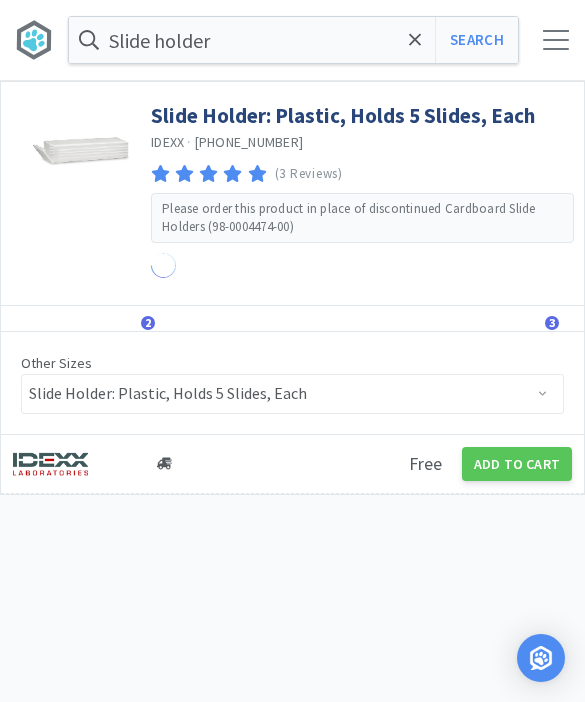click on "Add to Cart" at bounding box center (517, 464) 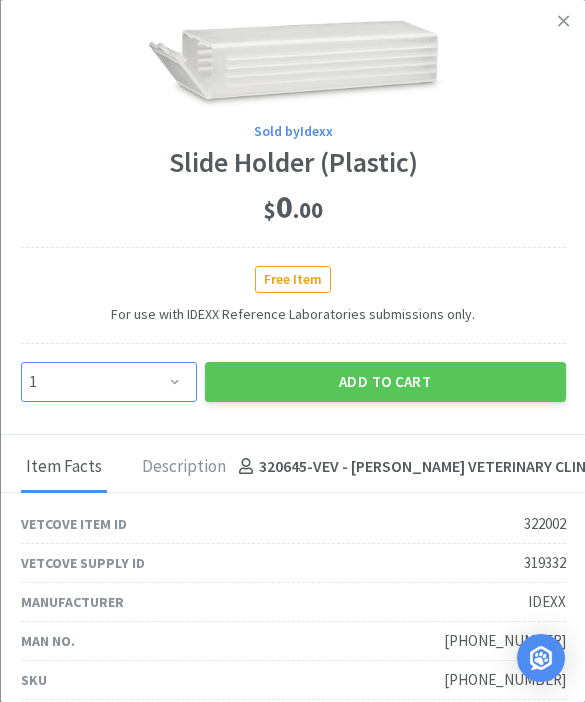 click on "Enter Quantity 1 2 3 4 5 6 7 8 9 10 11 12 13 14 15 16 17 18 19 20 Enter Quantity" at bounding box center [108, 382] 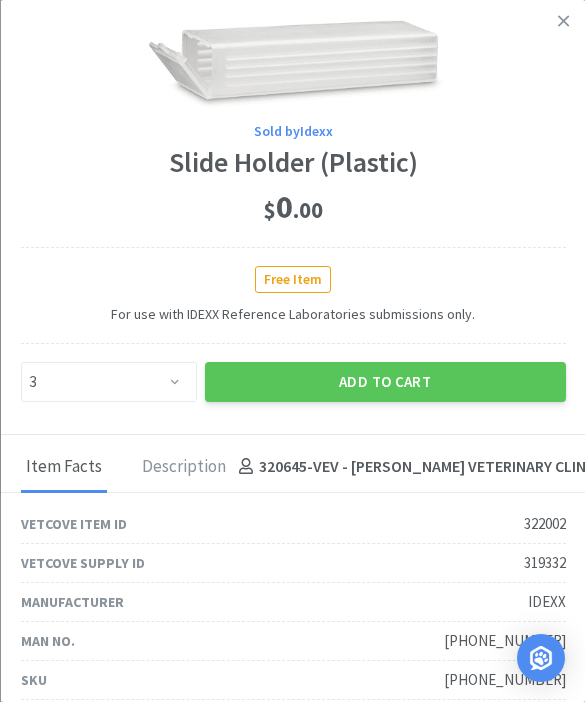 click on "Add to Cart" at bounding box center (384, 382) 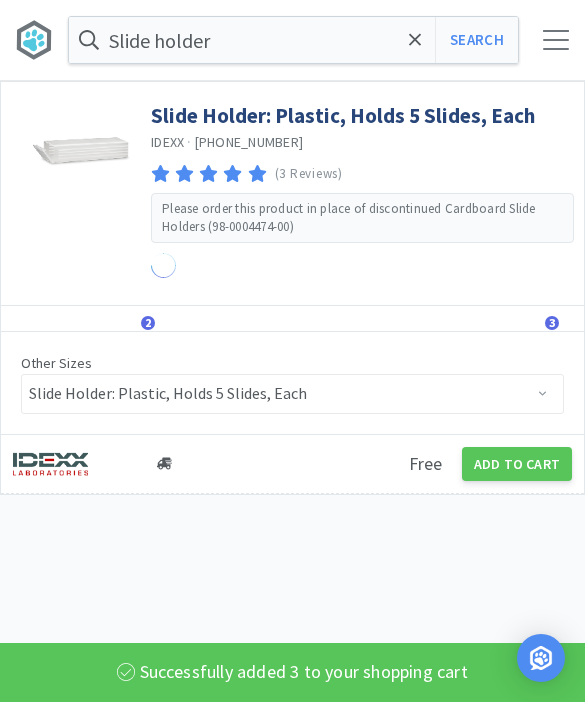 click at bounding box center (415, 40) 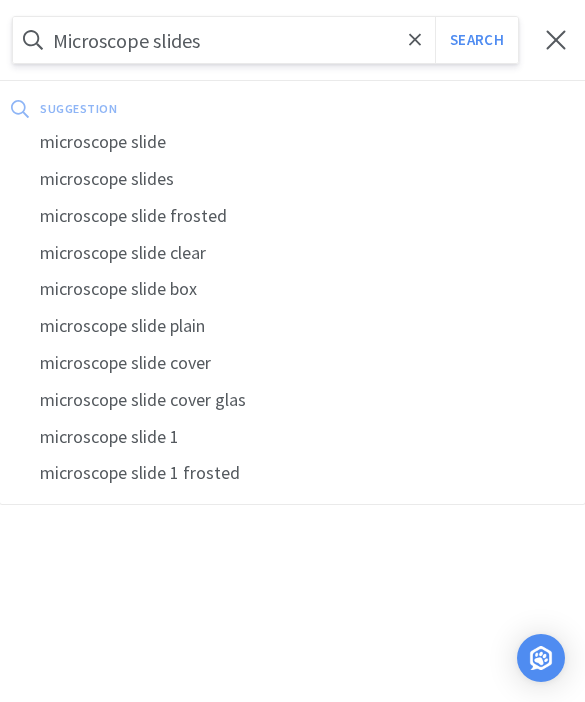 type on "Microscope slides" 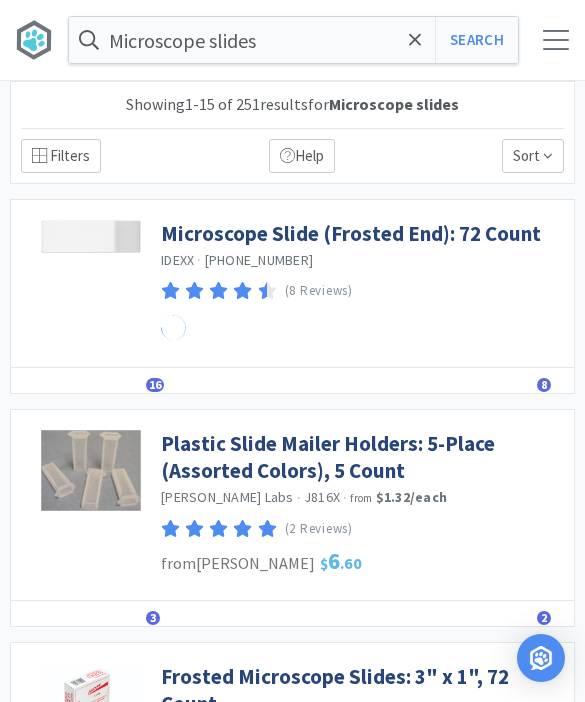 click on "Microscope Slide (Frosted End): 72 Count" at bounding box center (351, 233) 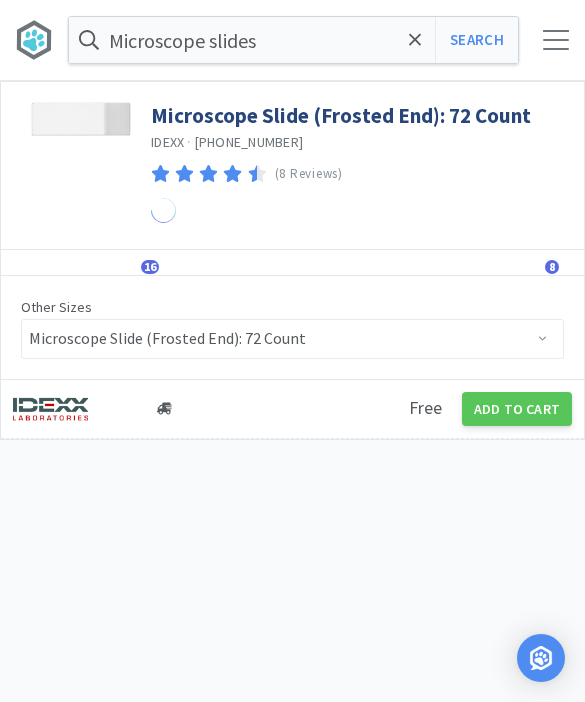 click on "Add to Cart" at bounding box center (517, 409) 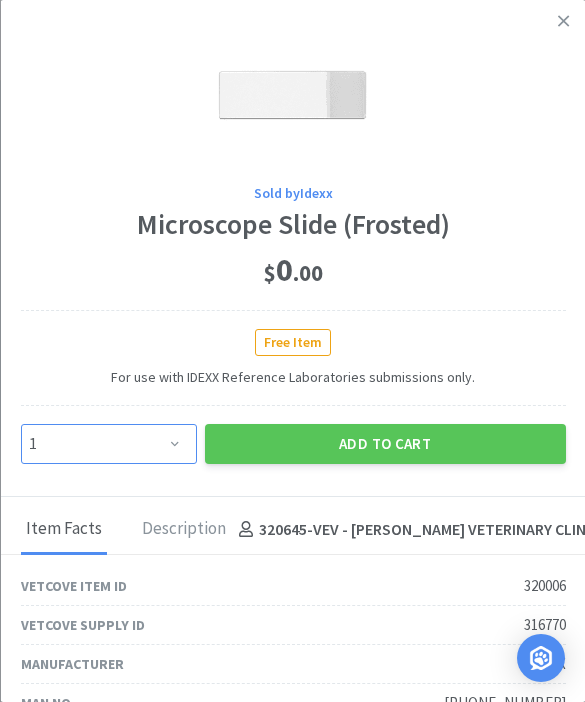 click on "Enter Quantity 1 2 3 4 5 6 7 8 9 10 11 12 13 14 15 16 17 18 19 20 Enter Quantity" at bounding box center [108, 444] 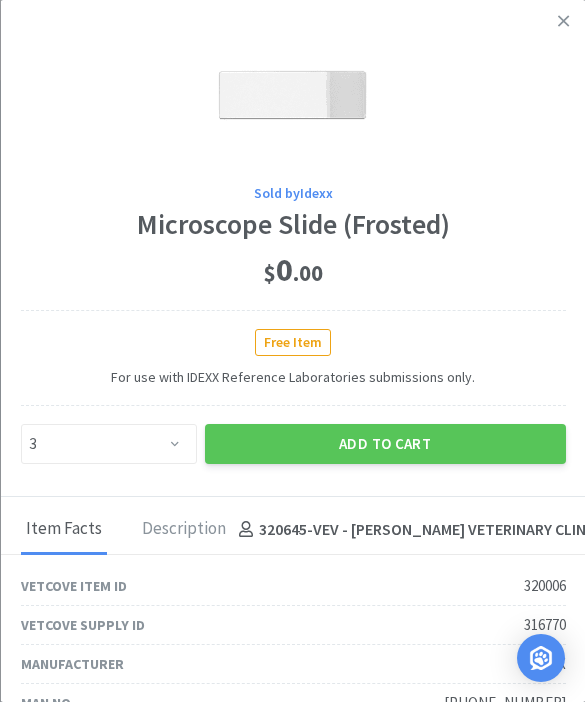 click on "Add to Cart" at bounding box center [384, 444] 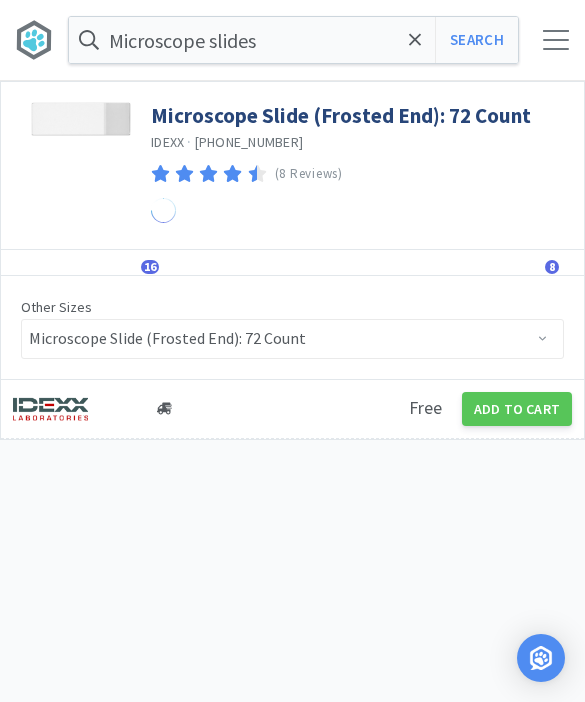 click at bounding box center (415, 40) 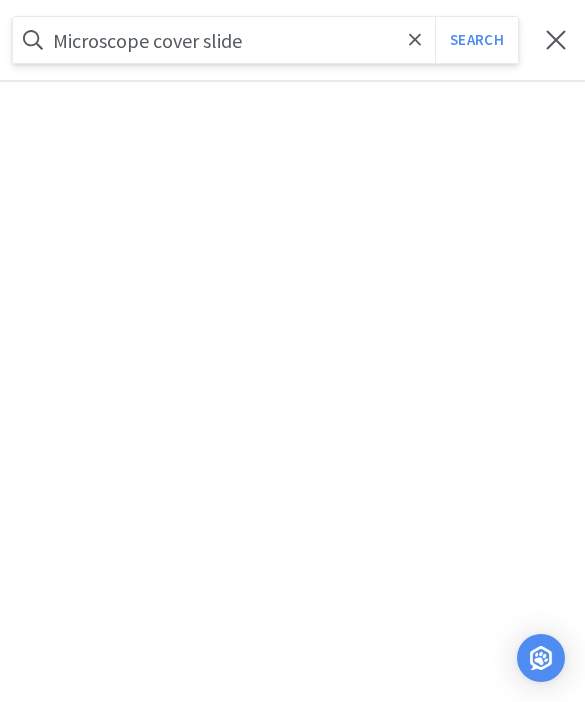 type on "Microscope cover slide" 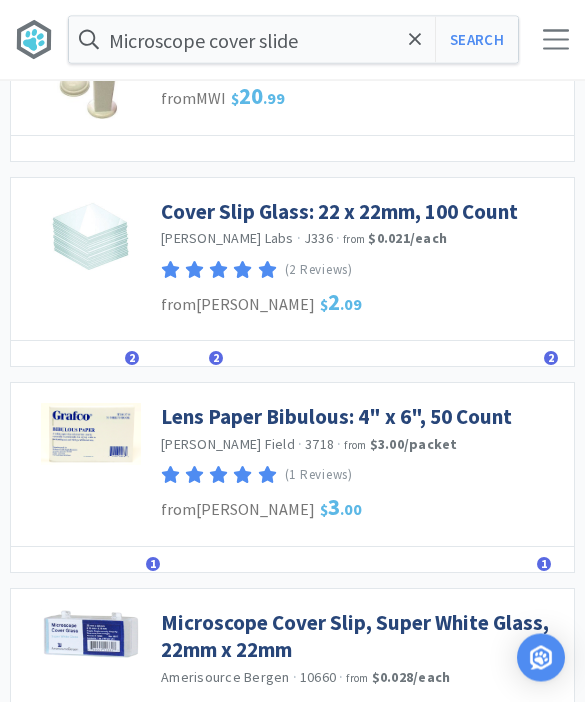scroll, scrollTop: 603, scrollLeft: 0, axis: vertical 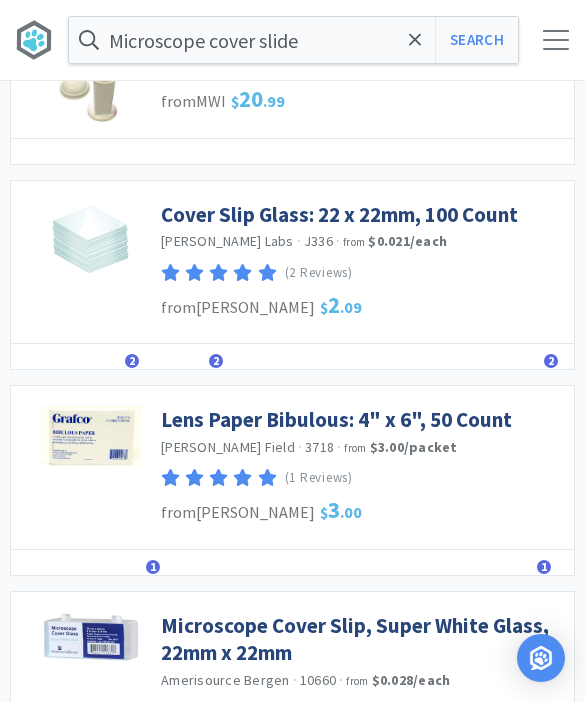 click on "Cover Slip Glass: 22 x 22mm, 100 Count" at bounding box center [339, 214] 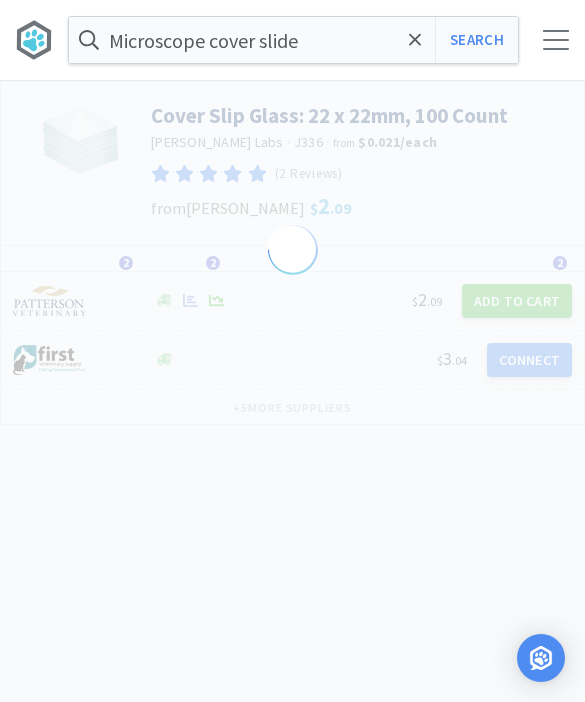 scroll, scrollTop: 0, scrollLeft: 0, axis: both 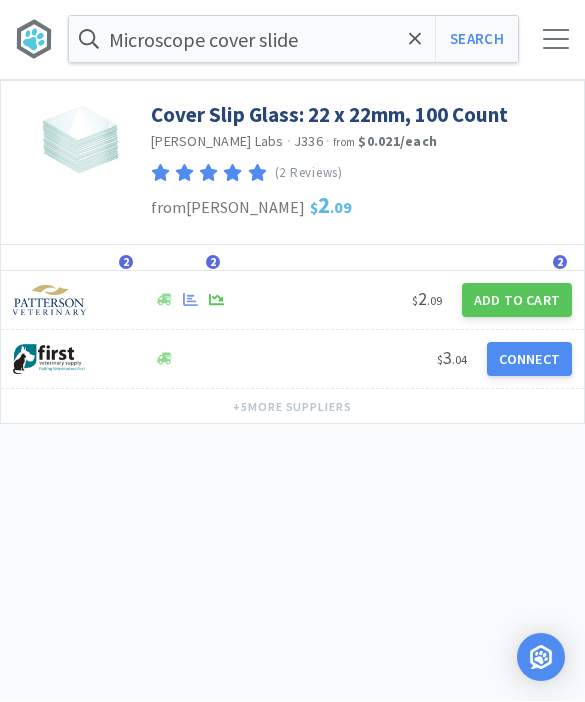 click on "Add to Cart" at bounding box center (517, 301) 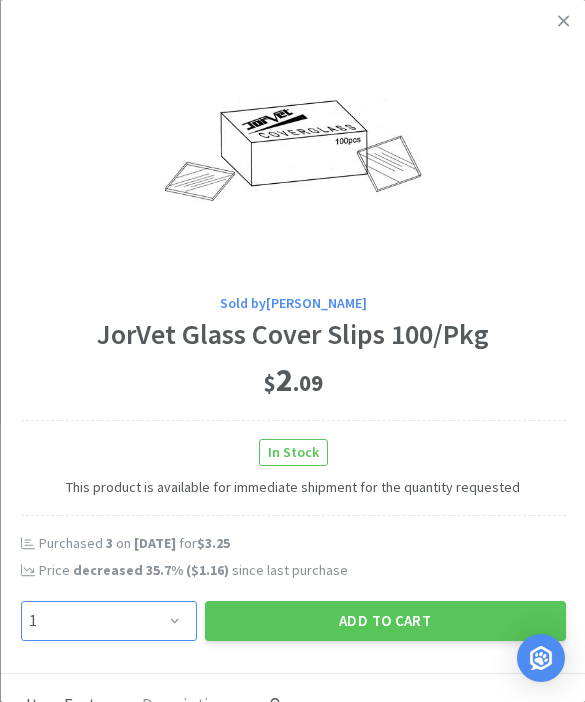 click on "Enter Quantity 1 2 3 4 5 6 7 8 9 10 11 12 13 14 15 16 17 18 19 20 Enter Quantity" at bounding box center [108, 621] 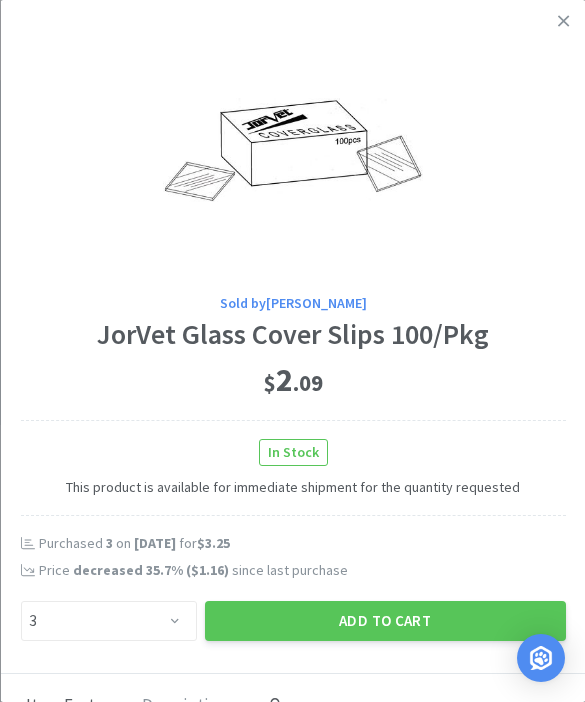 click on "Add to Cart" at bounding box center [384, 621] 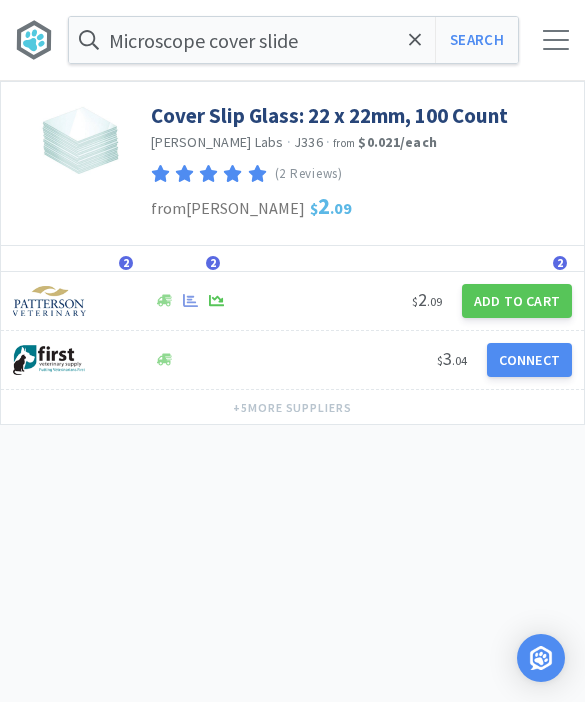 click at bounding box center (415, 40) 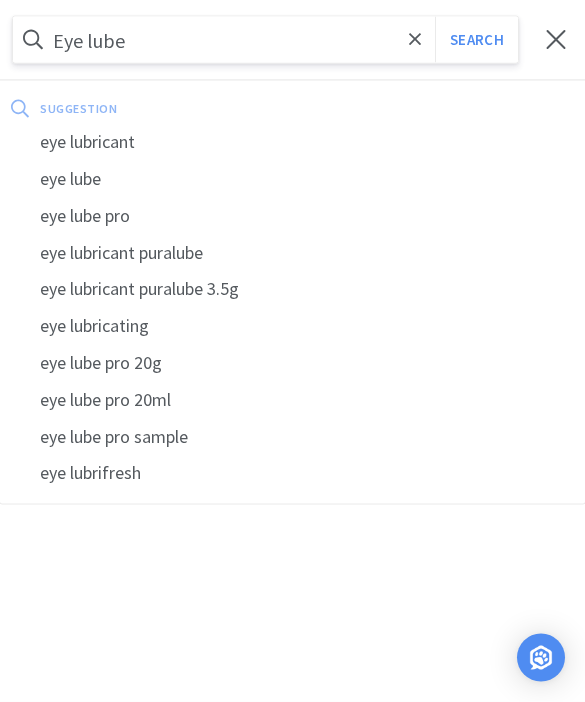 click on "Search" at bounding box center [476, 40] 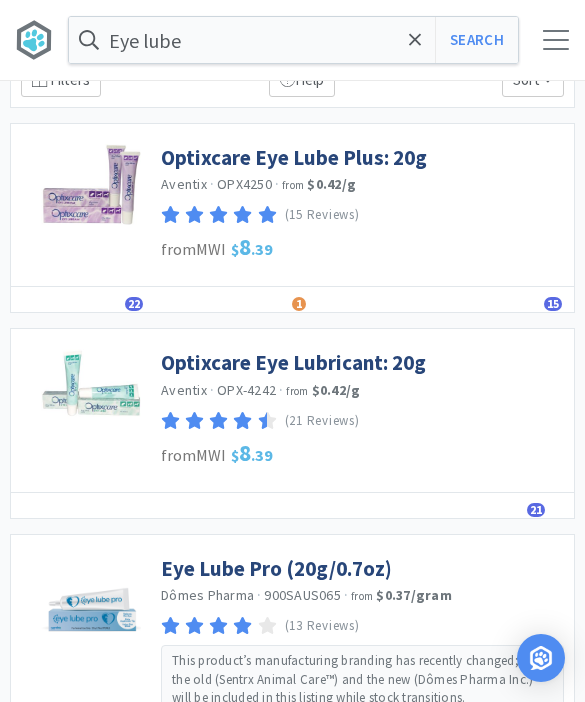 scroll, scrollTop: 70, scrollLeft: 0, axis: vertical 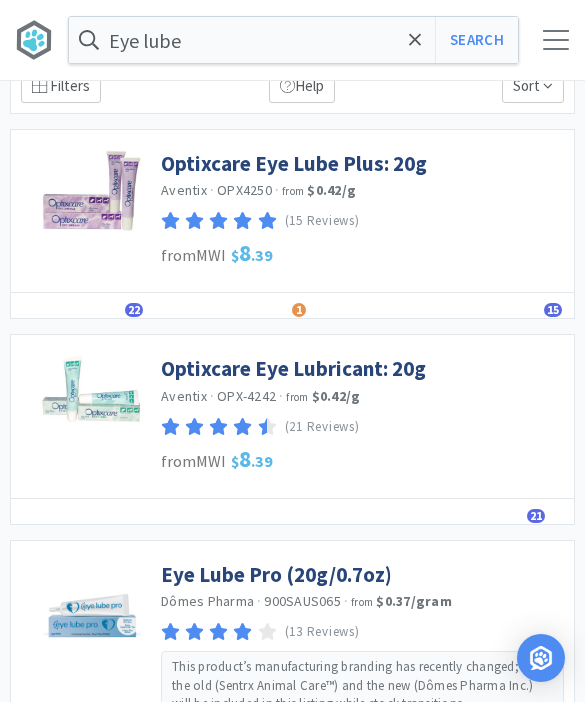 click on "Optixcare Eye Lube Plus: 20g" at bounding box center (294, 163) 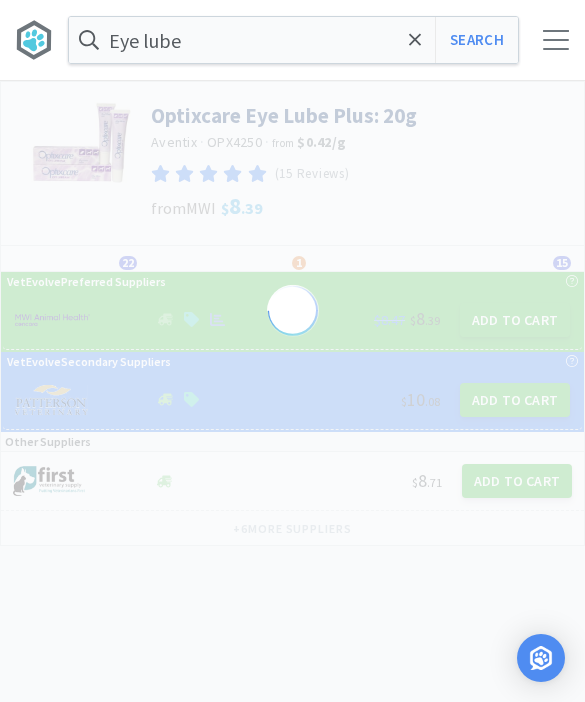 scroll, scrollTop: 0, scrollLeft: 0, axis: both 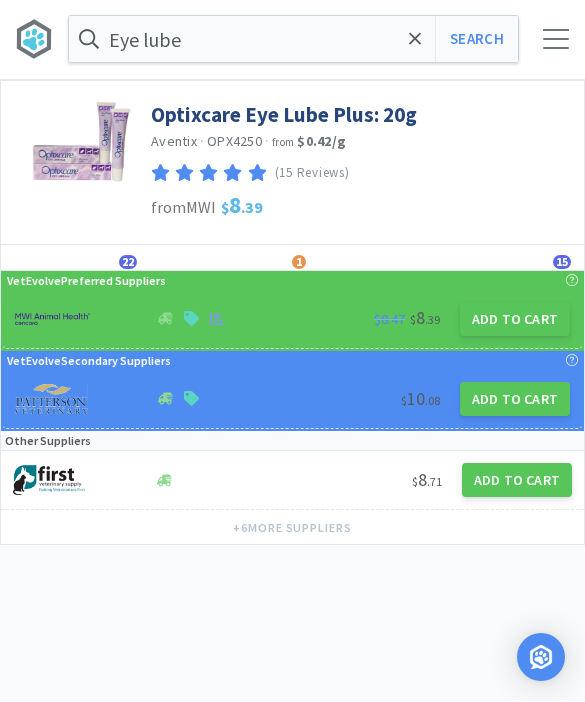 click on "Add to Cart" at bounding box center [515, 320] 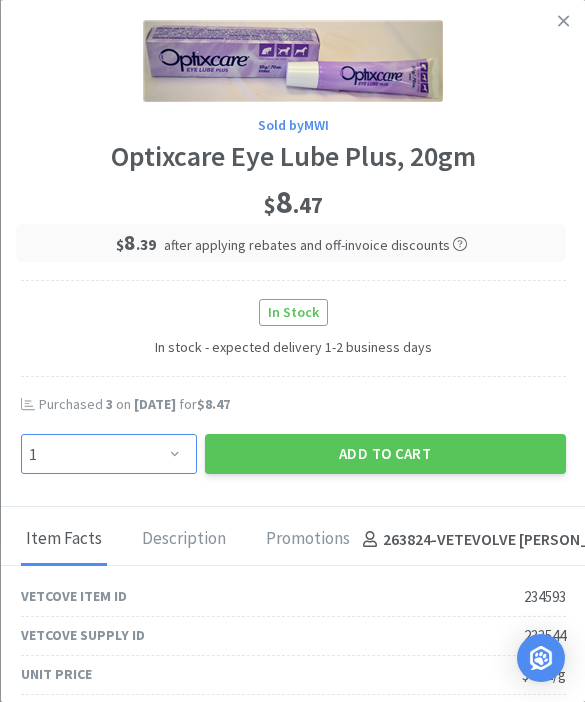 click on "Enter Quantity 1 2 3 4 5 6 7 8 9 10 11 12 13 14 15 16 17 18 19 20 Enter Quantity" at bounding box center [108, 454] 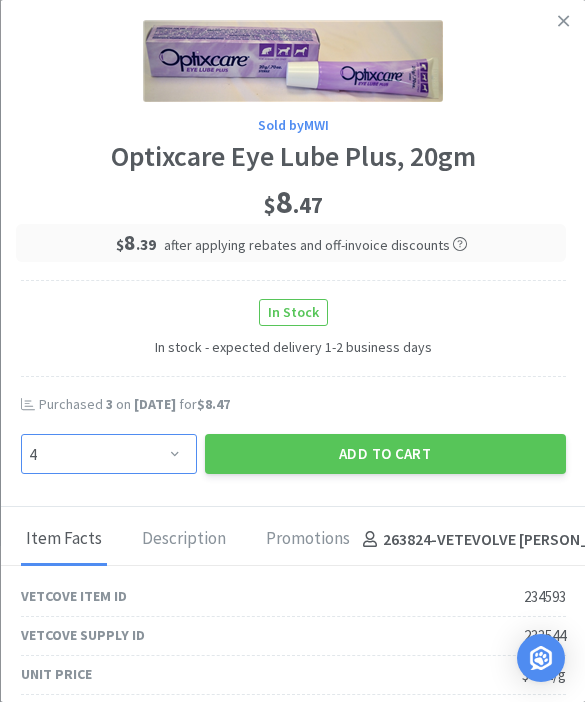click on "Enter Quantity 1 2 3 4 5 6 7 8 9 10 11 12 13 14 15 16 17 18 19 20 Enter Quantity" at bounding box center (108, 454) 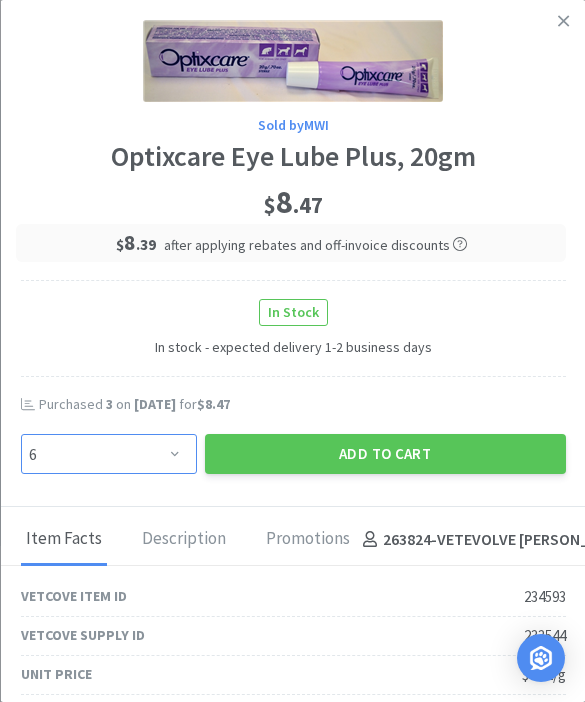 click on "Enter Quantity 1 2 3 4 5 6 7 8 9 10 11 12 13 14 15 16 17 18 19 20 Enter Quantity" at bounding box center [108, 454] 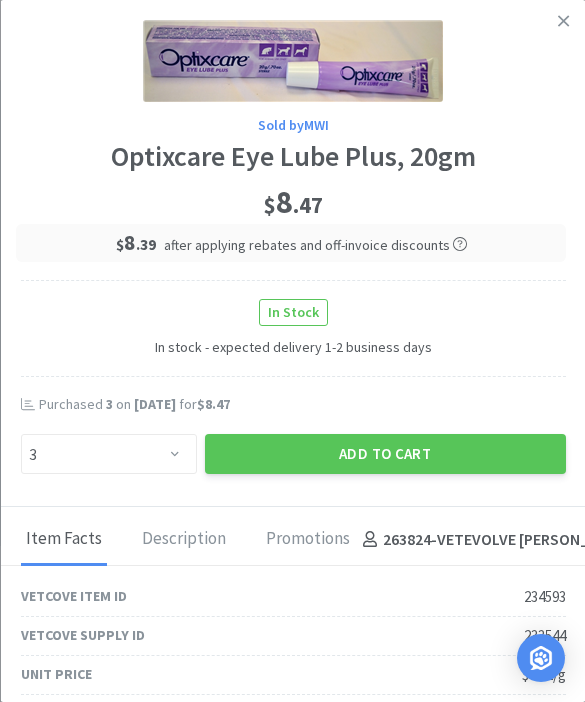 click on "Add to Cart" at bounding box center (384, 454) 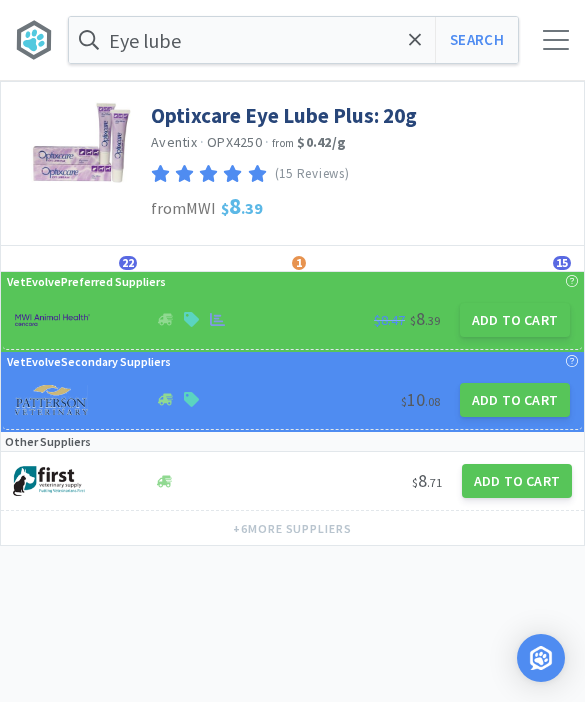 click on "Eye lube" at bounding box center [293, 40] 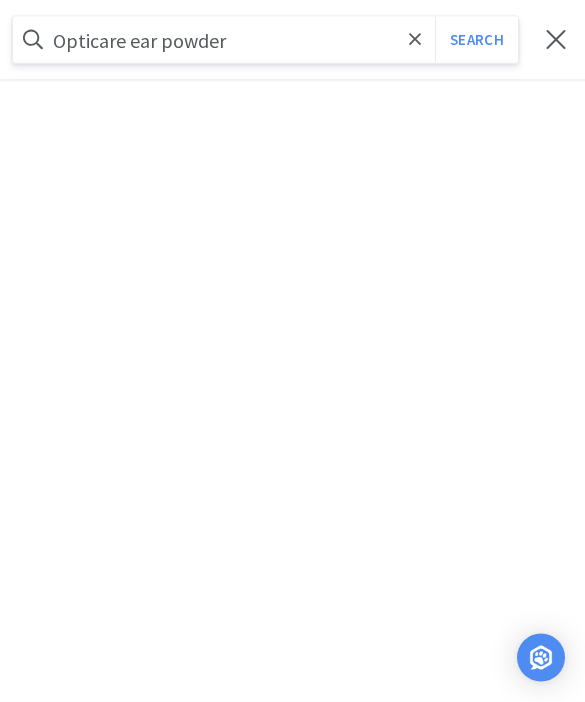 click on "Search" at bounding box center [476, 40] 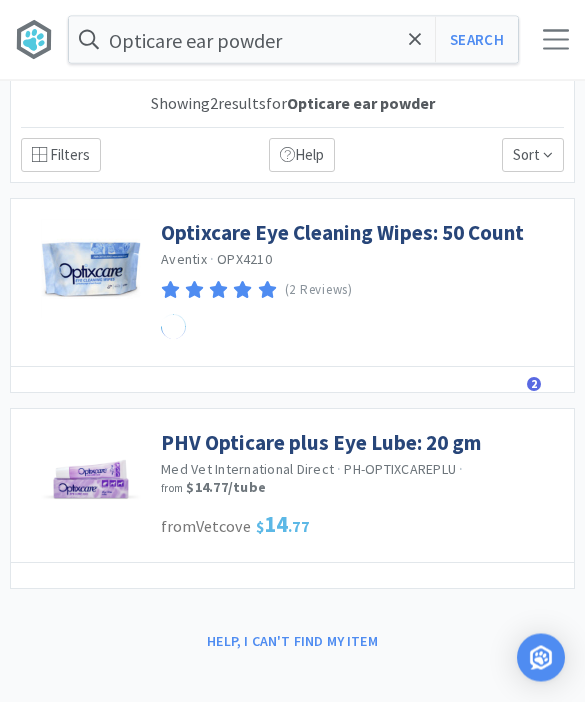scroll, scrollTop: 1, scrollLeft: 0, axis: vertical 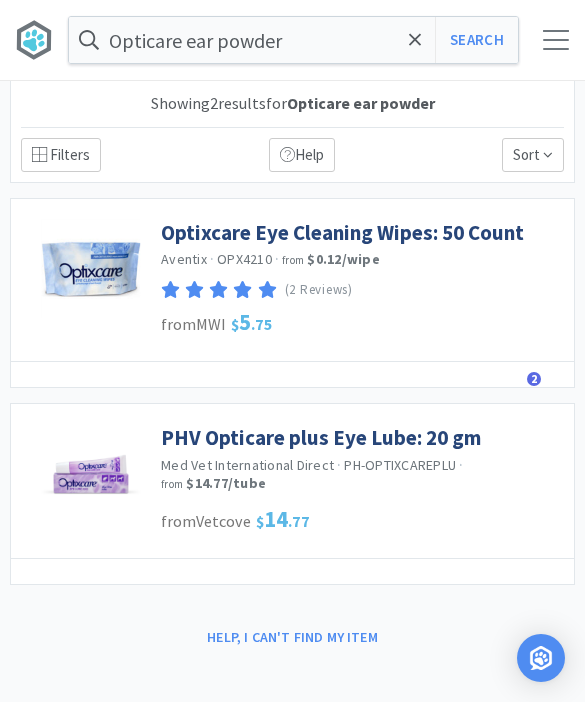 click 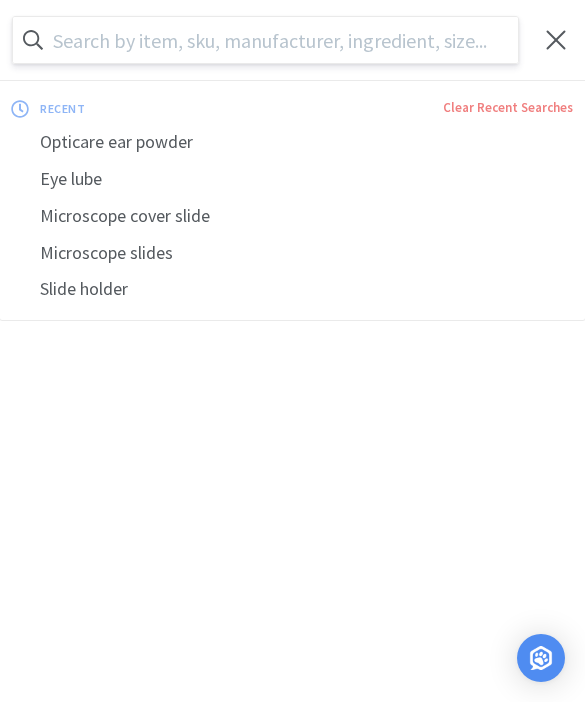 scroll, scrollTop: 0, scrollLeft: 0, axis: both 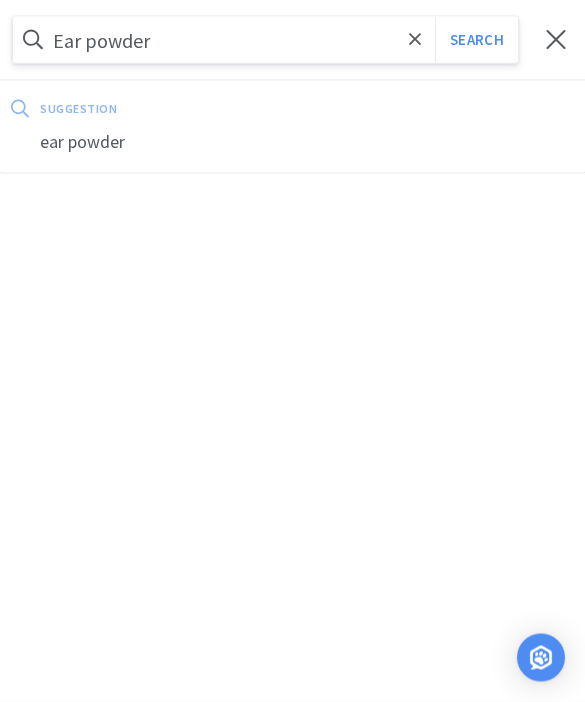 click on "Search" at bounding box center [476, 40] 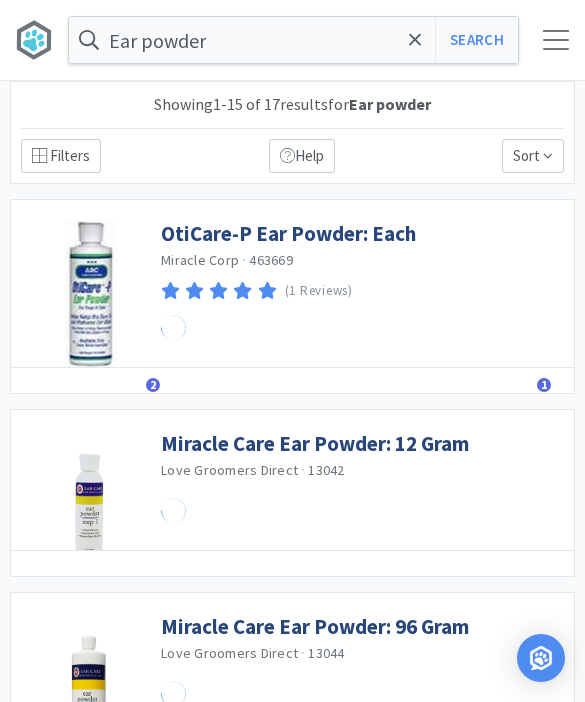 scroll, scrollTop: 1, scrollLeft: 0, axis: vertical 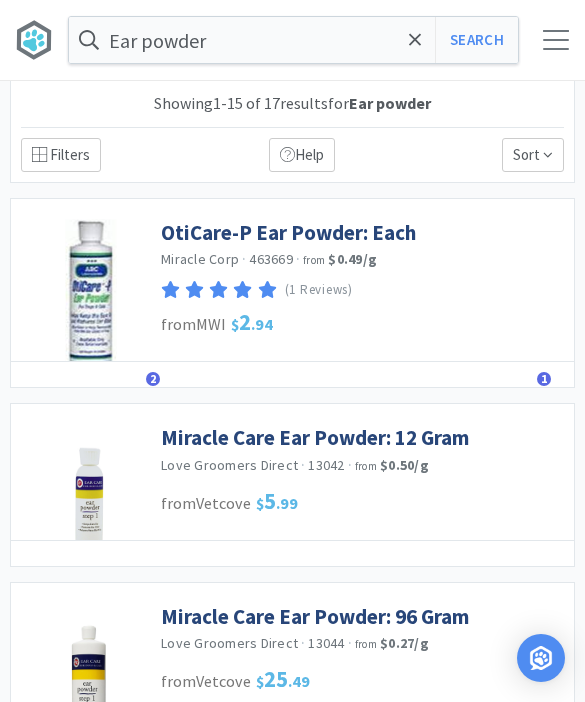 click on "OtiCare-P Ear Powder: Each" at bounding box center [288, 232] 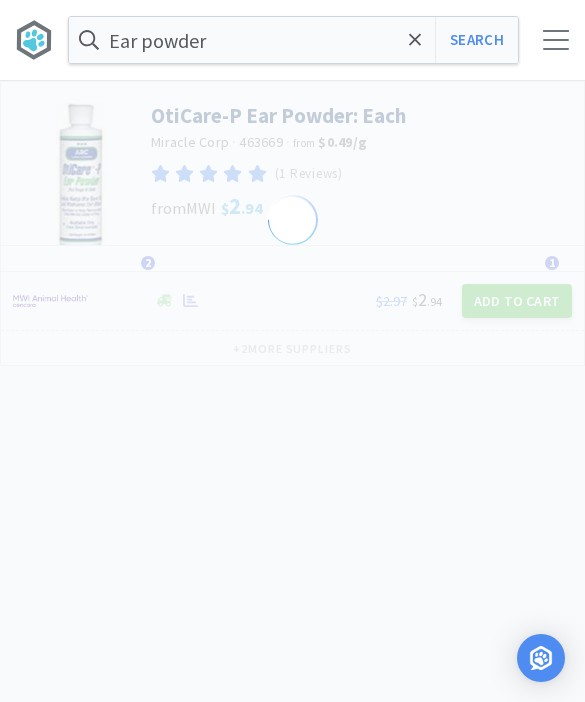 scroll, scrollTop: 0, scrollLeft: 0, axis: both 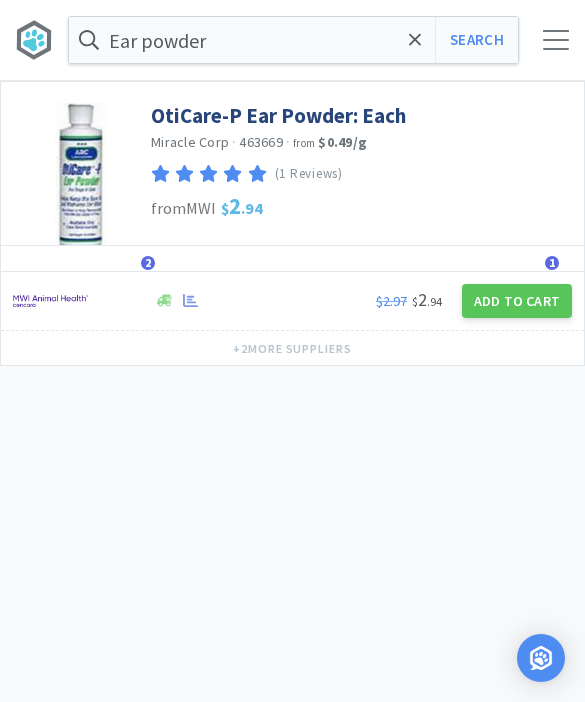 click on "Add to Cart" at bounding box center (517, 301) 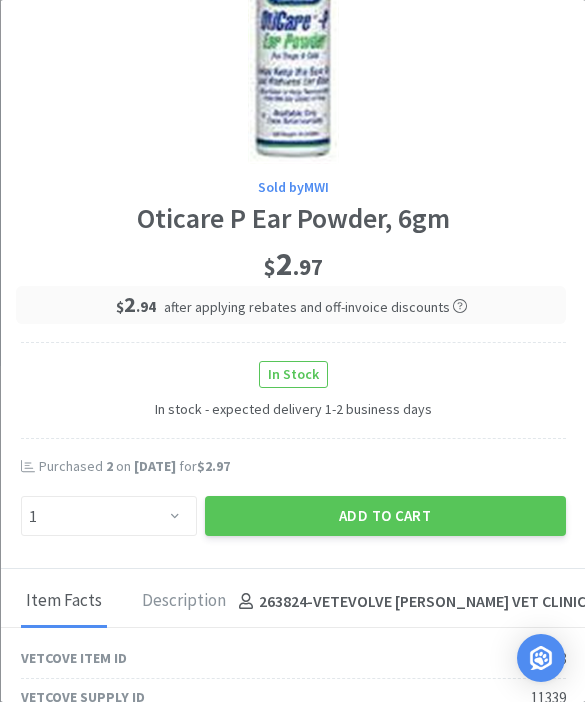 scroll, scrollTop: 128, scrollLeft: 0, axis: vertical 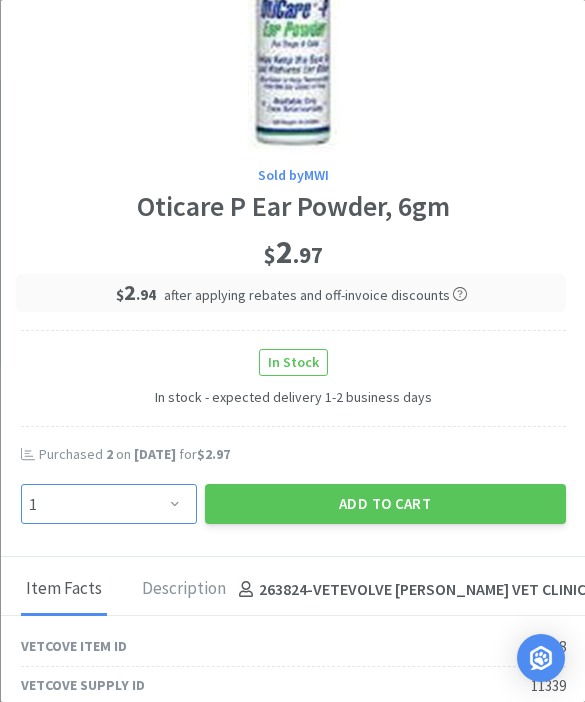 click on "Enter Quantity 1 2 3 4 5 6 7 8 9 10 11 12 13 14 15 16 17 18 19 20 Enter Quantity" at bounding box center [108, 504] 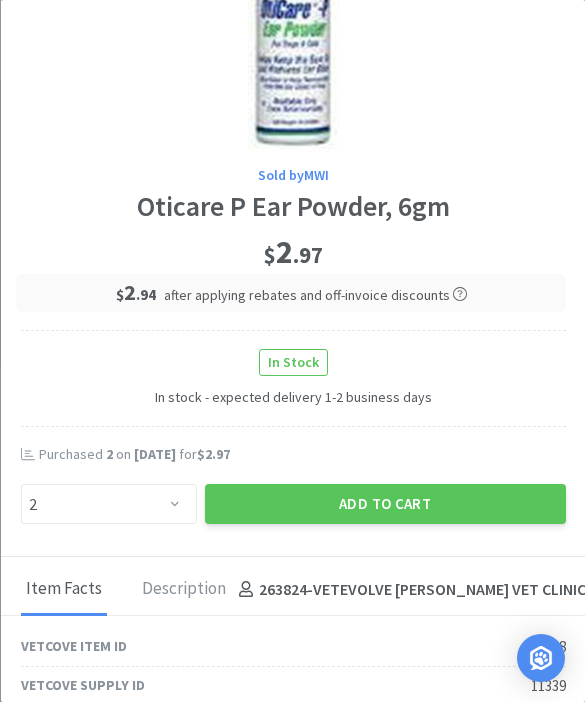 click on "Add to Cart" at bounding box center (384, 504) 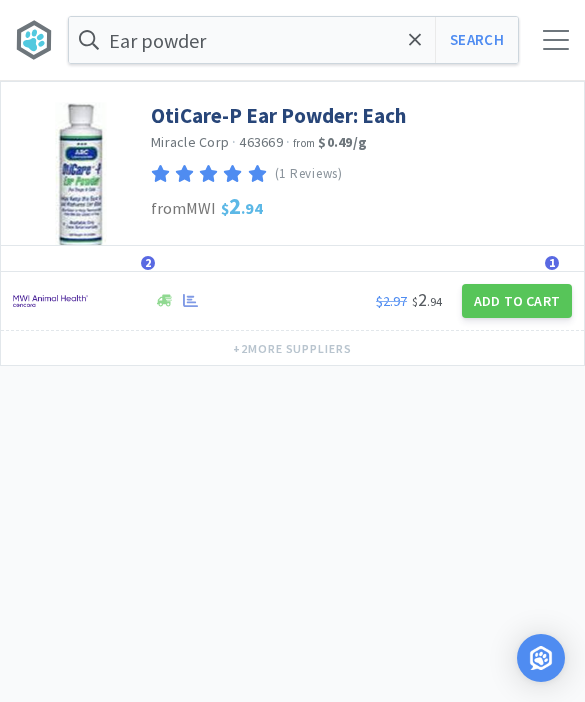click at bounding box center (415, 40) 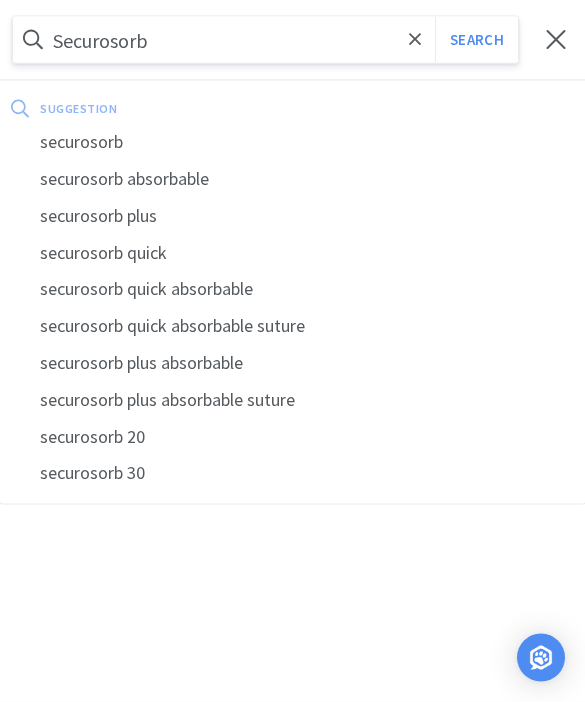 click on "Search" at bounding box center [476, 40] 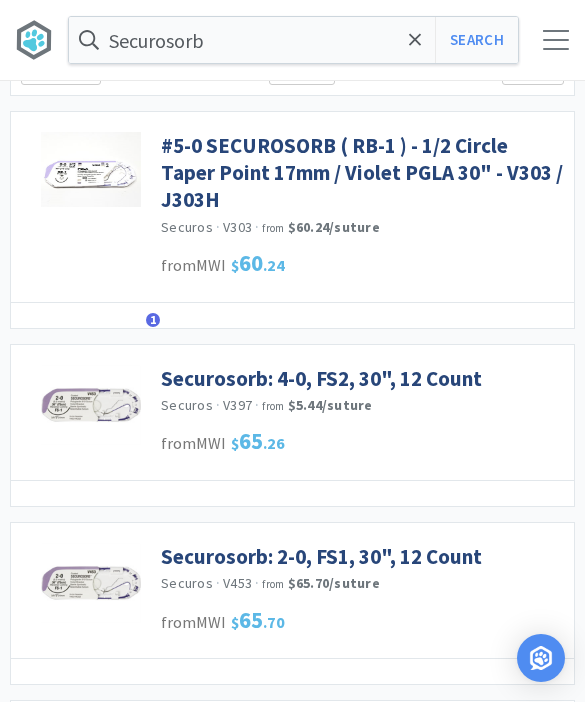 scroll, scrollTop: 0, scrollLeft: 0, axis: both 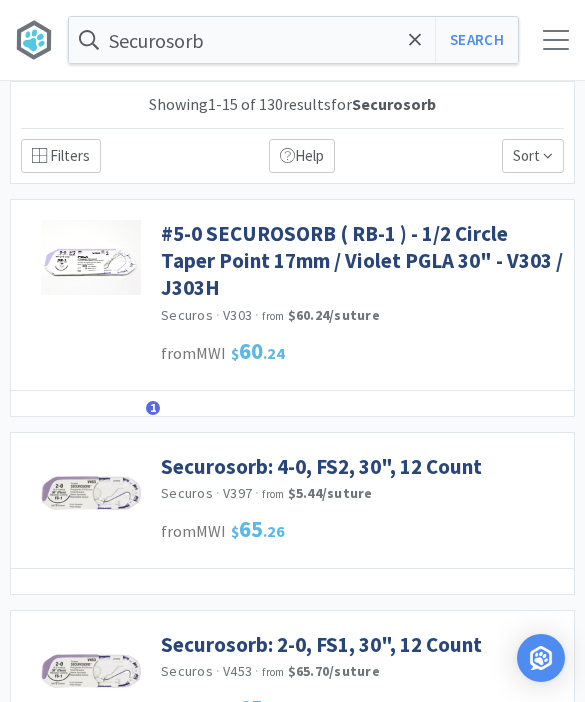 click on "#5-0 SECUROSORB ( RB-1 ) - 1/2 Circle Taper Point 17mm / Violet PGLA 30" - V303 / J303H" at bounding box center (362, 261) 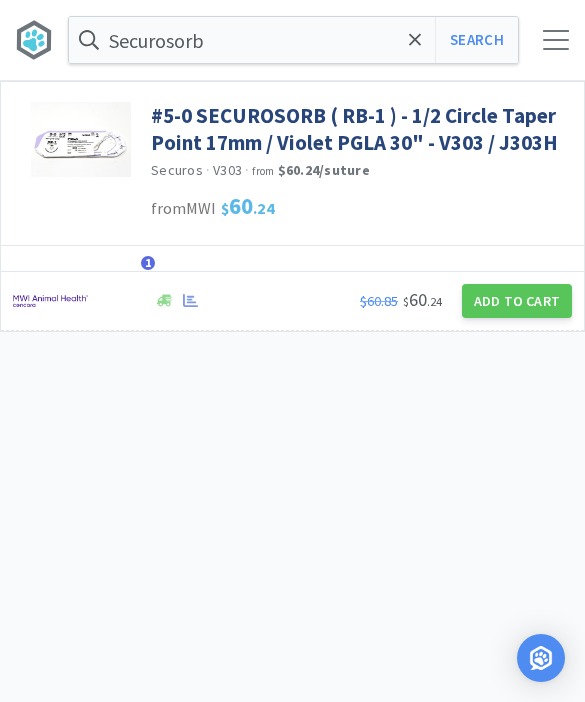 click on "Add to Cart" at bounding box center (517, 301) 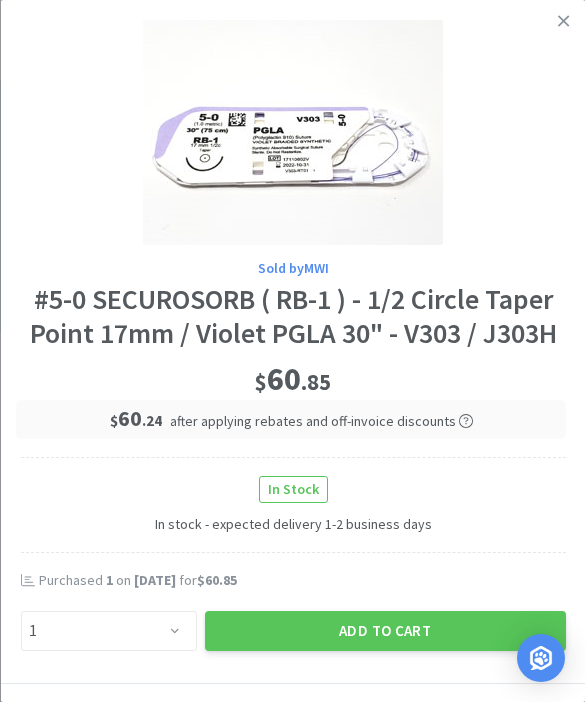 click on "Add to Cart" at bounding box center (384, 631) 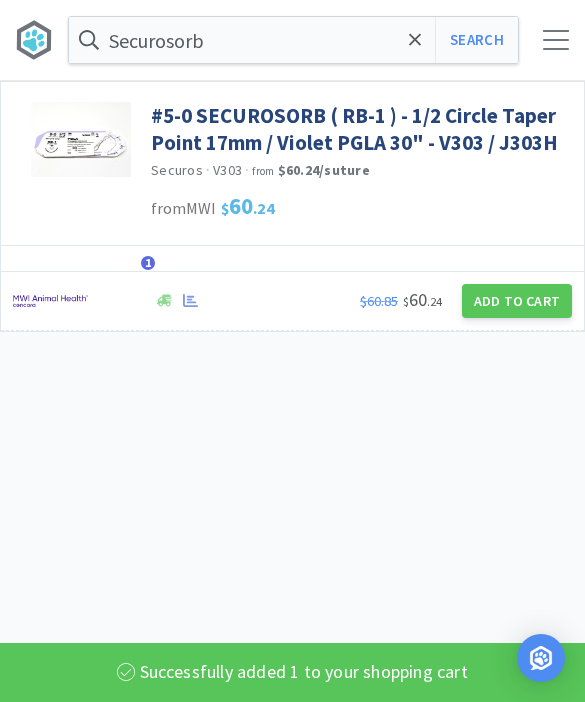 click at bounding box center [415, 40] 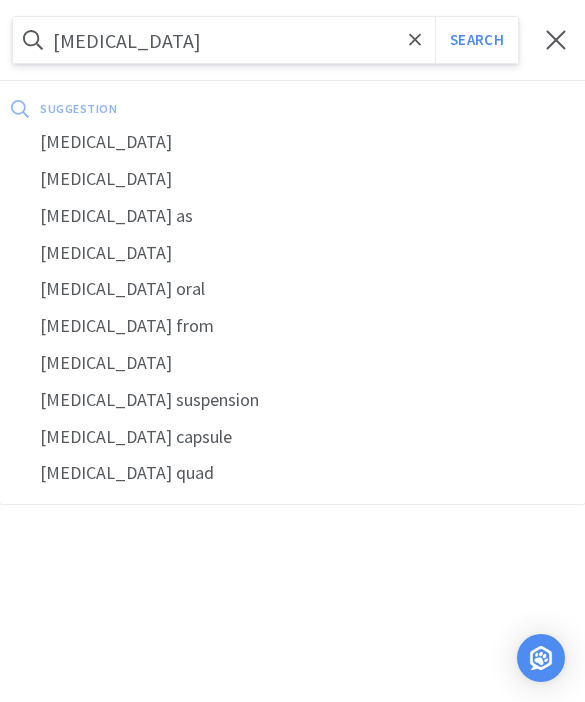 click on "Search" at bounding box center (476, 40) 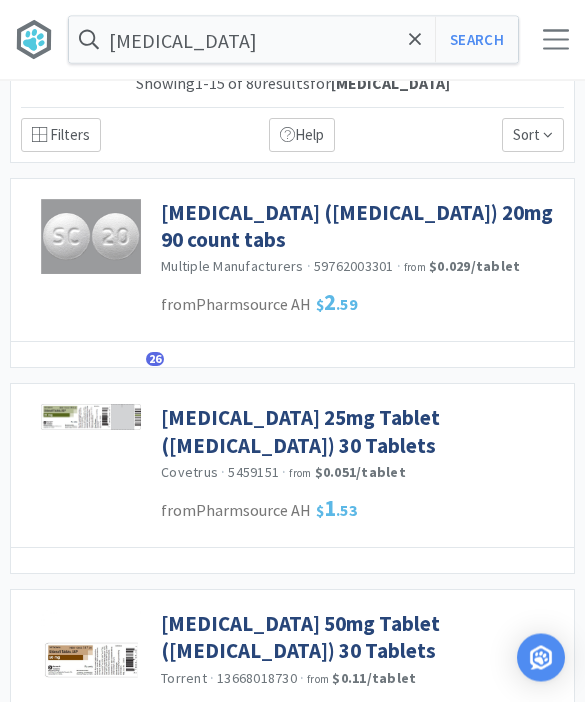 scroll, scrollTop: 17, scrollLeft: 0, axis: vertical 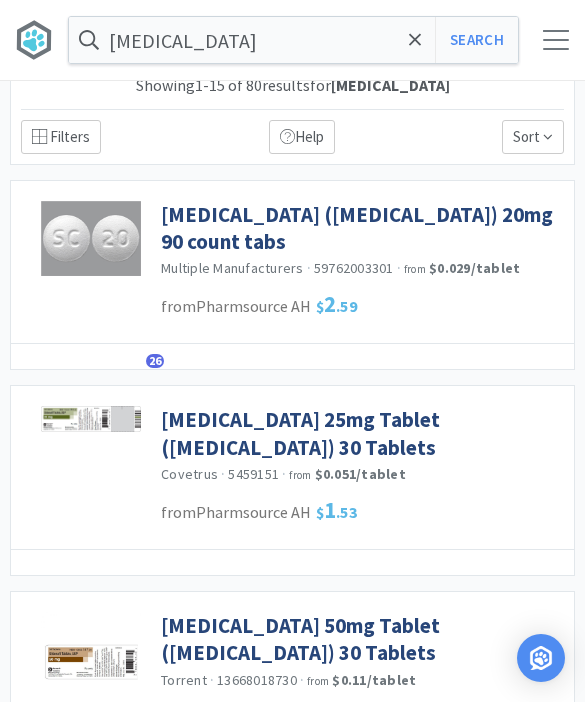 click on "[MEDICAL_DATA] ([MEDICAL_DATA]) 20mg 90 count tabs" at bounding box center (362, 228) 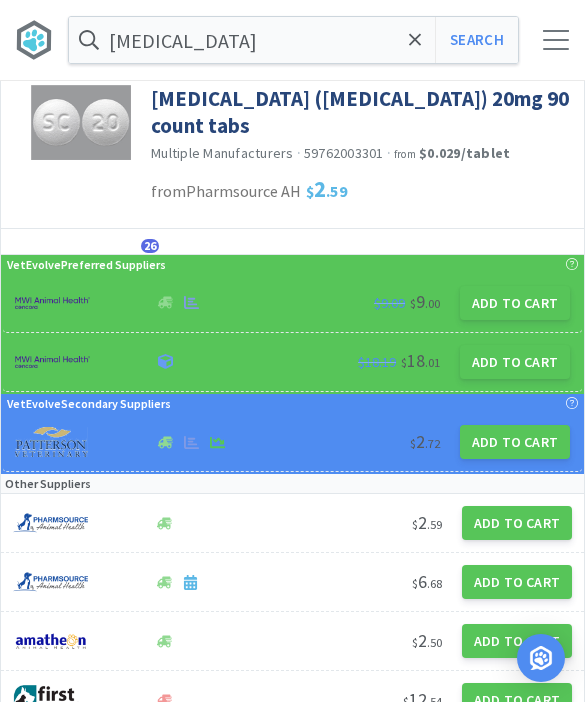 click on "Add to Cart" at bounding box center [515, 303] 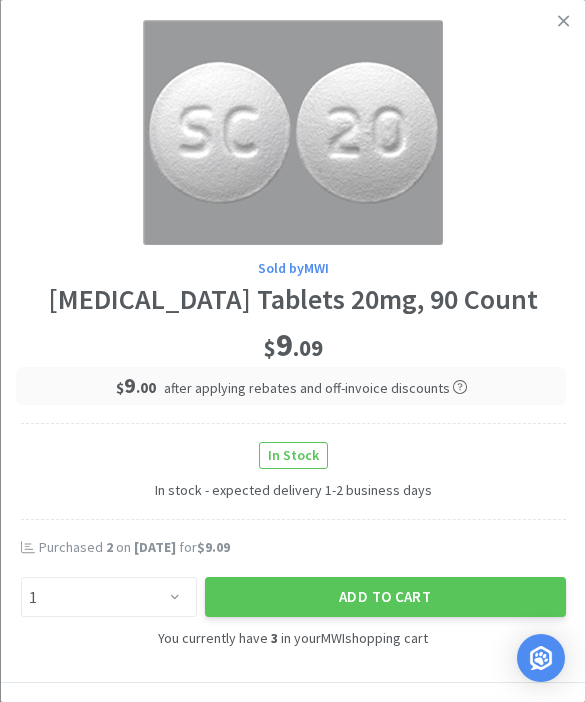 click 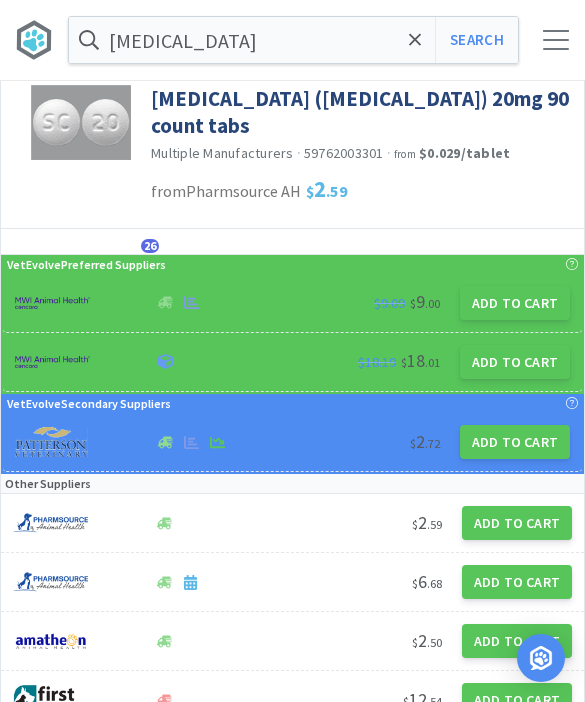 click at bounding box center [415, 40] 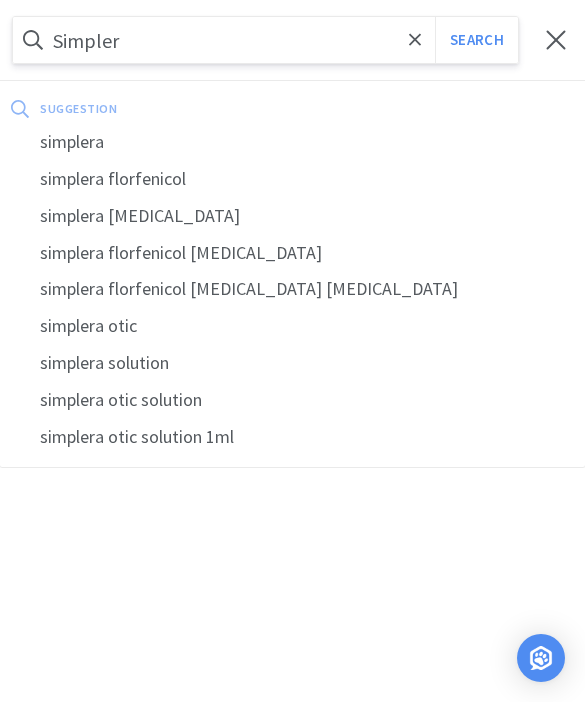 click on "simplera" at bounding box center [292, 142] 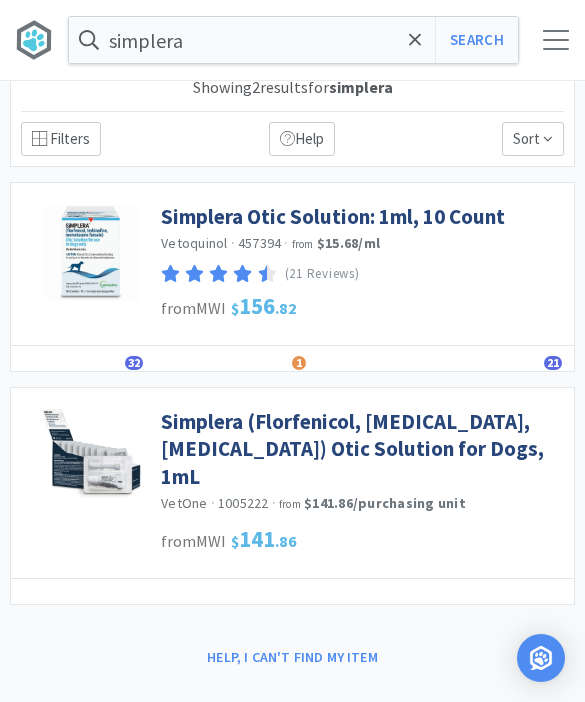 click on "Simplera Otic Solution: 1ml, 10 Count" at bounding box center [333, 216] 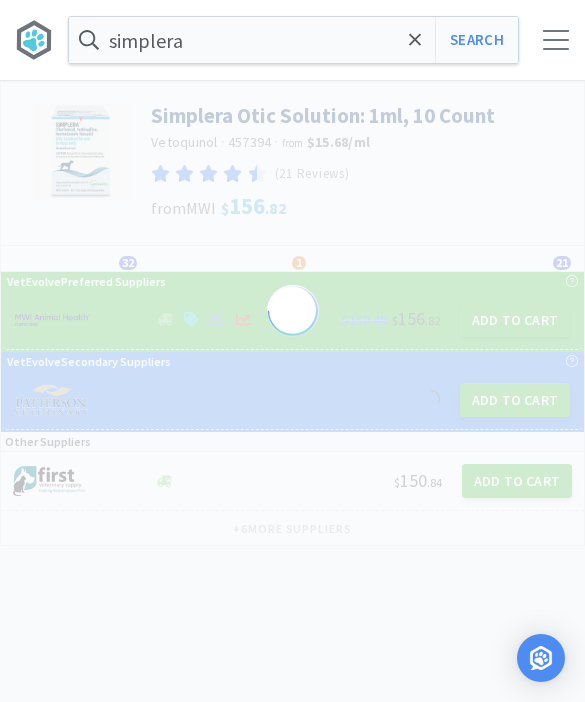 scroll, scrollTop: 0, scrollLeft: 0, axis: both 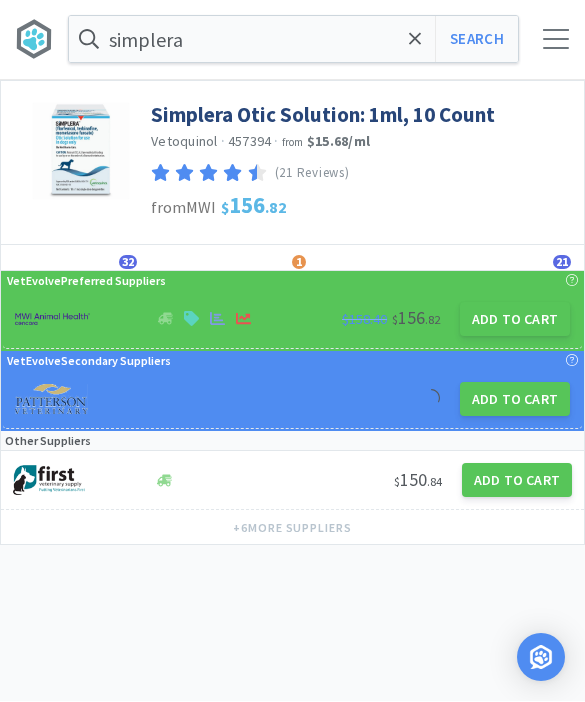 click on "Add to Cart" at bounding box center (515, 320) 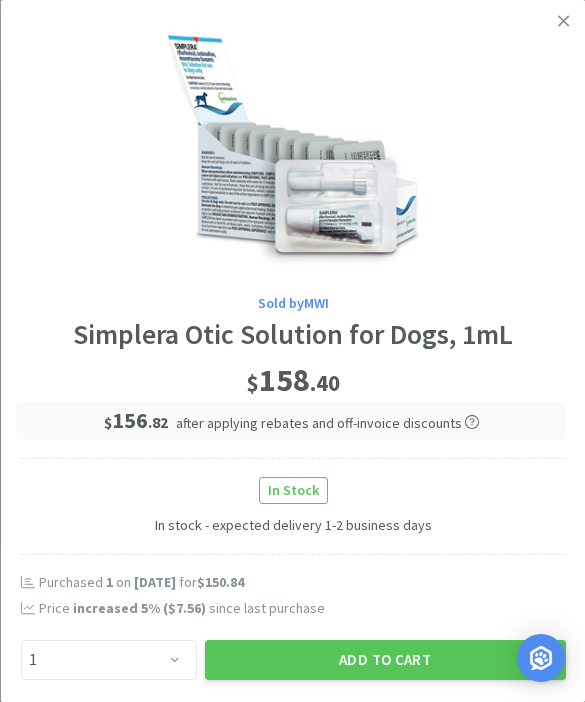 click on "Add to Cart" at bounding box center (384, 660) 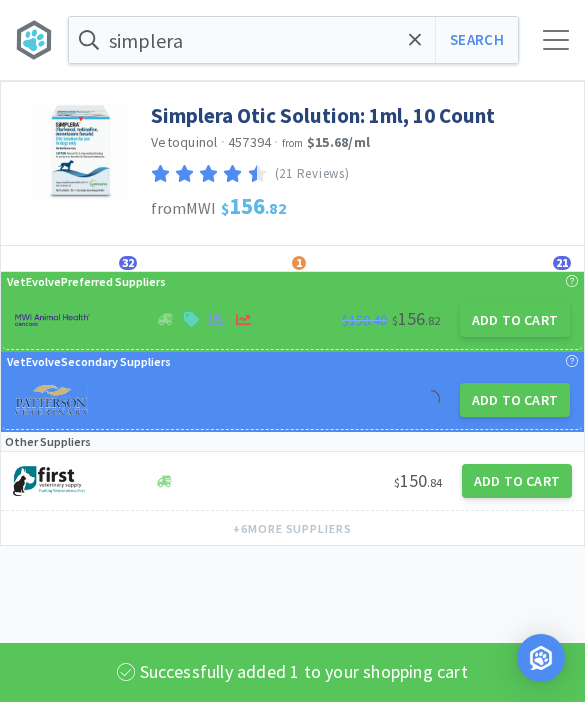 click 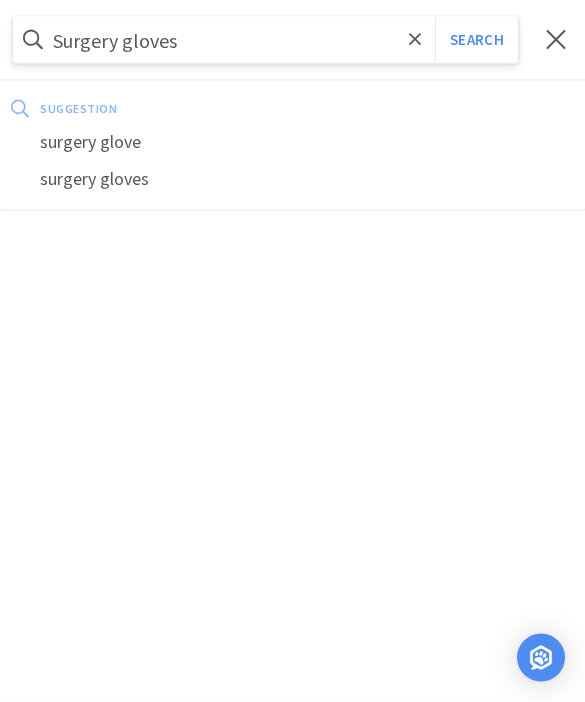 click on "Search" at bounding box center [476, 40] 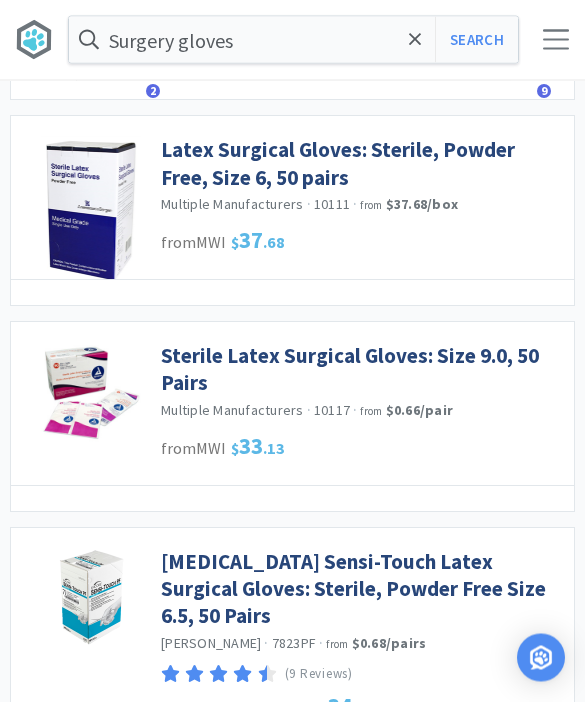 scroll, scrollTop: 1949, scrollLeft: 0, axis: vertical 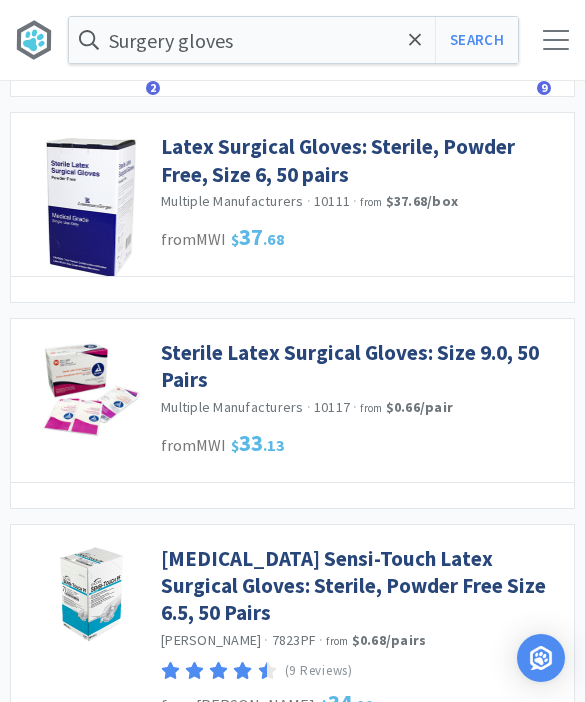 click on "Surgery gloves" at bounding box center [293, 40] 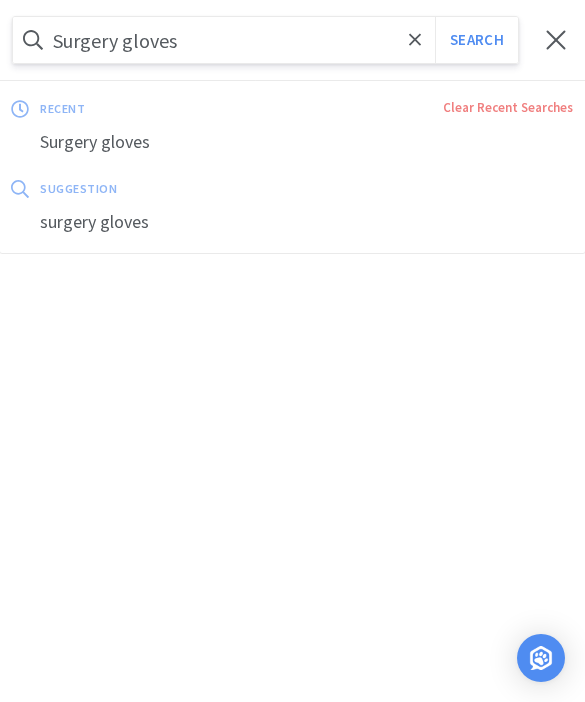 scroll, scrollTop: 1948, scrollLeft: 0, axis: vertical 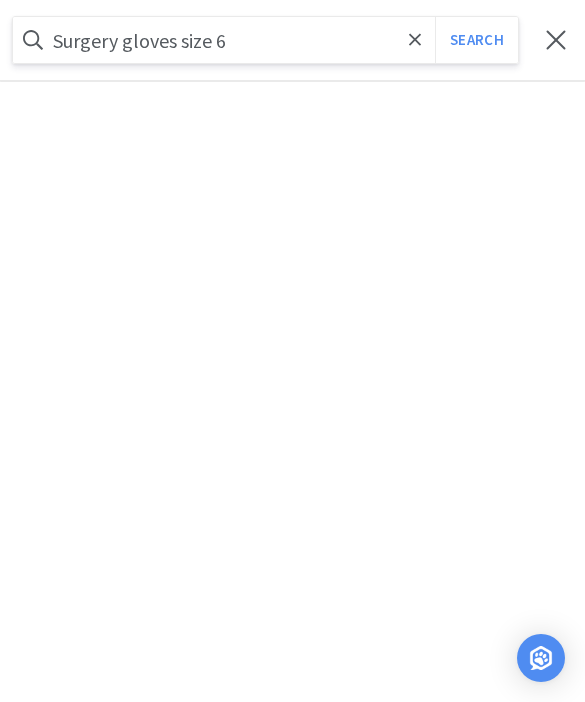 click on "Search" at bounding box center (476, 40) 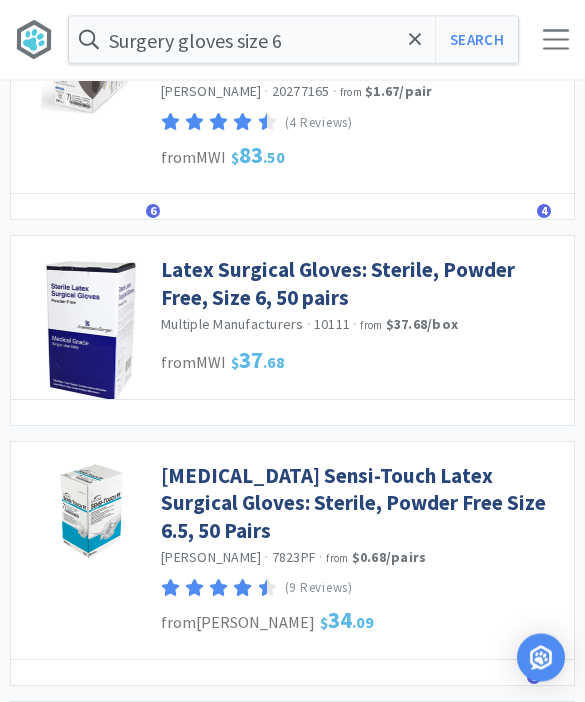 scroll, scrollTop: 429, scrollLeft: 0, axis: vertical 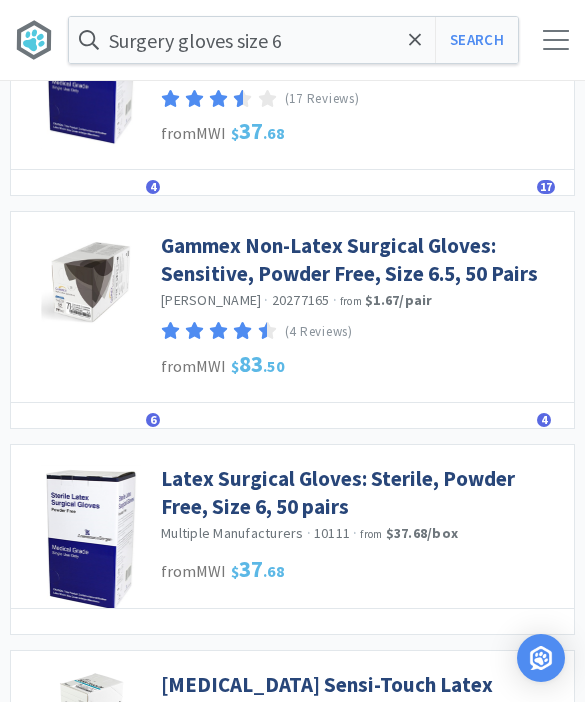 click 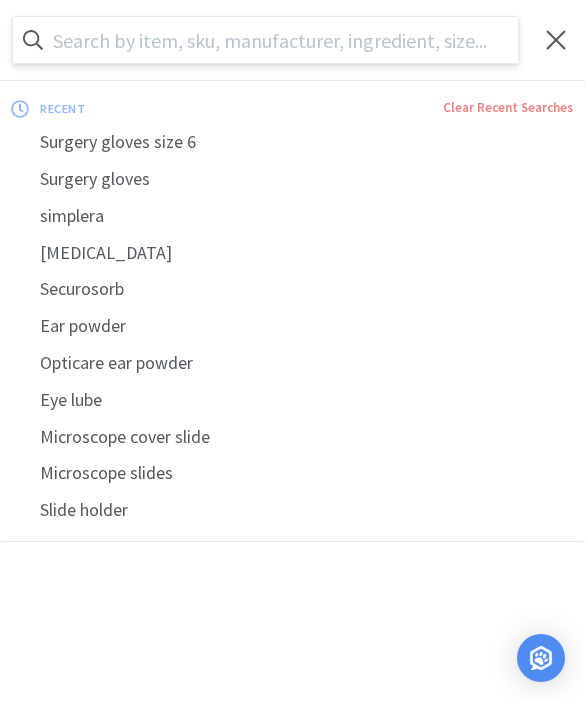scroll, scrollTop: 219, scrollLeft: 0, axis: vertical 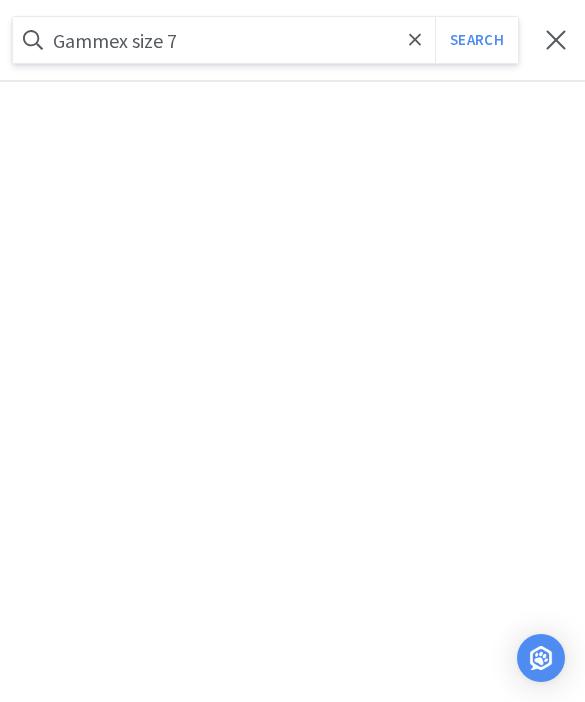 click on "Search" at bounding box center (476, 40) 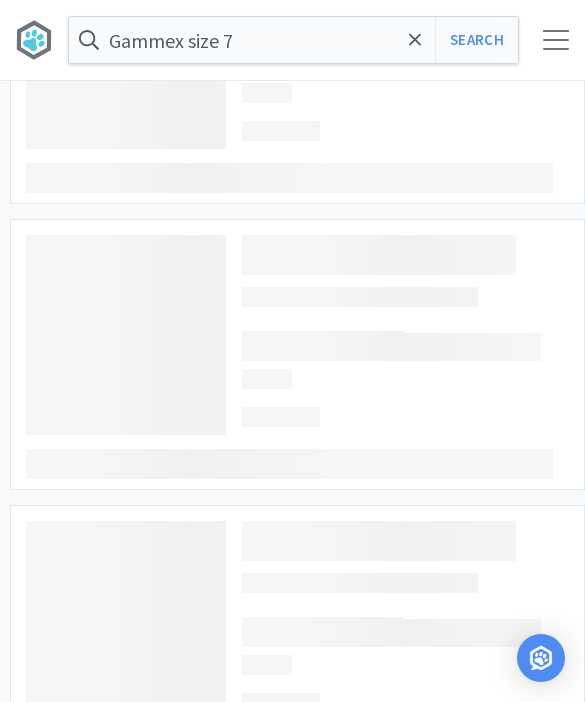 scroll, scrollTop: 0, scrollLeft: 0, axis: both 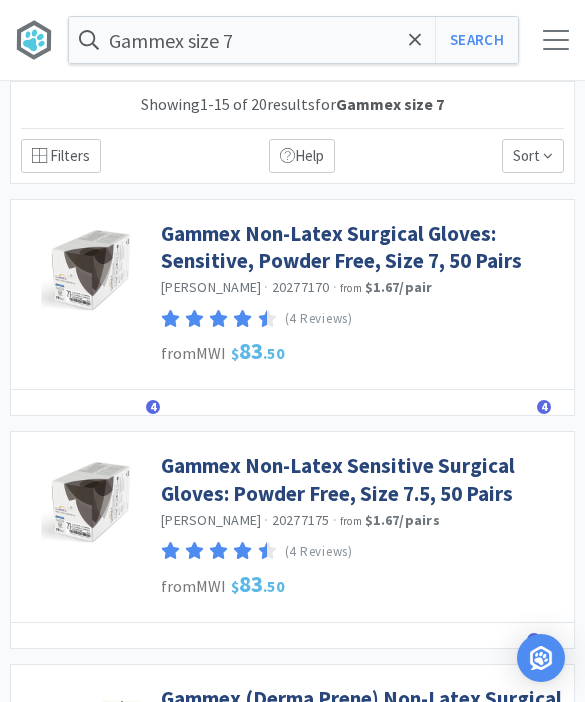 click on "Gammex Non-Latex Surgical Gloves: Sensitive, Powder Free, Size 7, 50 Pairs" at bounding box center [362, 247] 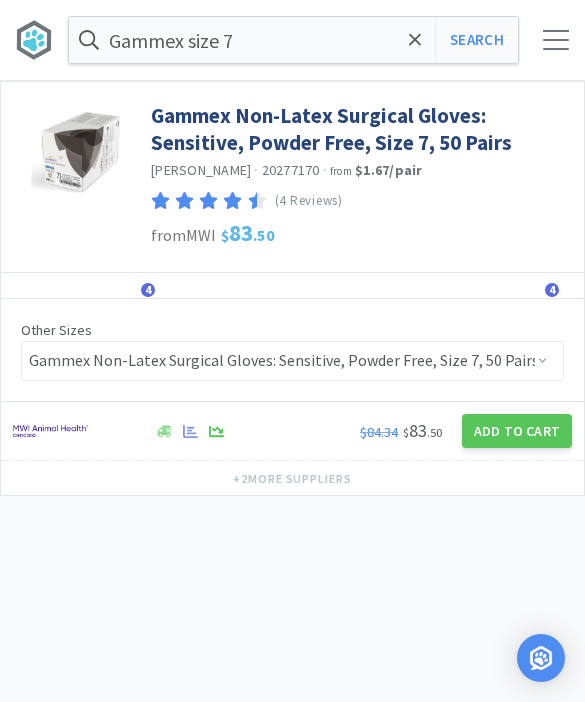 click on "Add to Cart" at bounding box center [517, 431] 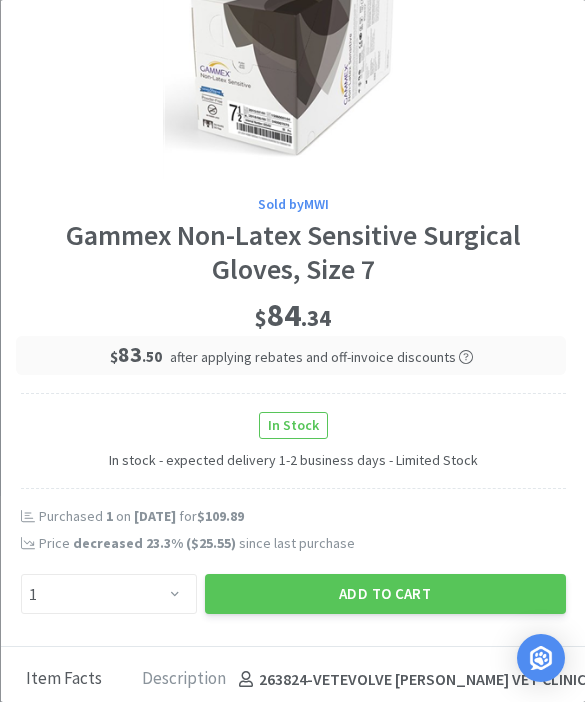 scroll, scrollTop: 106, scrollLeft: 0, axis: vertical 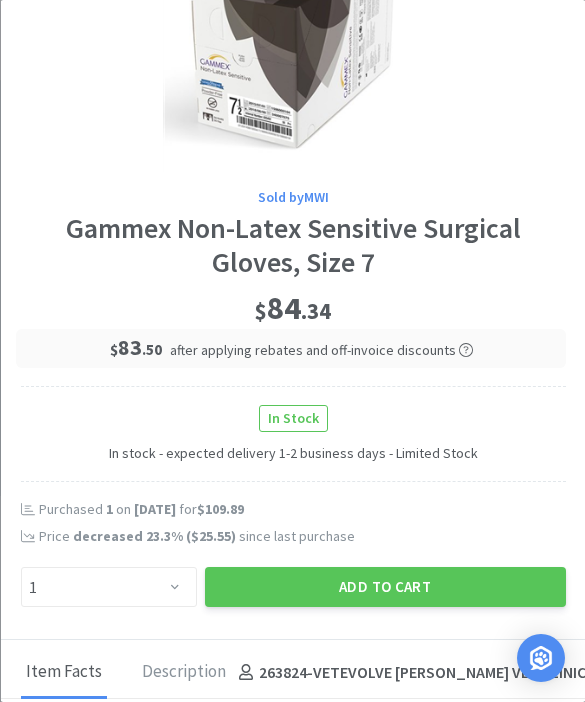 click on "Add to Cart" at bounding box center [384, 587] 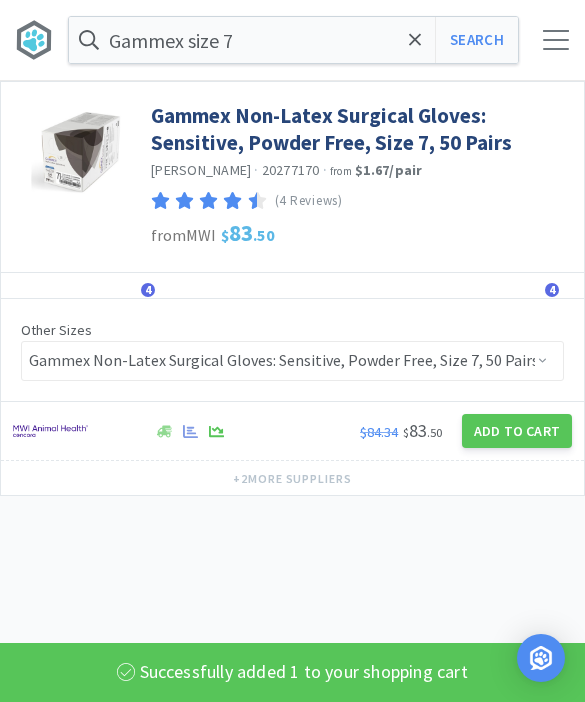 click on "Gammex size 7" at bounding box center (293, 40) 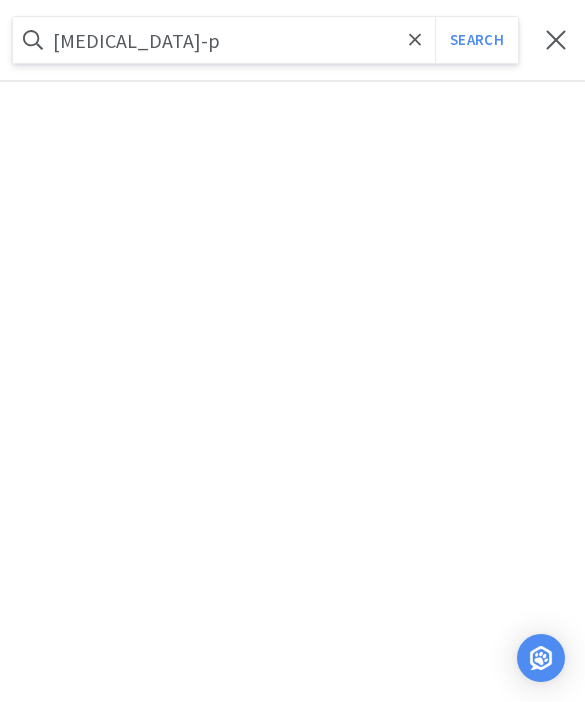 click on "Search" at bounding box center [476, 40] 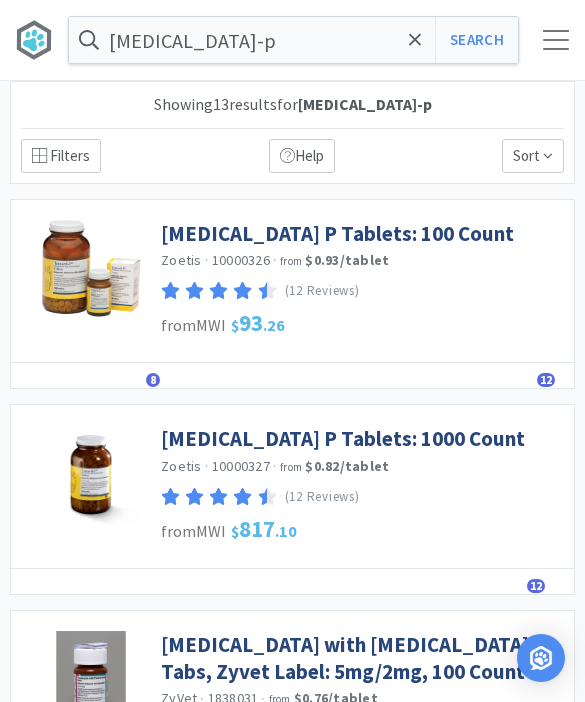 click on "[MEDICAL_DATA] P Tablets: 100 Count" at bounding box center [337, 233] 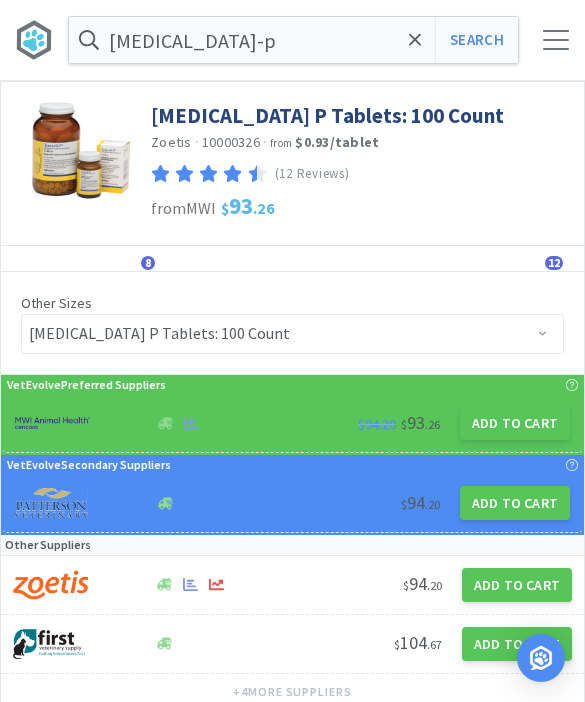 click on "Add to Cart" at bounding box center (515, 423) 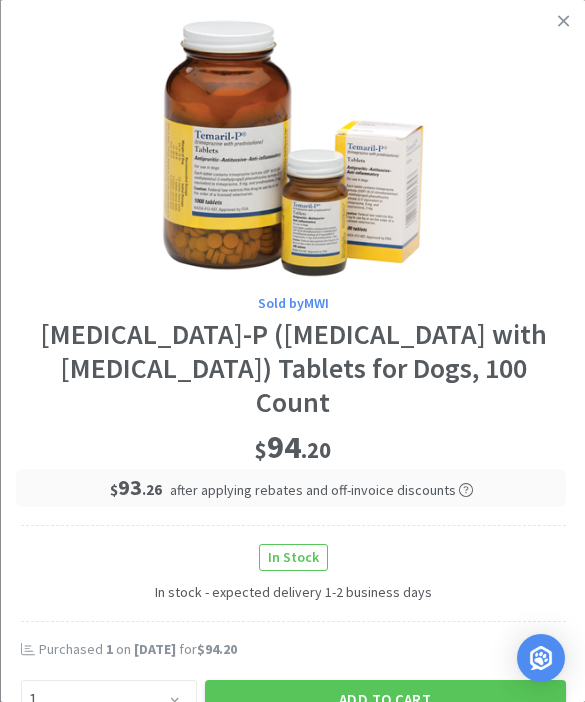 click on "Add to Cart" at bounding box center (384, 700) 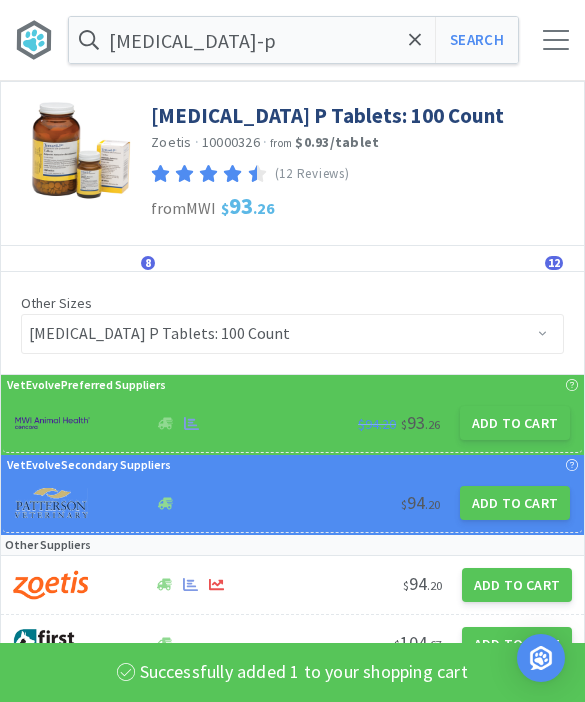 click at bounding box center (415, 40) 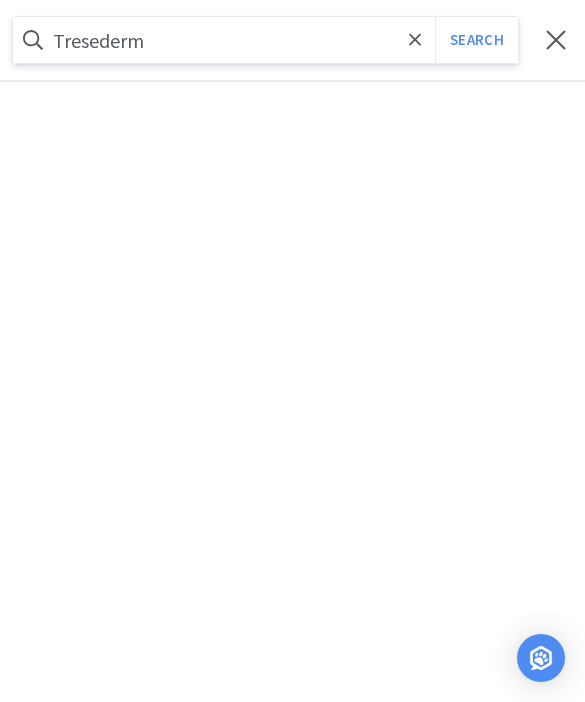 click on "Search" at bounding box center (476, 40) 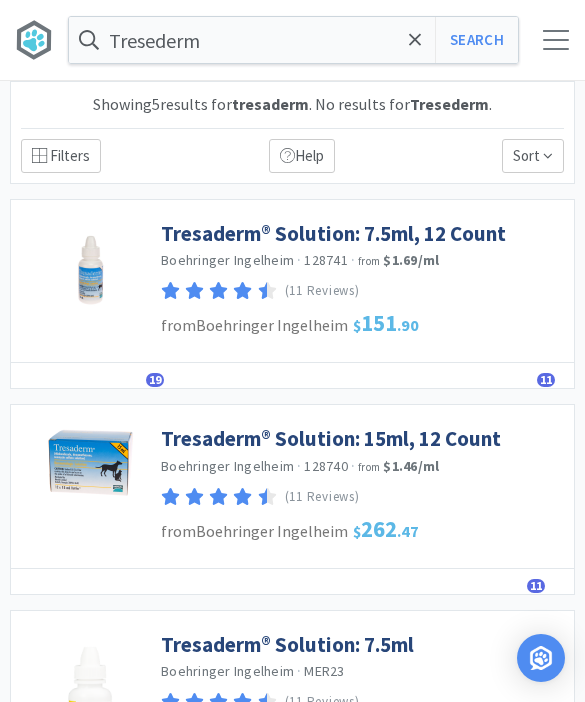 click on "Tresaderm® Solution: 7.5ml, 12 Count" at bounding box center [333, 233] 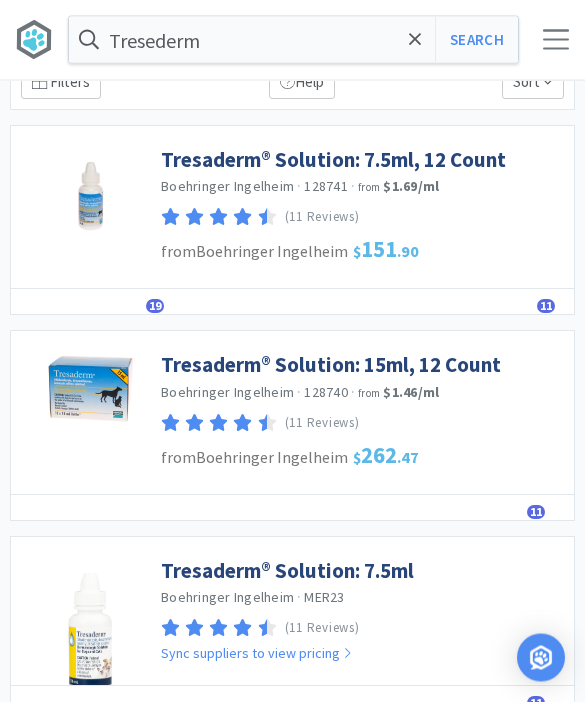 scroll, scrollTop: 0, scrollLeft: 0, axis: both 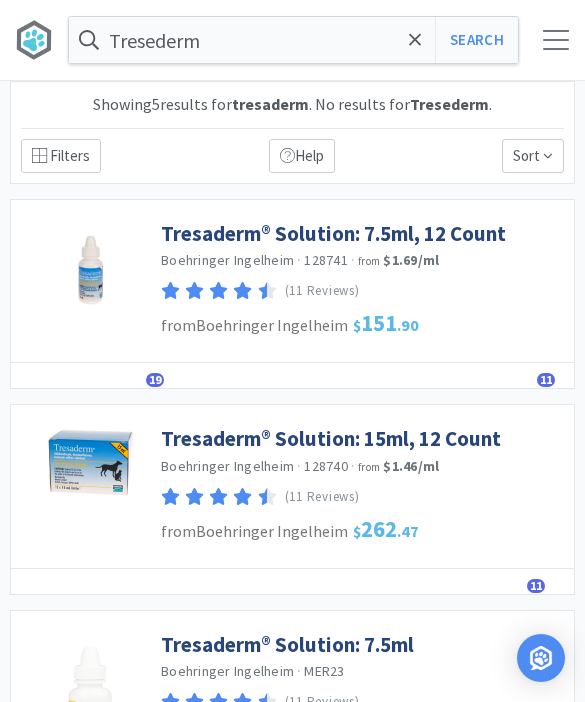 click on "Tresaderm® Solution: 7.5ml, 12 Count" at bounding box center [333, 233] 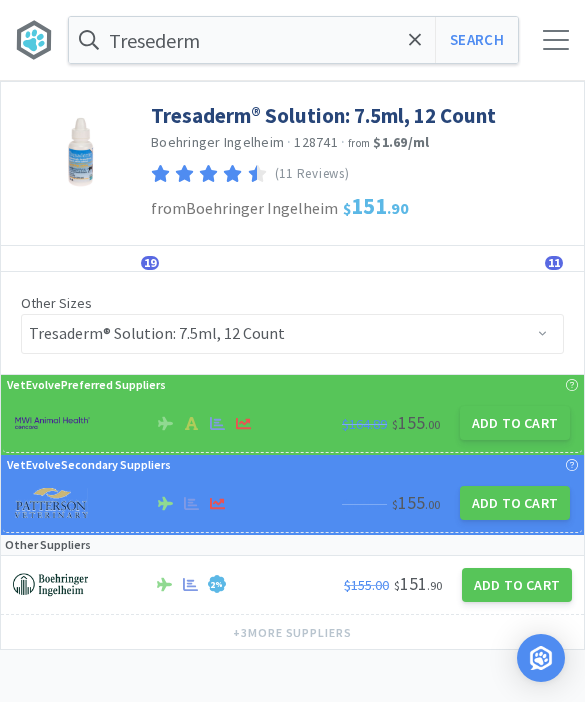 click on "Add to Cart" at bounding box center (515, 423) 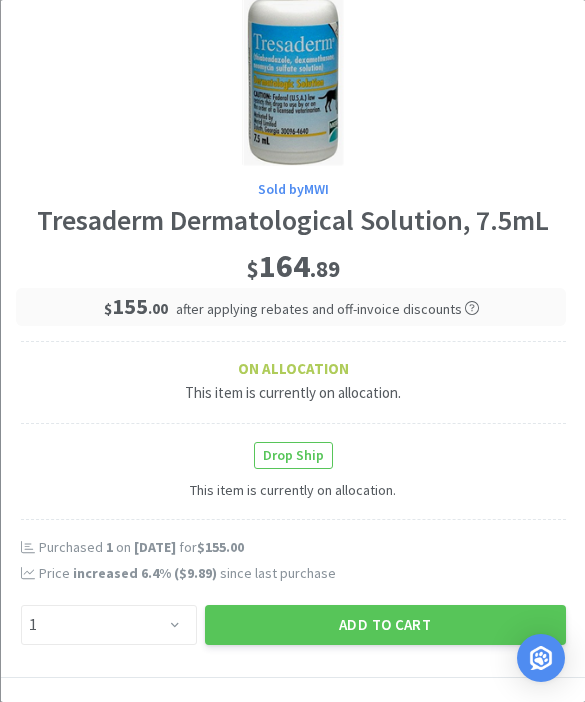 scroll, scrollTop: 381, scrollLeft: 0, axis: vertical 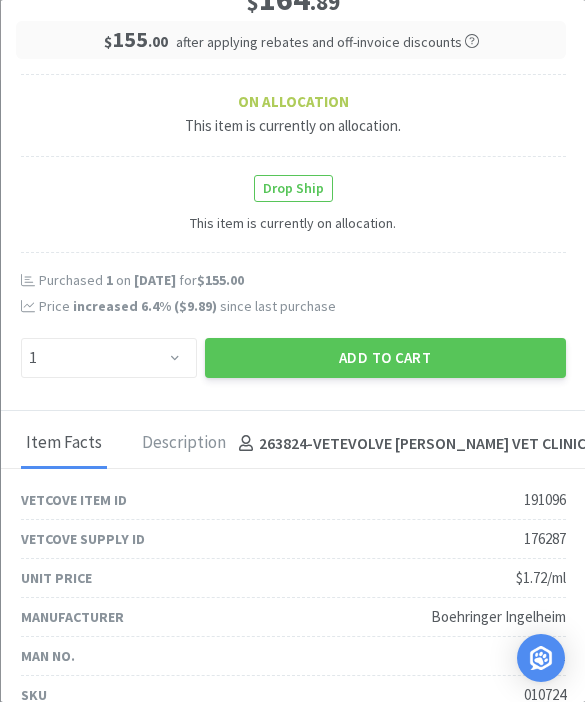 click on "Add to Cart" at bounding box center [384, 358] 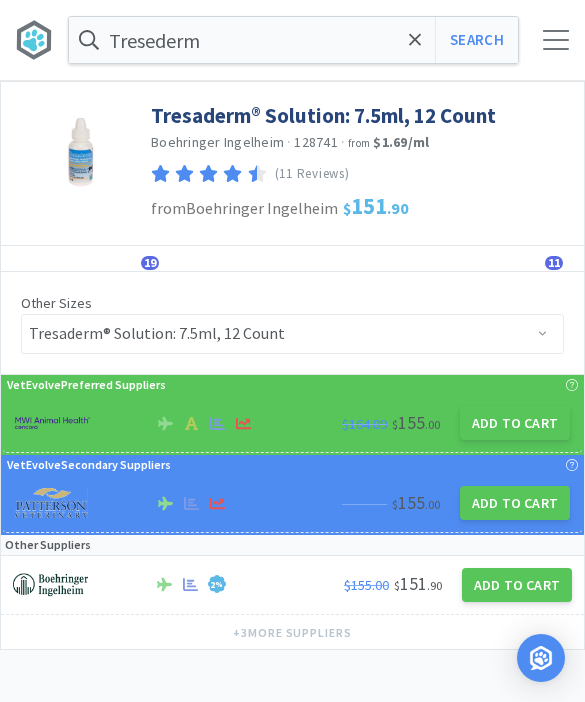 click 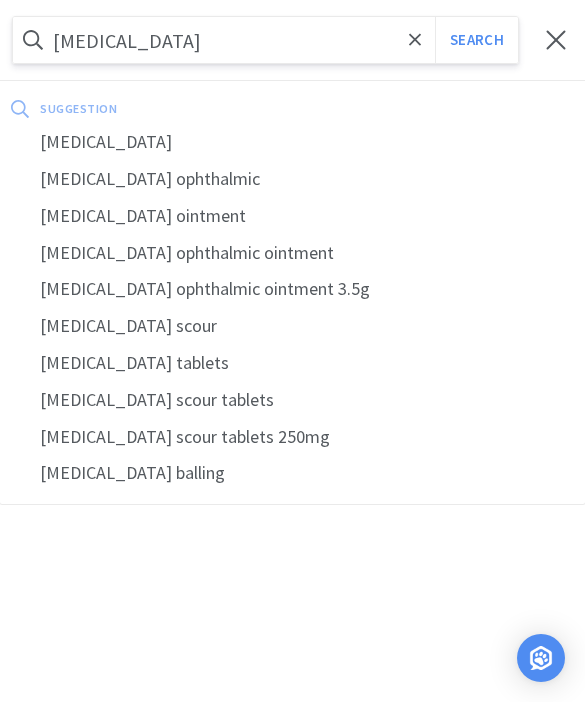 click on "Search" at bounding box center [476, 40] 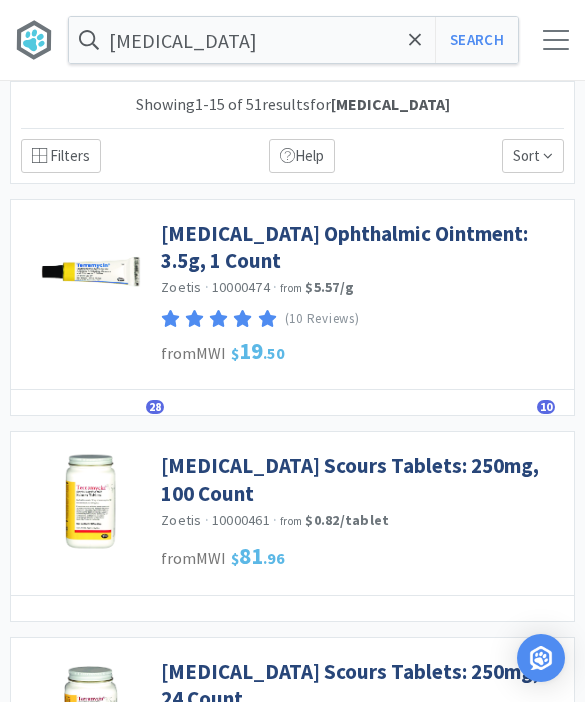 click on "[MEDICAL_DATA] Ophthalmic Ointment: 3.5g, 1 Count" at bounding box center (362, 247) 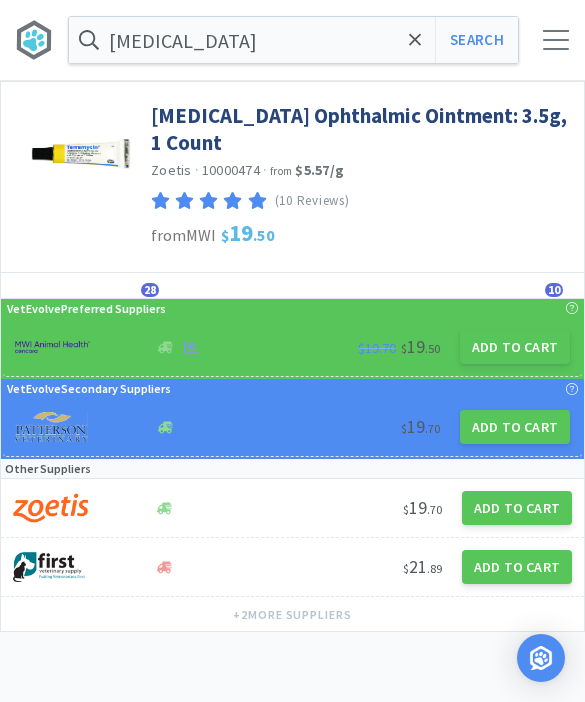 click on "Add to Cart" at bounding box center (515, 347) 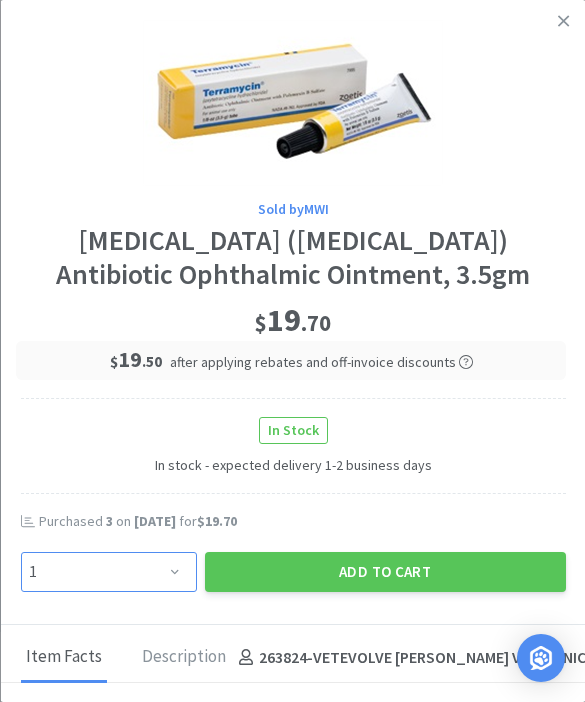 click on "Enter Quantity 1 2 3 4 5 6 7 8 9 10 11 12 13 14 15 16 17 18 19 20 Enter Quantity" at bounding box center [108, 572] 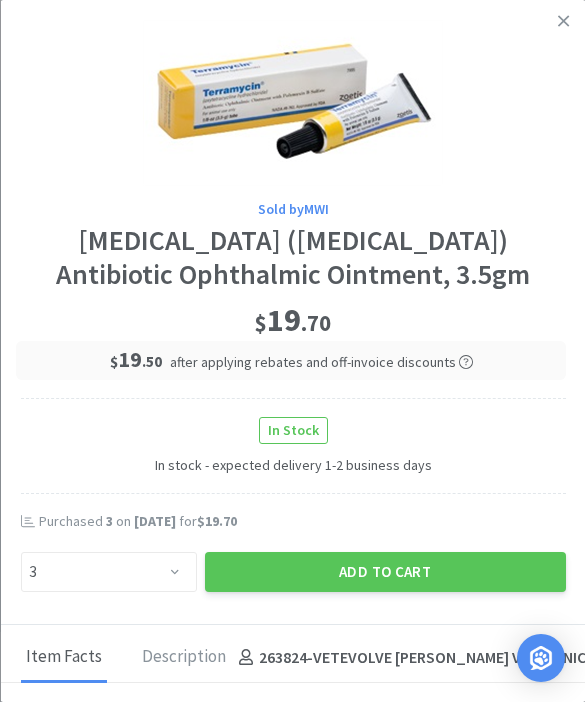 click on "Add to Cart" at bounding box center (384, 572) 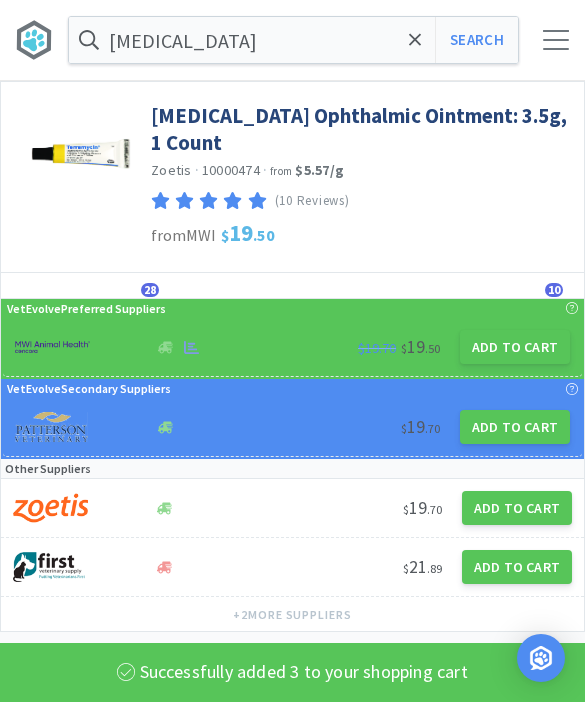 click 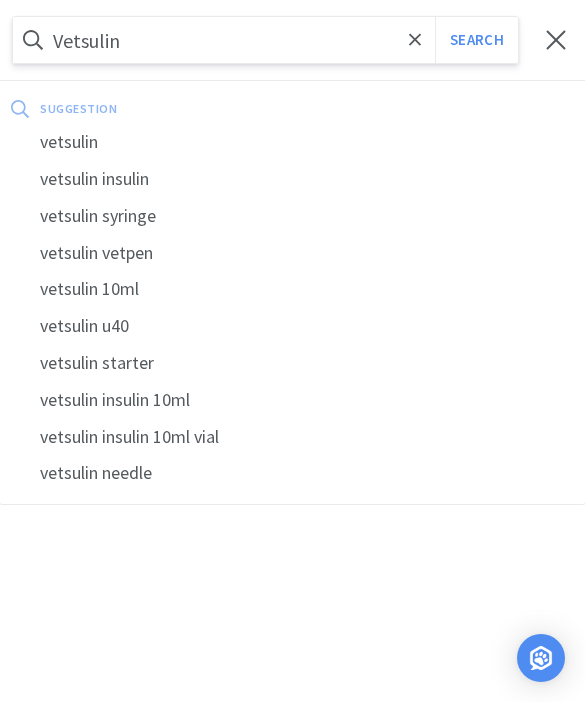 click on "Search" at bounding box center [476, 40] 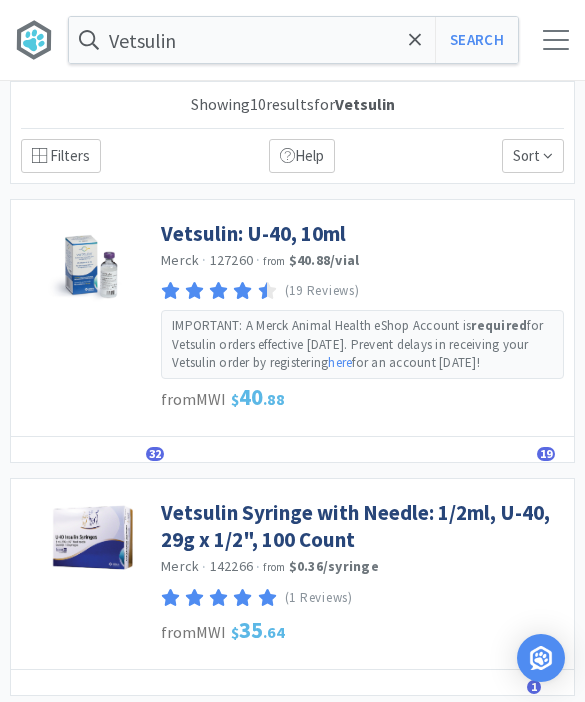 click on "Vetsulin: U-40, 10ml" at bounding box center [253, 233] 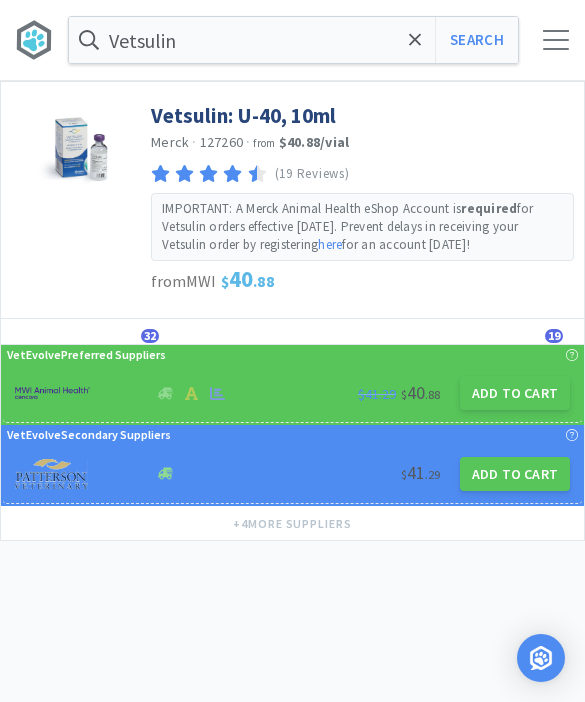 click on "Add to Cart" at bounding box center [515, 393] 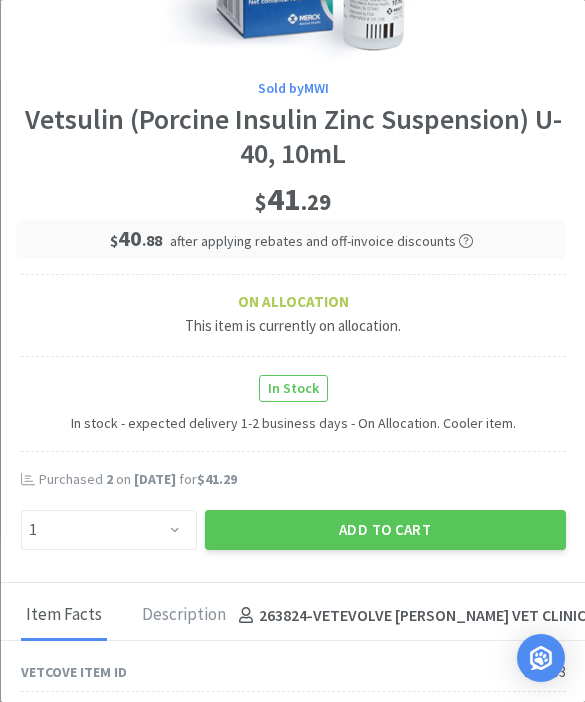 scroll, scrollTop: 219, scrollLeft: 0, axis: vertical 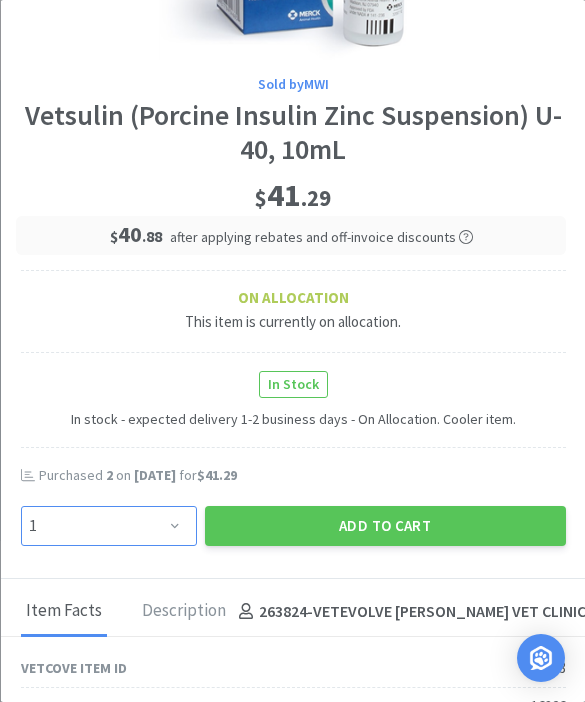 click on "Enter Quantity 1 2 3 4 5 6 7 8 9 10 11 12 13 14 15 16 17 18 19 20 Enter Quantity" at bounding box center (108, 526) 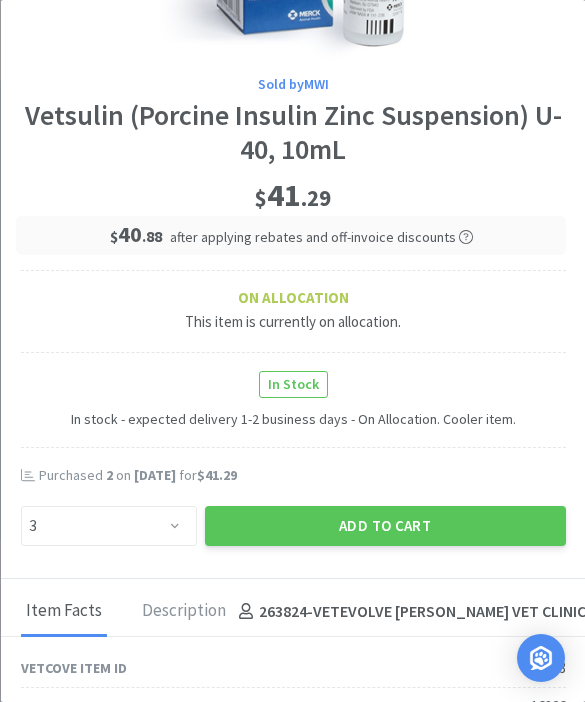 click on "Add to Cart" at bounding box center (384, 526) 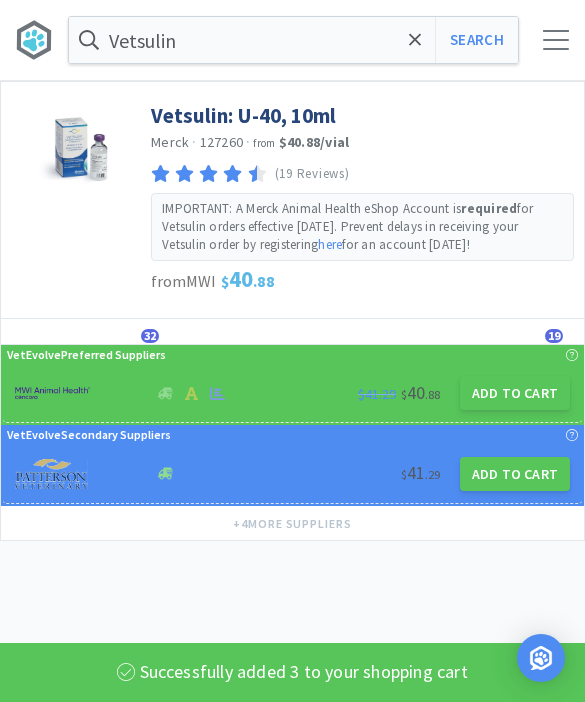click 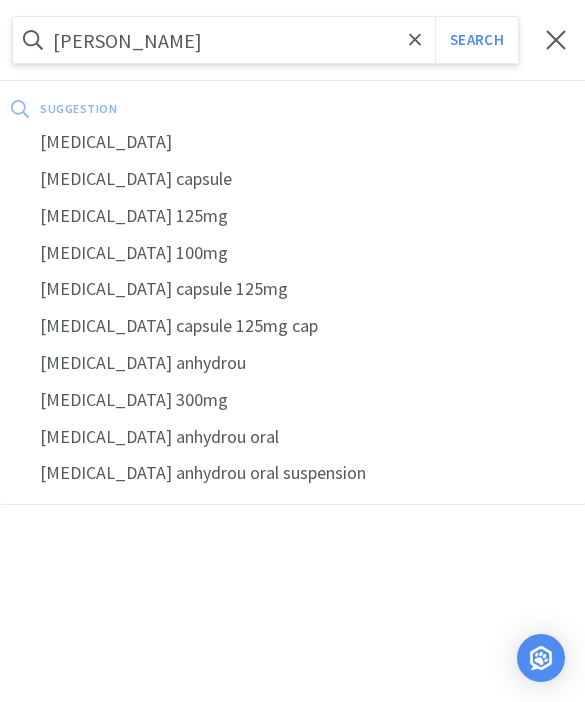click on "[MEDICAL_DATA]" at bounding box center (292, 142) 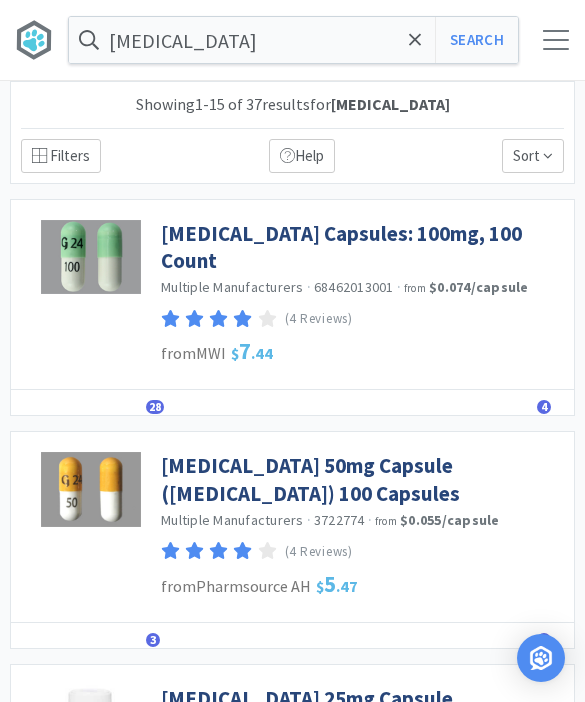 click on "[MEDICAL_DATA] Capsules: 100mg, 100 Count" at bounding box center (362, 247) 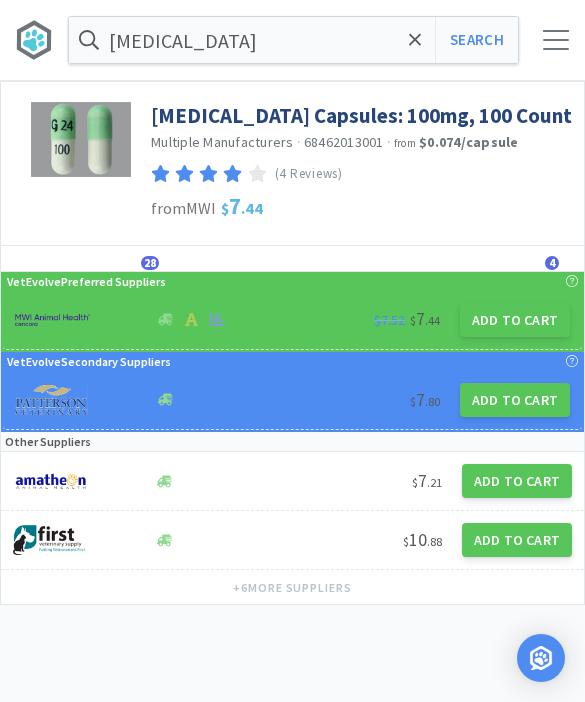 click on "Add to Cart" at bounding box center (515, 320) 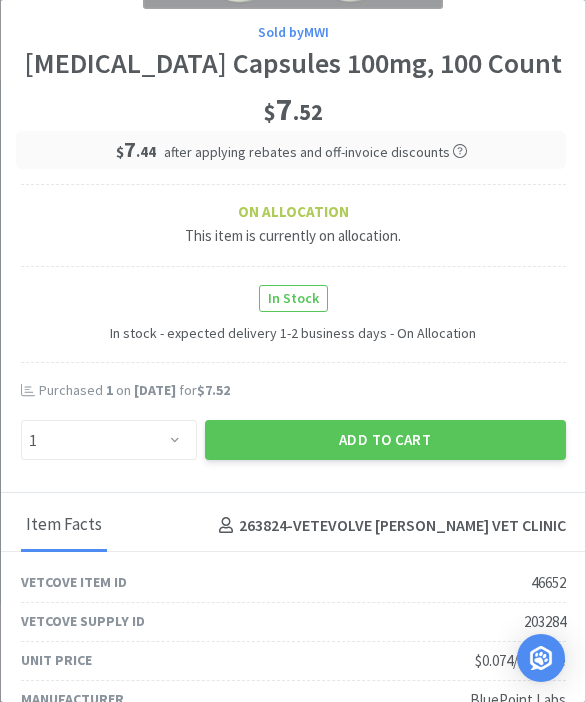 scroll, scrollTop: 236, scrollLeft: 0, axis: vertical 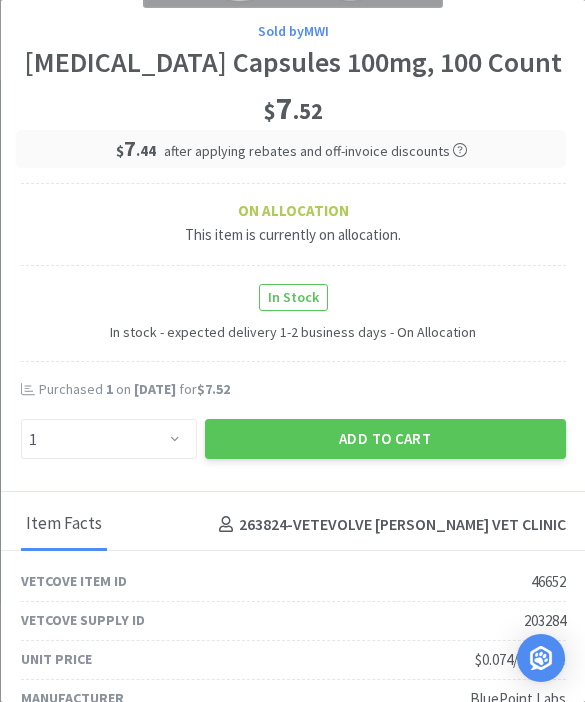 click on "Add to Cart" at bounding box center (384, 439) 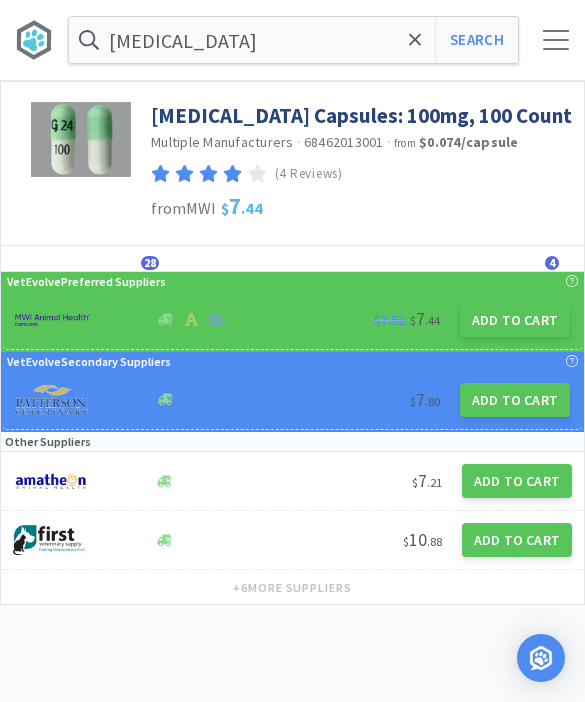 click 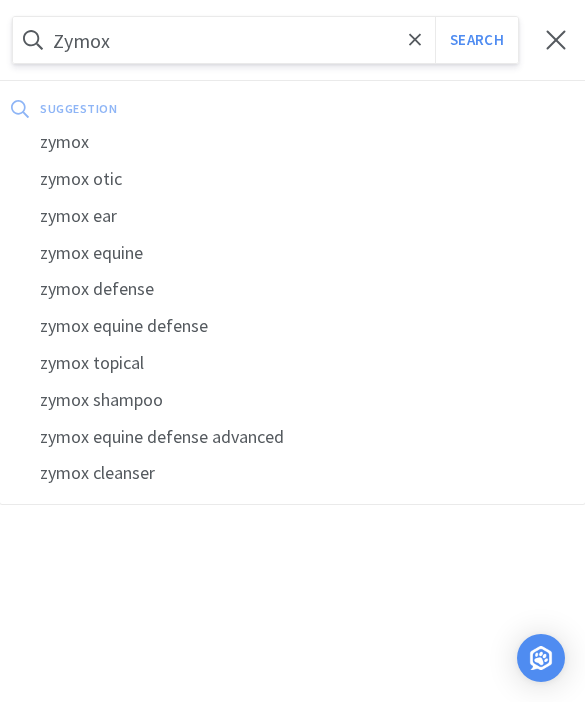 click on "Search" at bounding box center (476, 40) 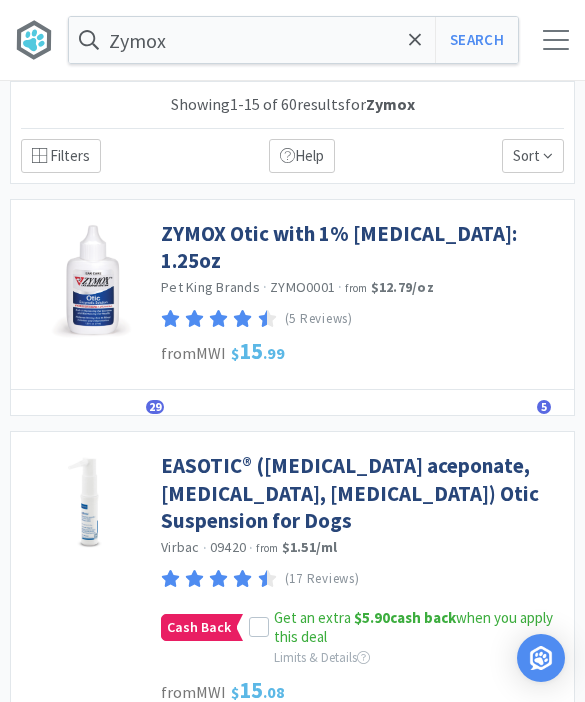 click on "ZYMOX  Otic with 1% [MEDICAL_DATA]: 1.25oz" at bounding box center (362, 247) 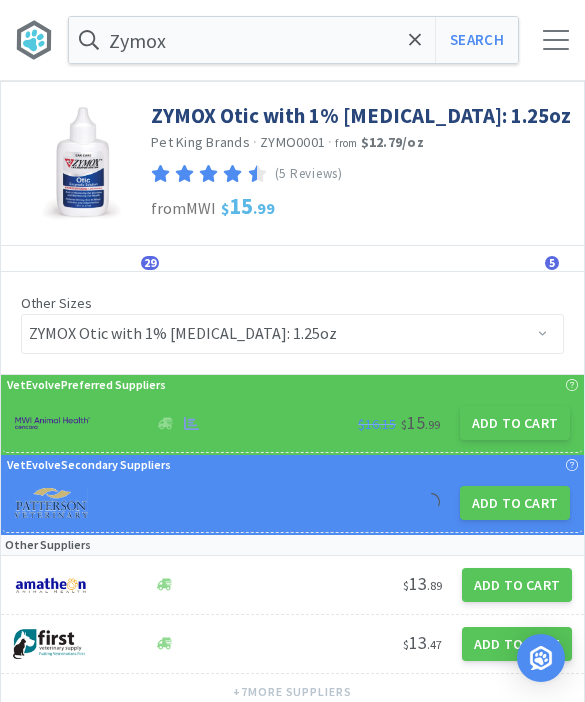 click on "Add to Cart" at bounding box center (515, 423) 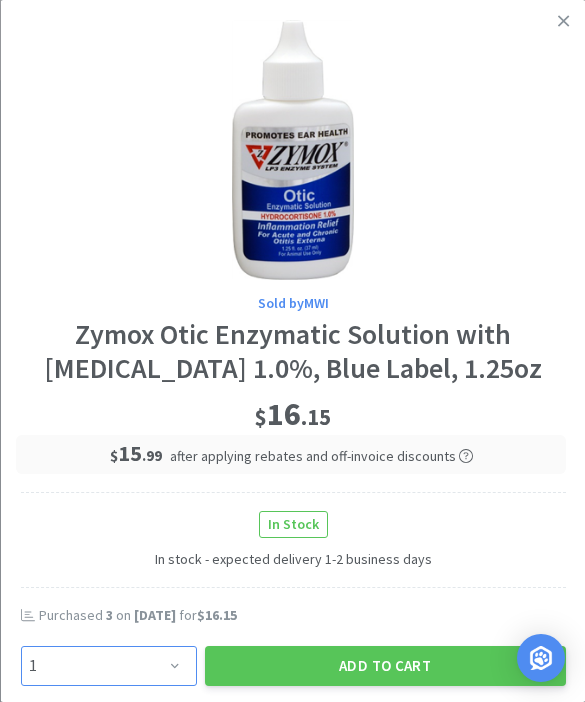 click on "Enter Quantity 1 2 3 4 5 6 7 8 9 10 11 12 13 14 15 16 17 18 19 20 Enter Quantity" at bounding box center [108, 666] 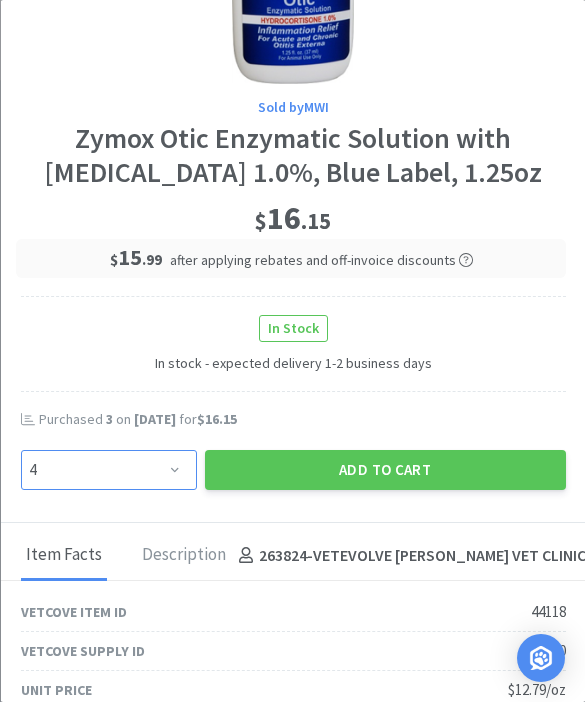 scroll, scrollTop: 195, scrollLeft: 0, axis: vertical 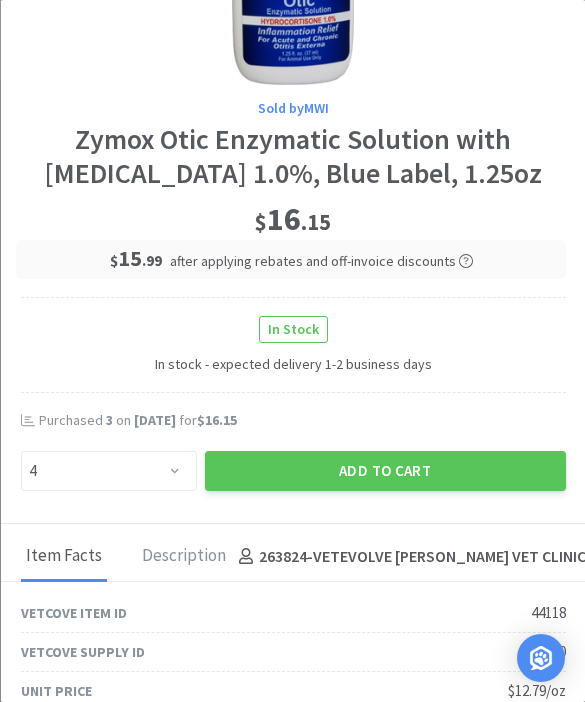 click on "Add to Cart" at bounding box center (384, 471) 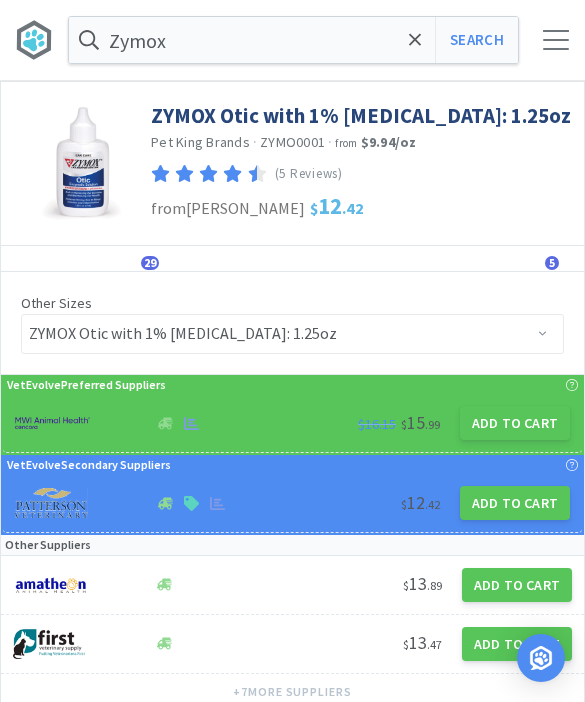 click at bounding box center [415, 40] 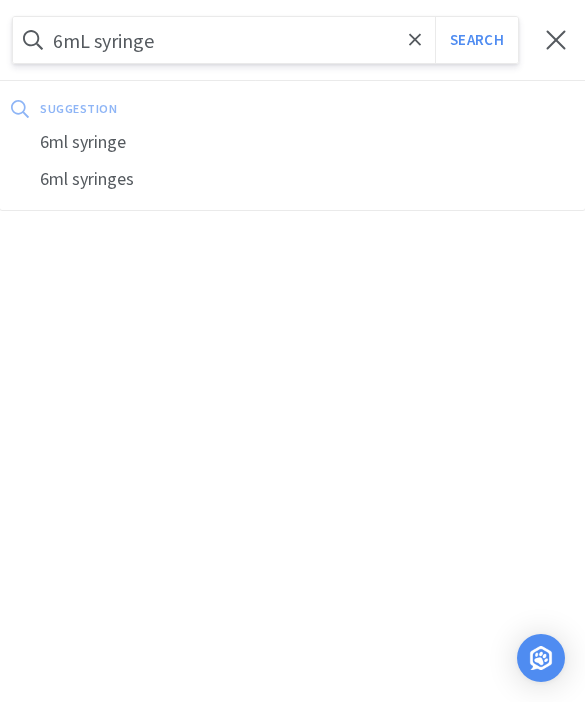 click on "Search" at bounding box center [476, 40] 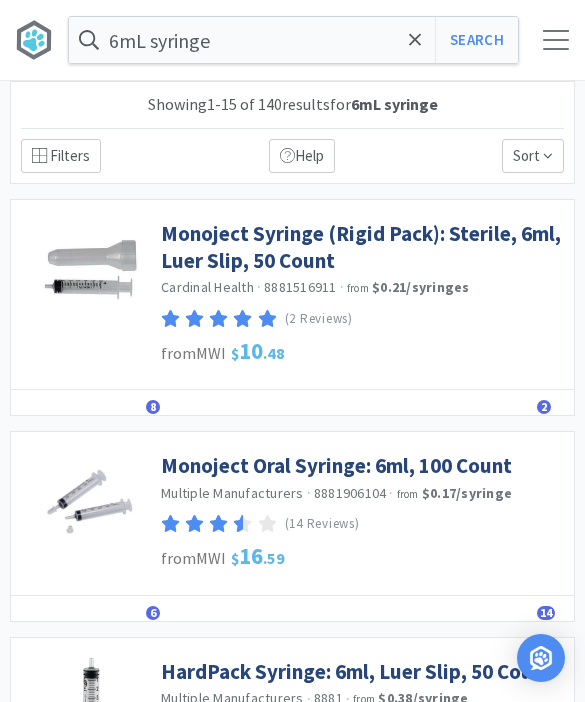 click on "Monoject Syringe (Rigid Pack): Sterile, 6ml, Luer Slip, 50 Count" at bounding box center (362, 247) 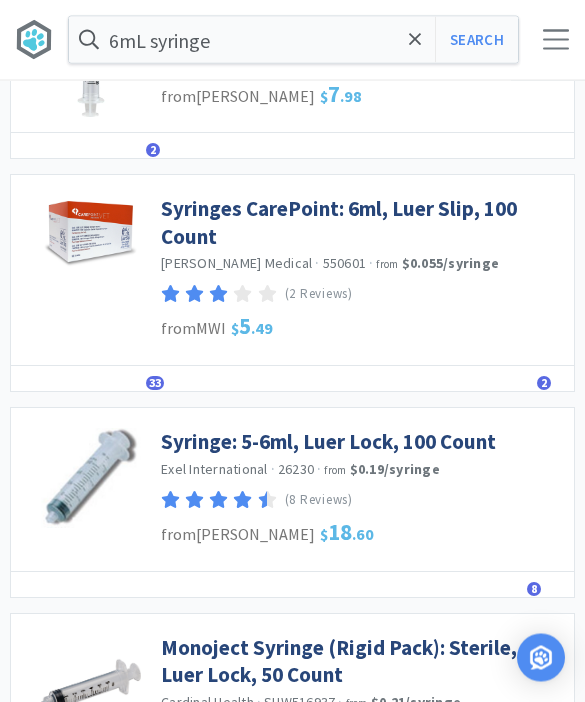 scroll, scrollTop: 641, scrollLeft: 0, axis: vertical 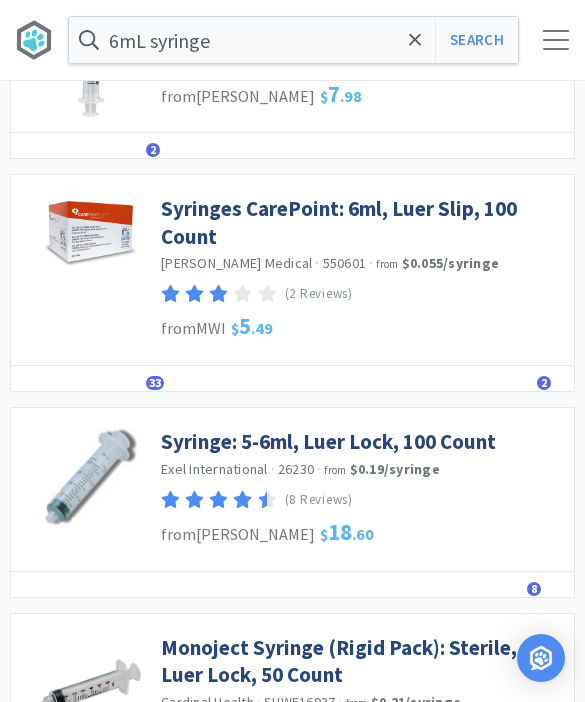 click on "Syringe: 5-6ml, Luer Lock, 100 Count" at bounding box center [328, 441] 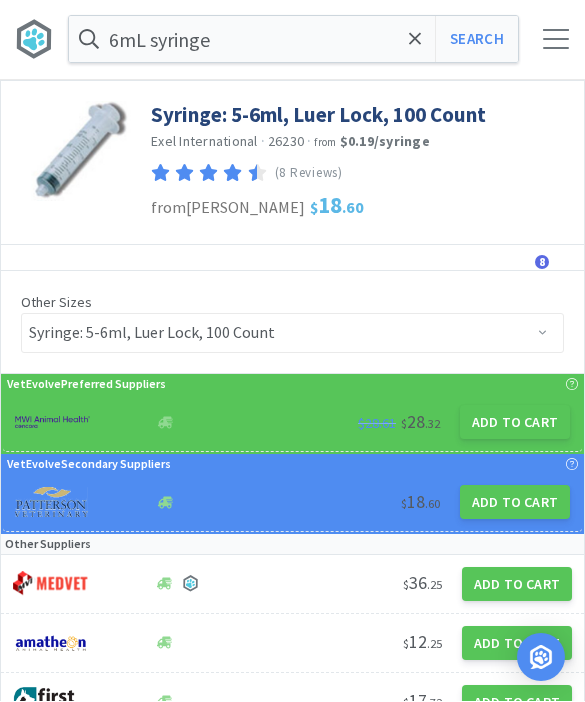 scroll, scrollTop: 1, scrollLeft: 0, axis: vertical 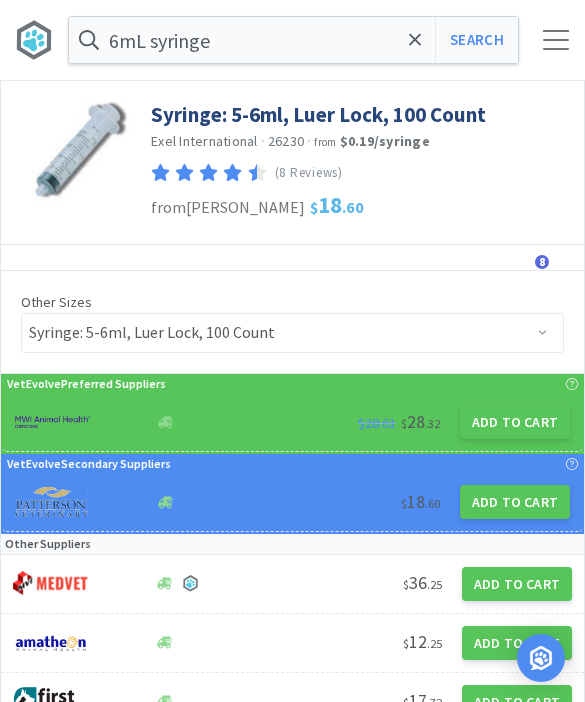 click on "Add to Cart" at bounding box center (515, 422) 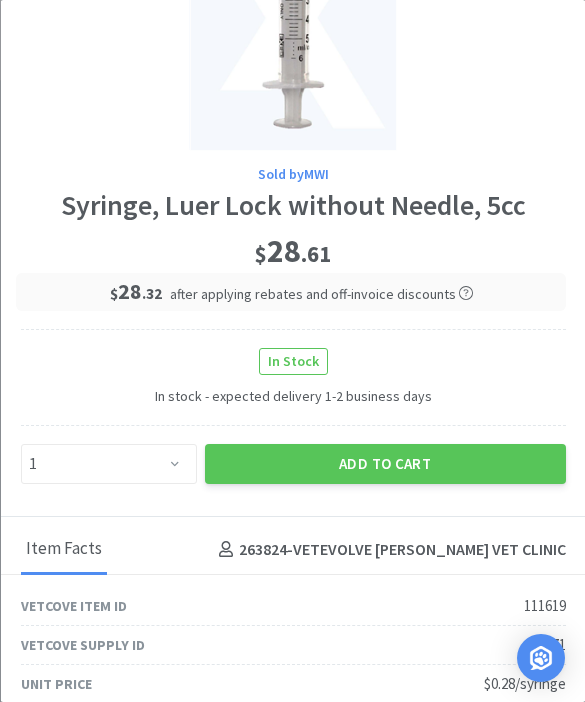 scroll, scrollTop: 200, scrollLeft: 0, axis: vertical 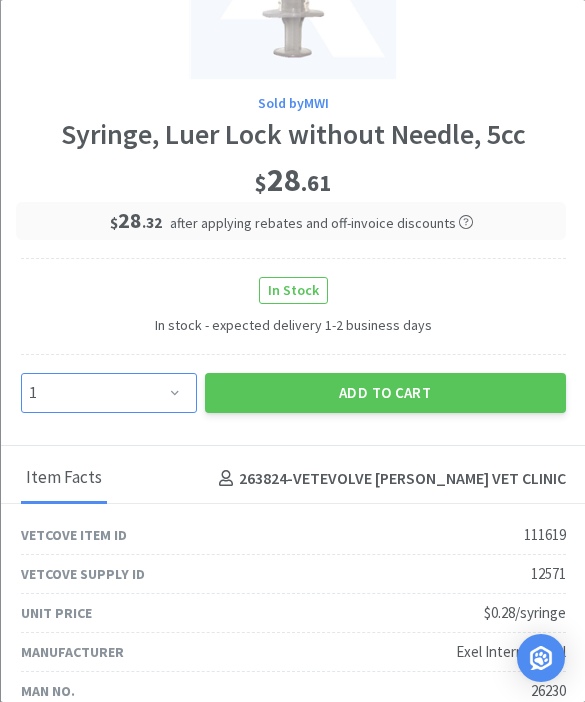 click on "Enter Quantity 1 2 3 4 5 6 7 8 9 10 11 12 13 14 15 16 17 18 19 20 Enter Quantity" at bounding box center (108, 393) 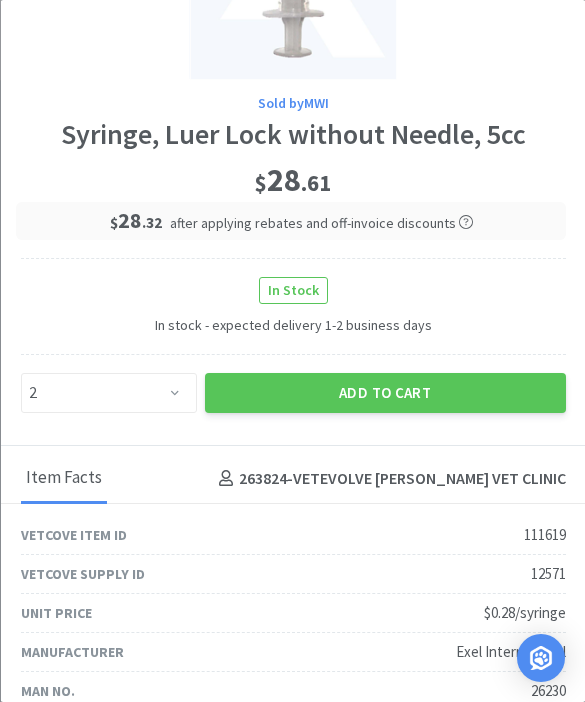 click on "Add to Cart" at bounding box center [384, 393] 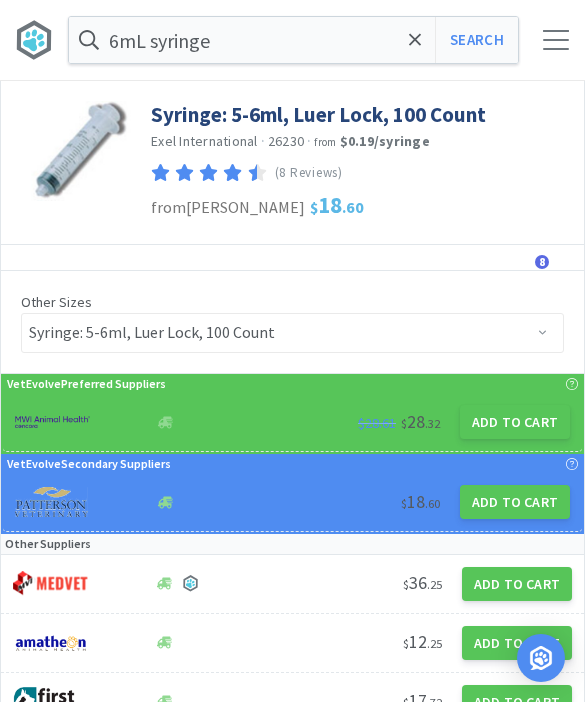 click 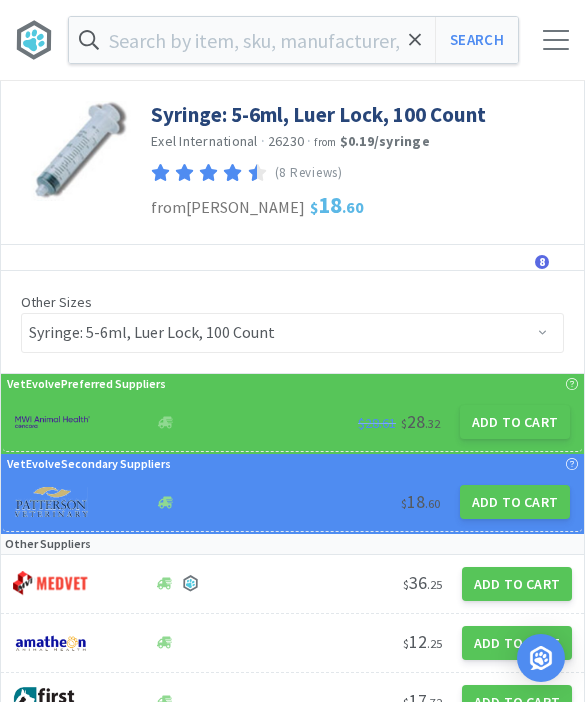 scroll, scrollTop: 0, scrollLeft: 0, axis: both 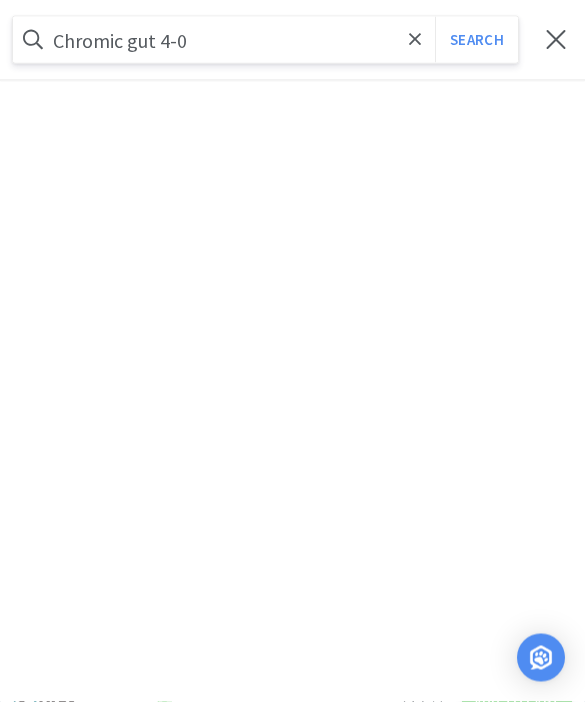 click on "Search" at bounding box center (476, 40) 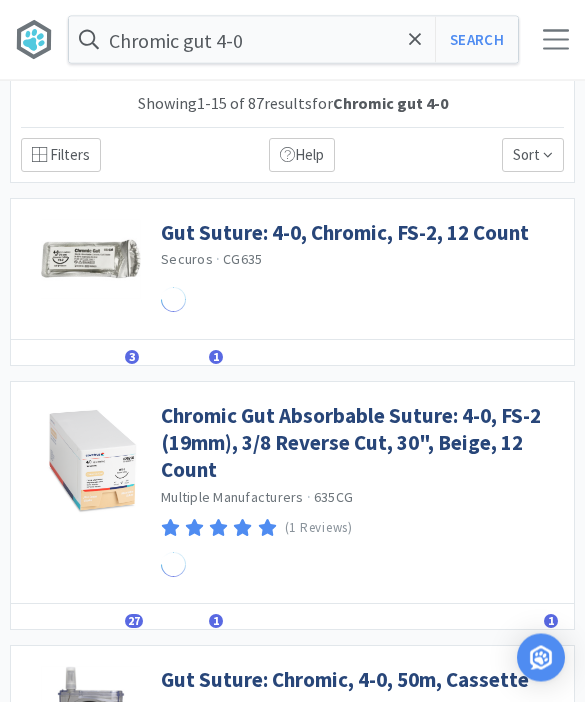 scroll, scrollTop: 1, scrollLeft: 0, axis: vertical 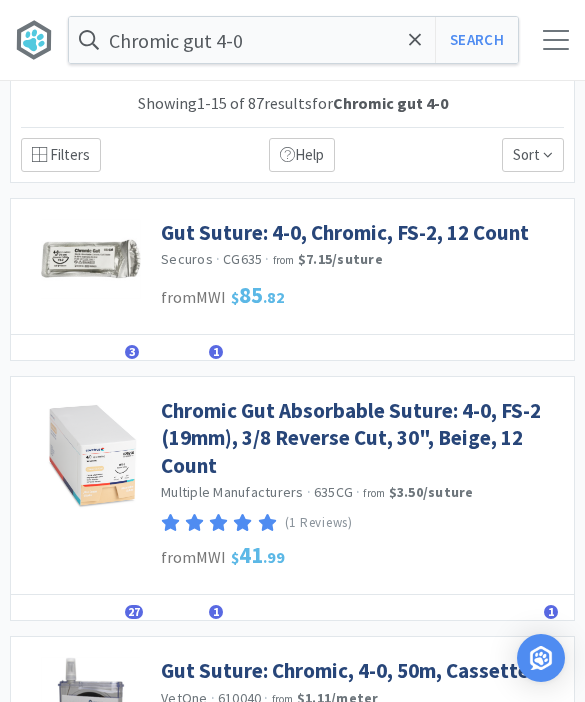 click on "Gut Suture: 4-0, Chromic, FS-2, 12 Count" at bounding box center (345, 232) 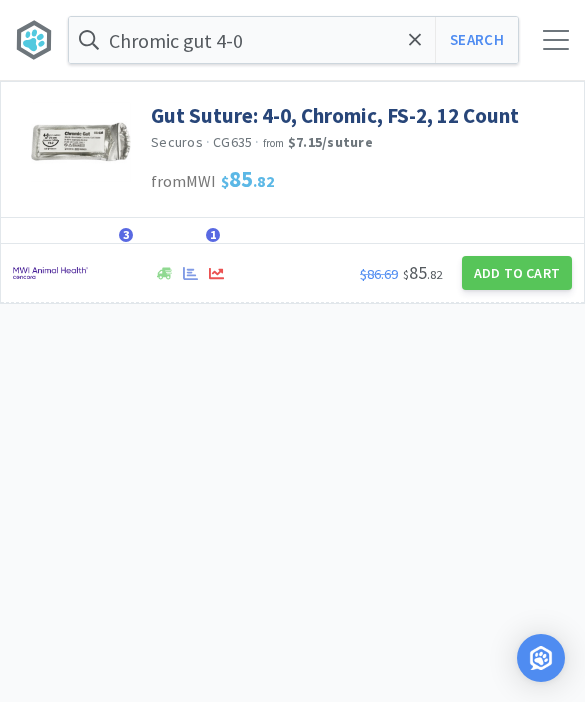 click on "Add to Cart" at bounding box center [517, 273] 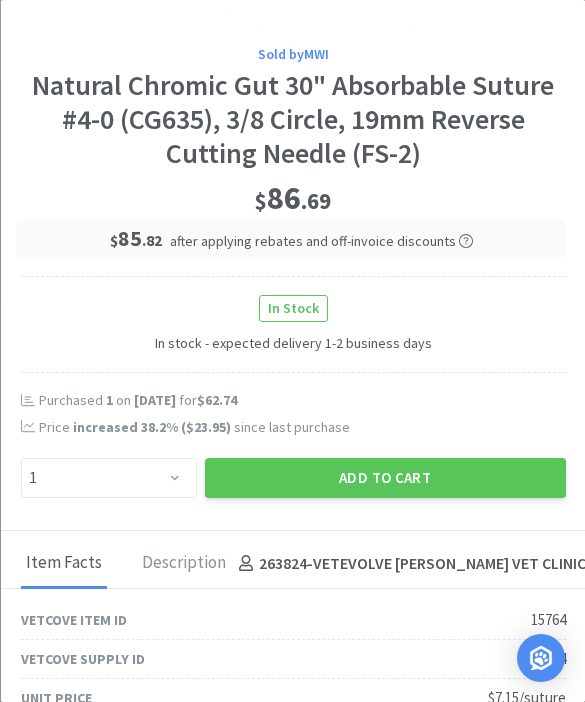 scroll, scrollTop: 230, scrollLeft: 0, axis: vertical 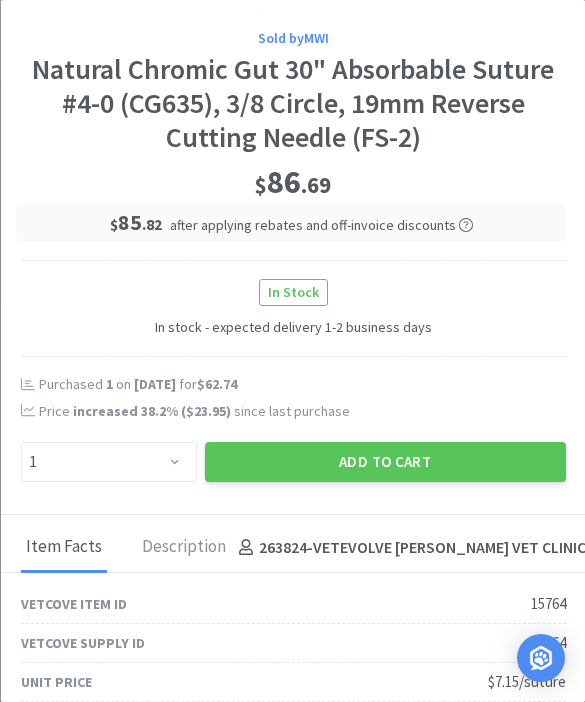 click on "Add to Cart" at bounding box center (384, 462) 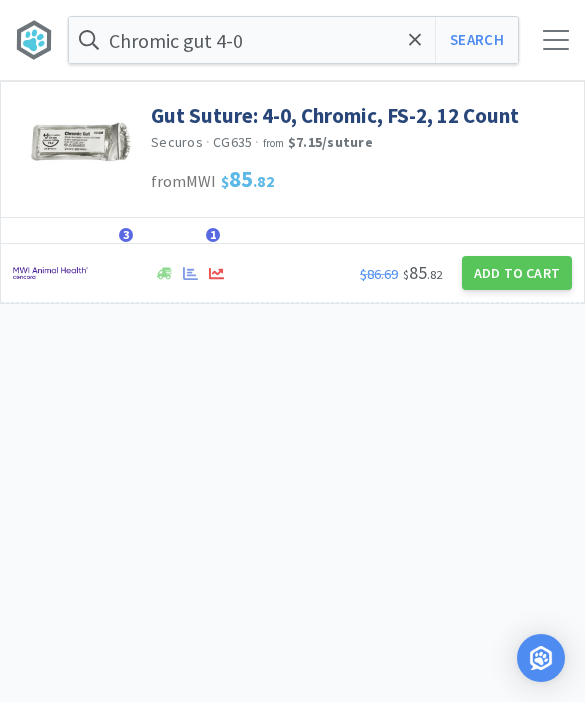 click 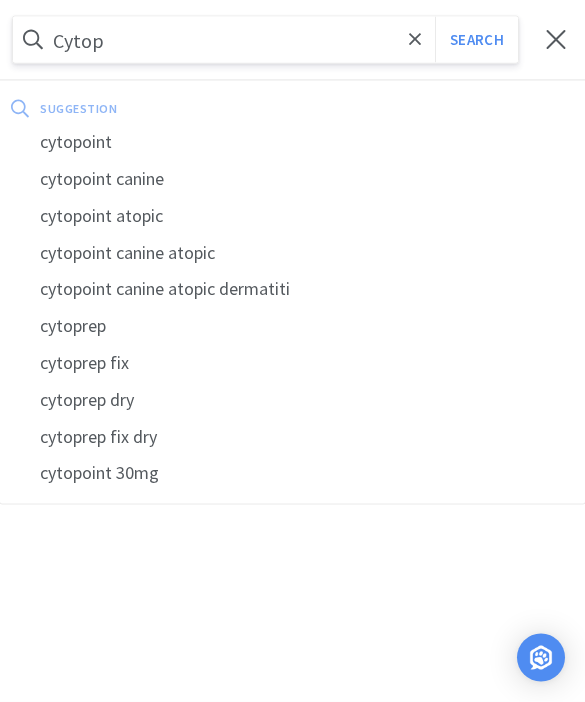click on "cytopoint" at bounding box center [292, 142] 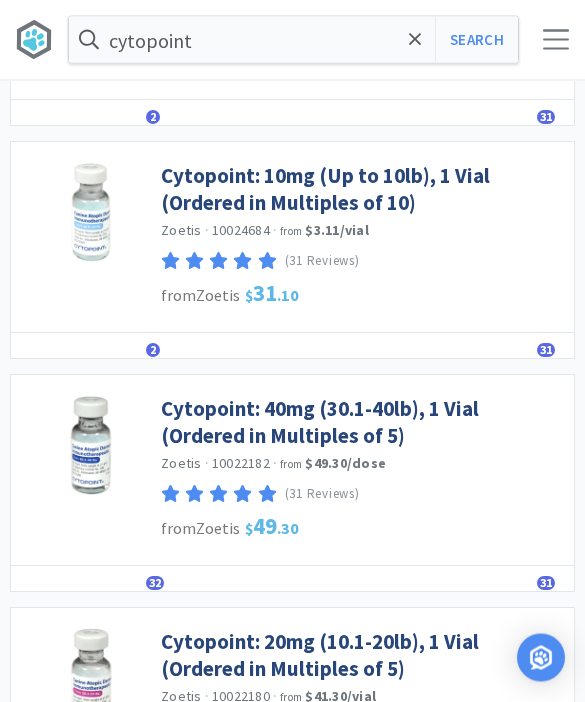 scroll, scrollTop: 780, scrollLeft: 0, axis: vertical 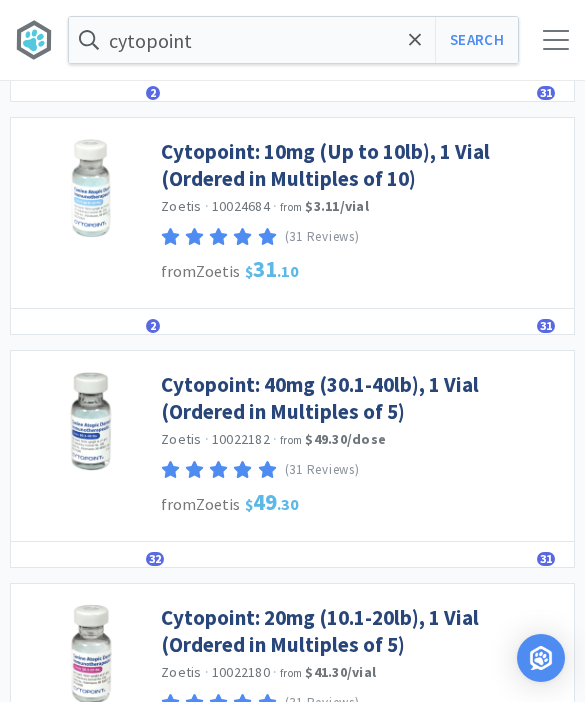 click on "Cytopoint: 40mg (30.1-40lb), 1 Vial (Ordered in Multiples of 5)" at bounding box center (362, 398) 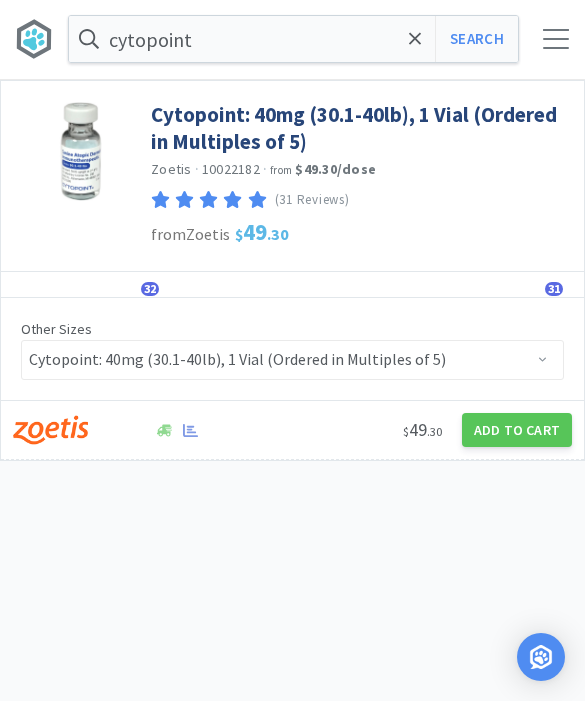 click on "Add to Cart" at bounding box center [517, 431] 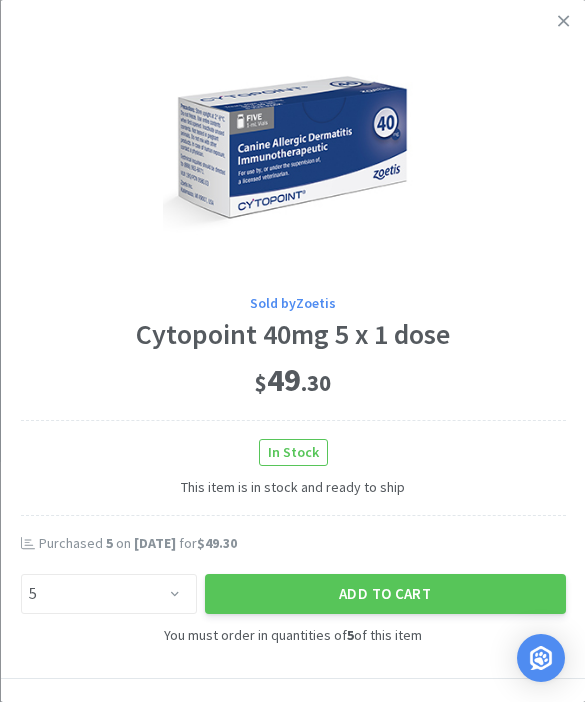 click on "Add to Cart" at bounding box center (384, 594) 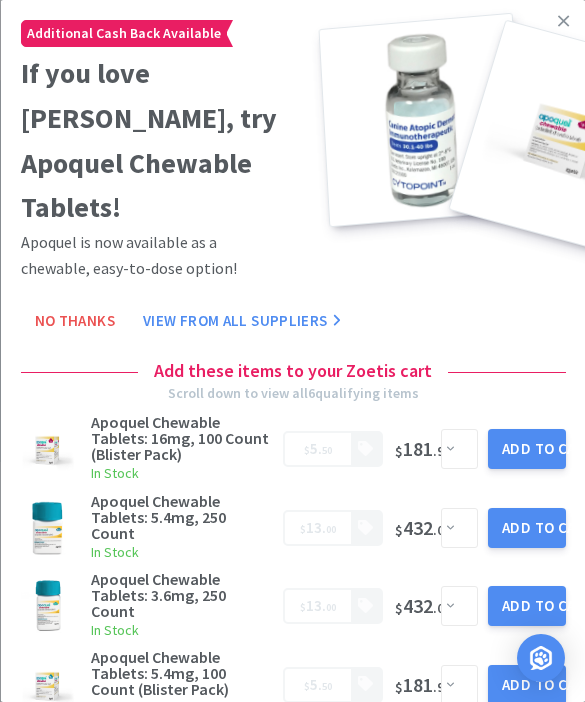 scroll, scrollTop: 0, scrollLeft: 0, axis: both 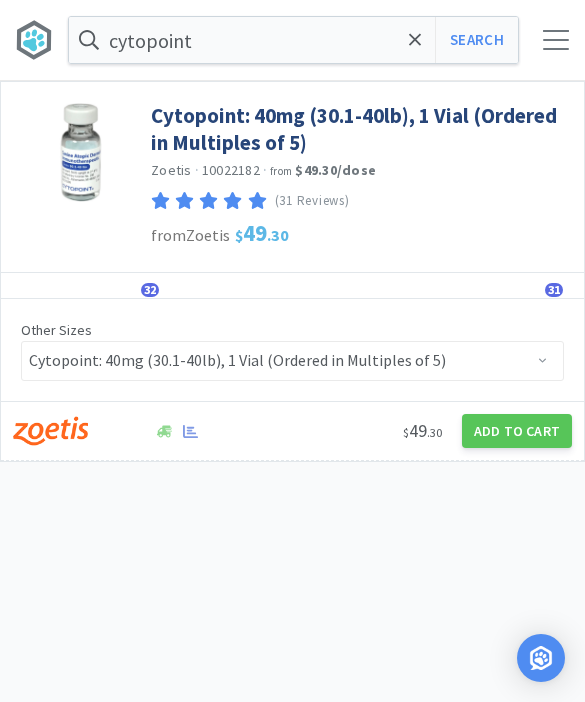 click 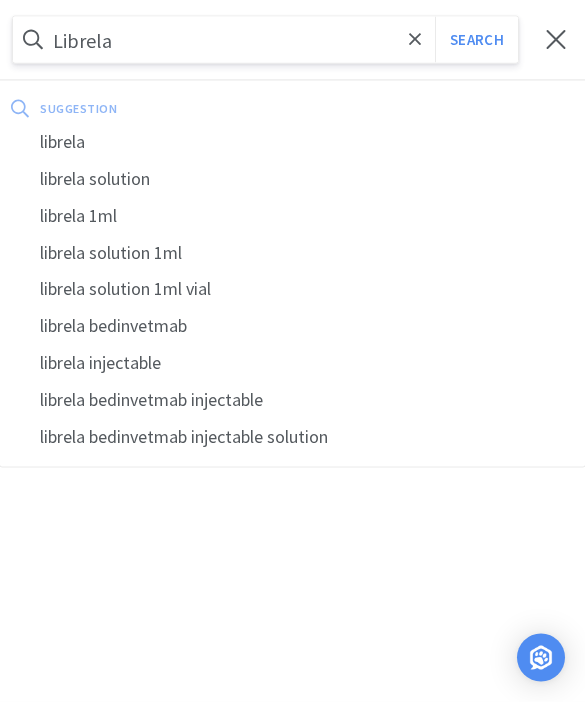 click on "Search" at bounding box center (476, 40) 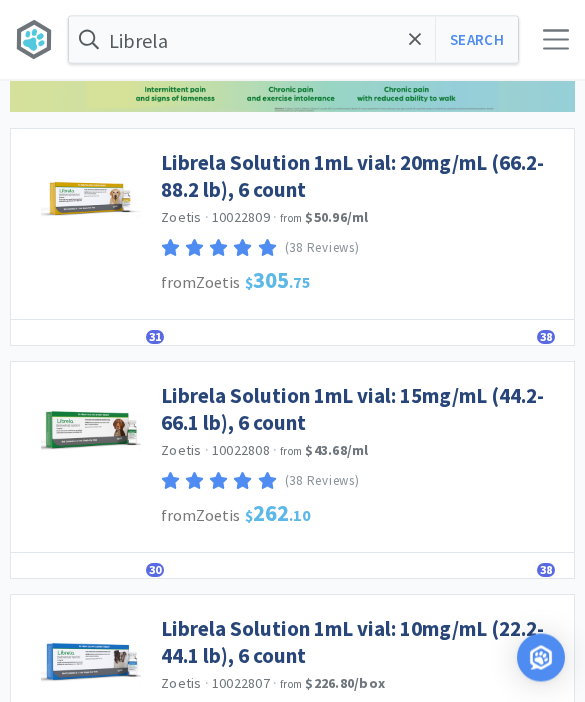 scroll, scrollTop: 184, scrollLeft: 0, axis: vertical 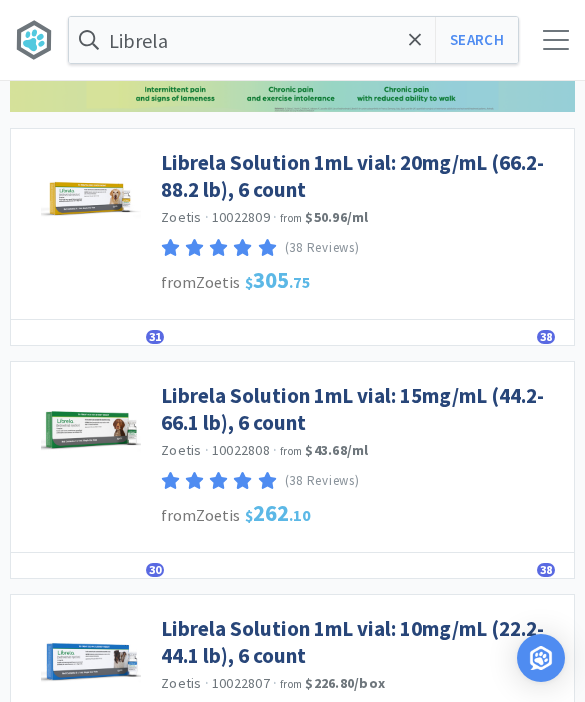 click on "Librela Solution 1mL vial: 15mg/mL (44.2-66.1 lb), 6 count" at bounding box center (362, 409) 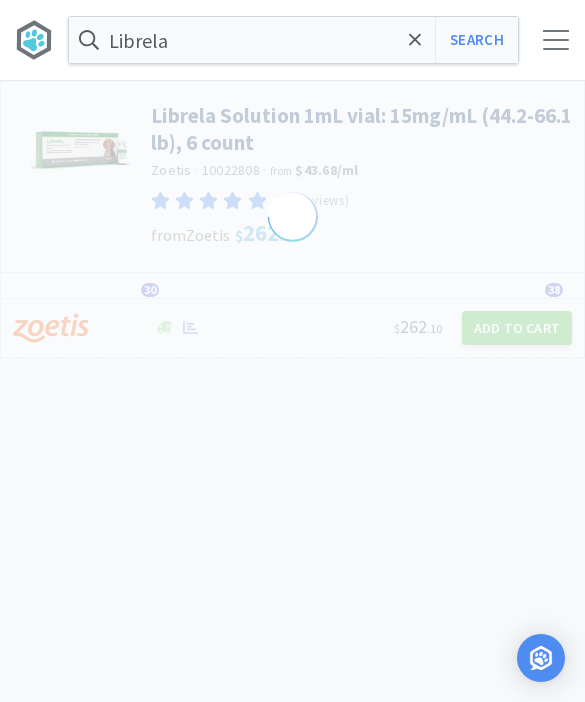 scroll, scrollTop: 0, scrollLeft: 0, axis: both 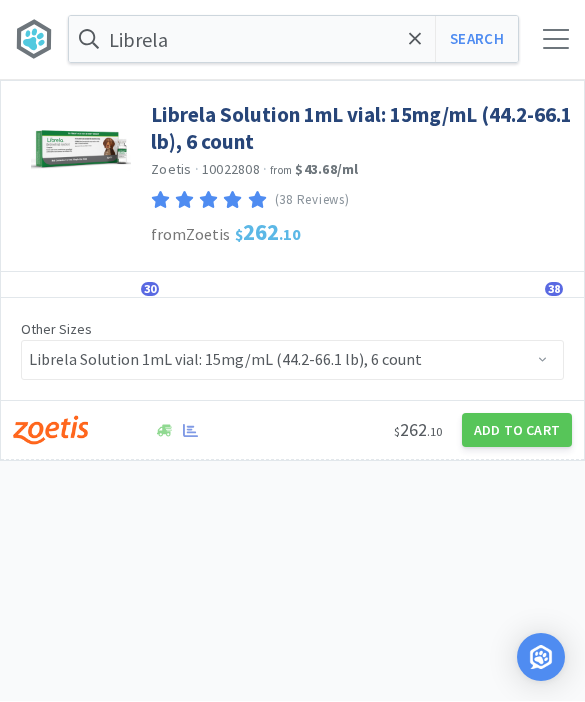 click on "Add to Cart" at bounding box center [517, 431] 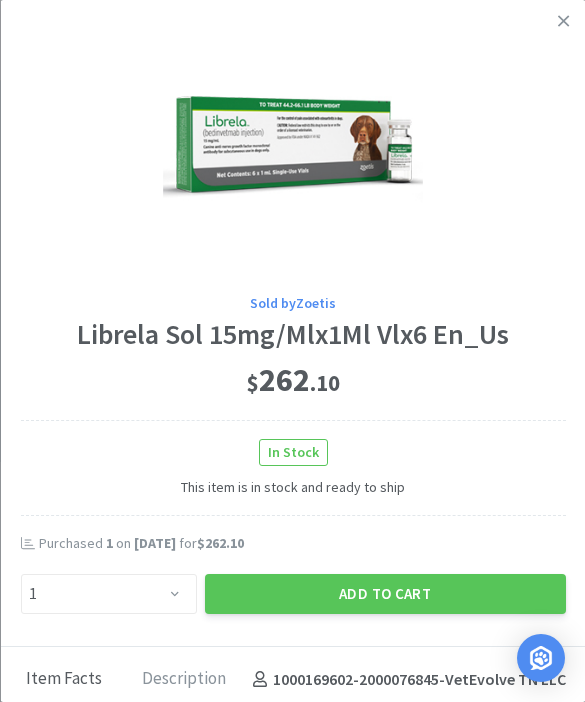 click on "Add to Cart" at bounding box center (384, 594) 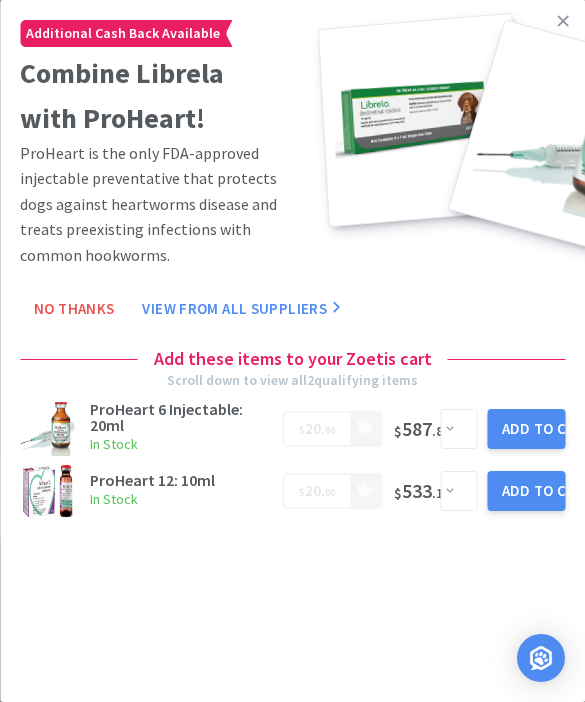 click 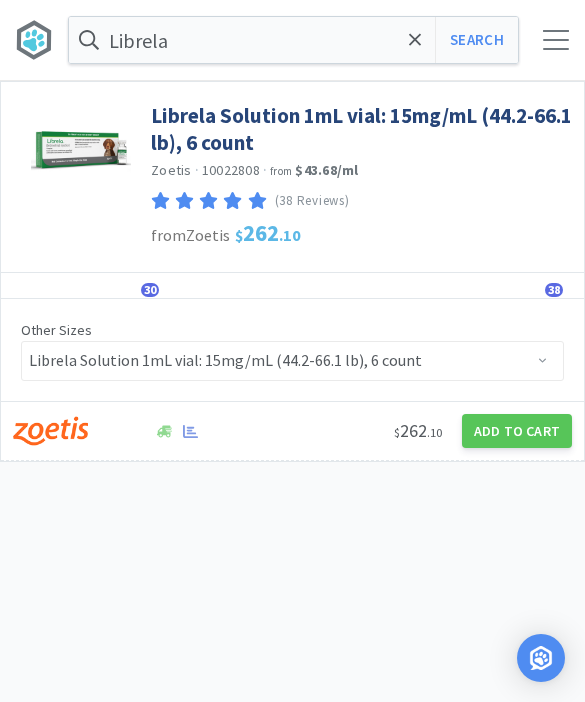 click on "Search" at bounding box center (476, 40) 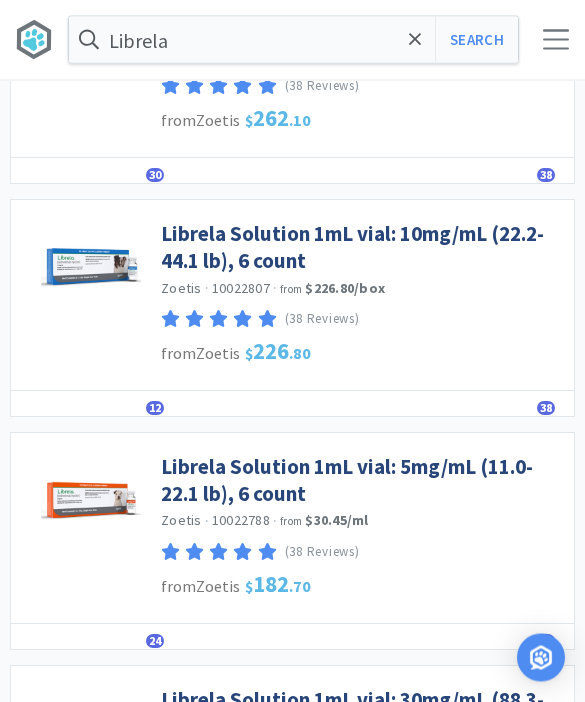 scroll, scrollTop: 581, scrollLeft: 0, axis: vertical 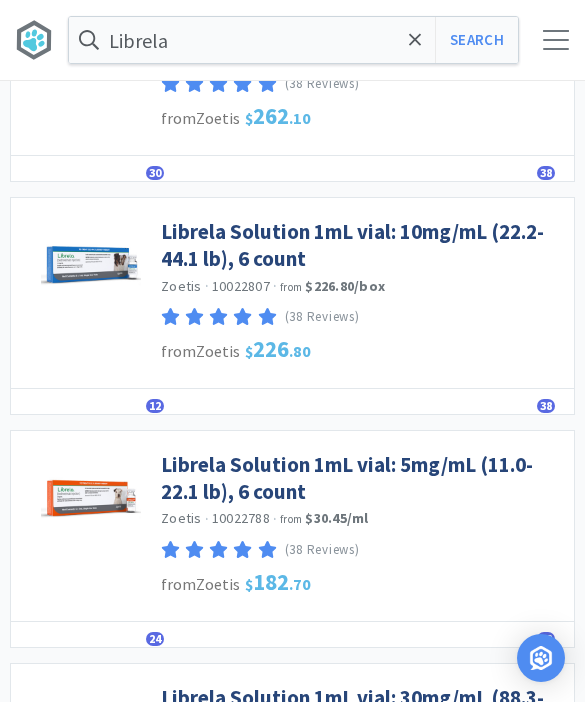 click on "Librela Solution 1mL vial: 5mg/mL (11.0-22.1 lb), 6 count" at bounding box center (362, 478) 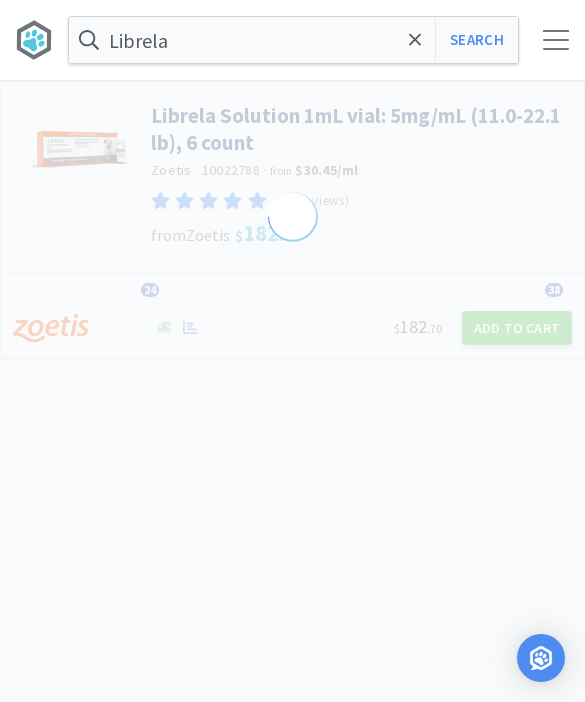 scroll, scrollTop: 0, scrollLeft: 0, axis: both 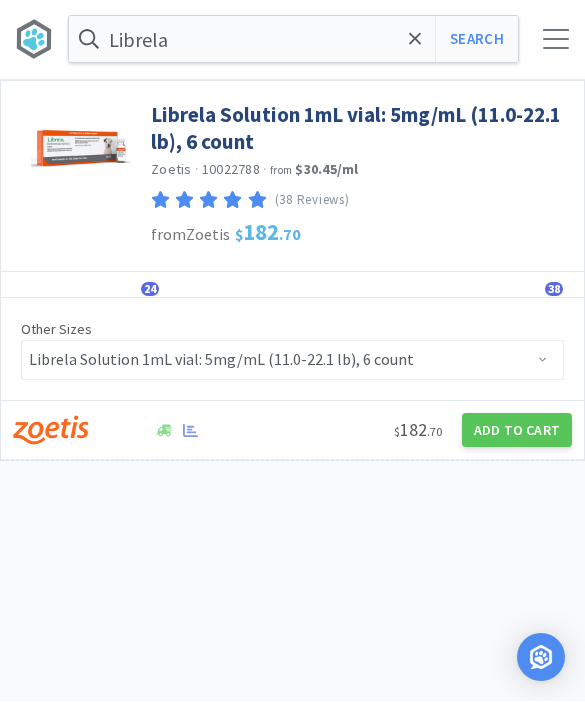 click on "Add to Cart" at bounding box center [517, 431] 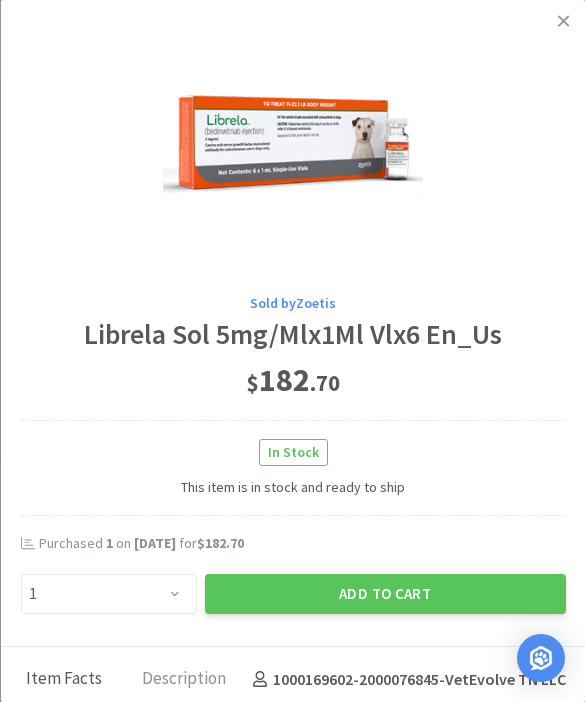 click on "Add to Cart" at bounding box center (384, 594) 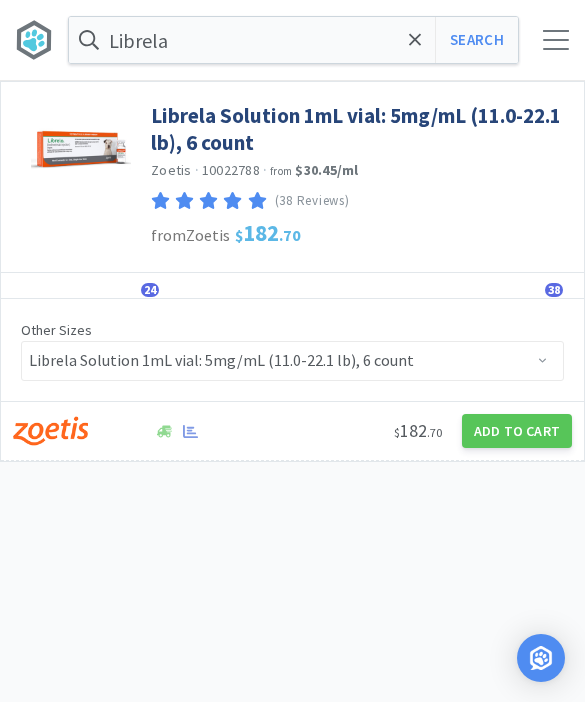 click at bounding box center [415, 40] 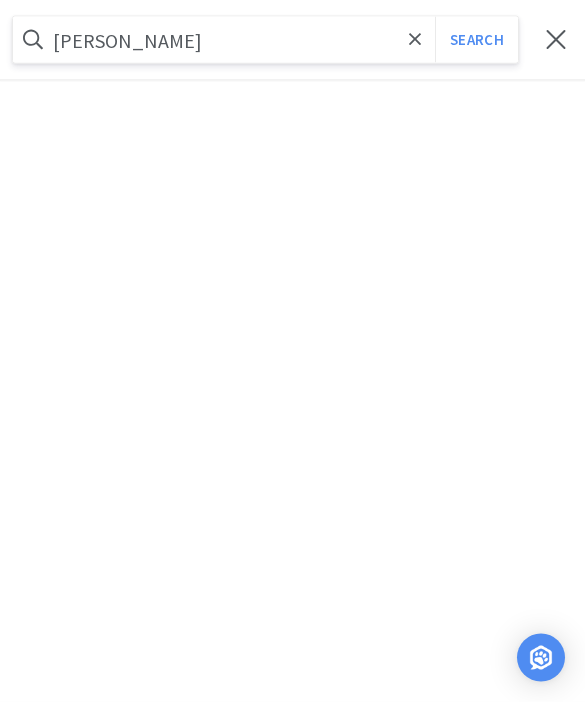 click on "Search" at bounding box center (476, 40) 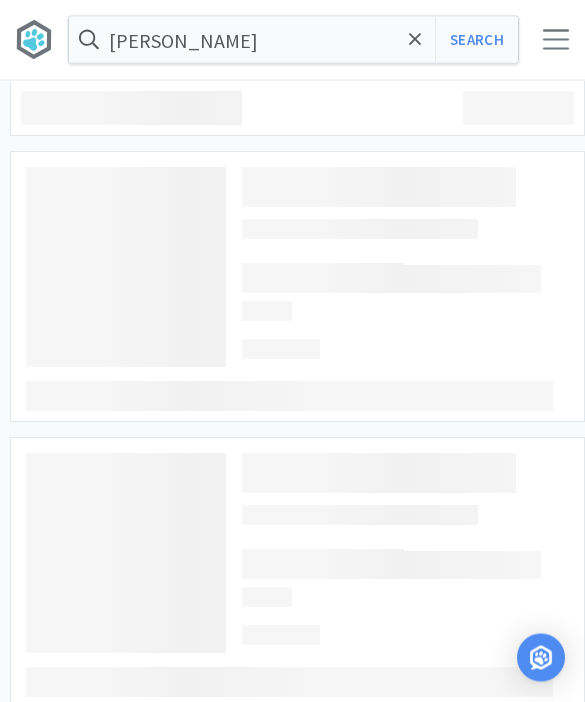 scroll, scrollTop: 1, scrollLeft: 0, axis: vertical 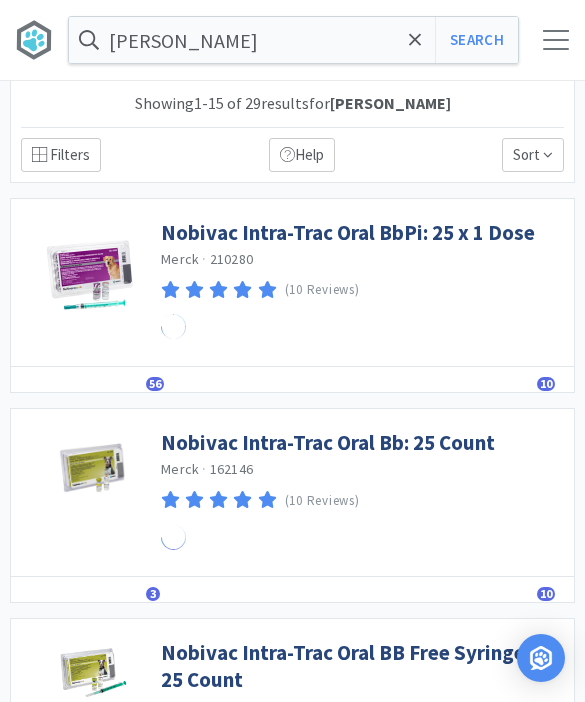 click on "[PERSON_NAME]" at bounding box center (293, 40) 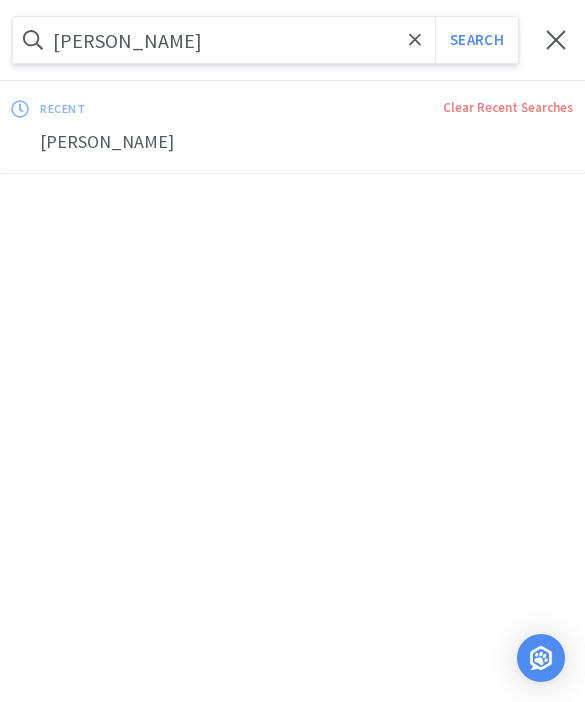 scroll, scrollTop: 0, scrollLeft: 0, axis: both 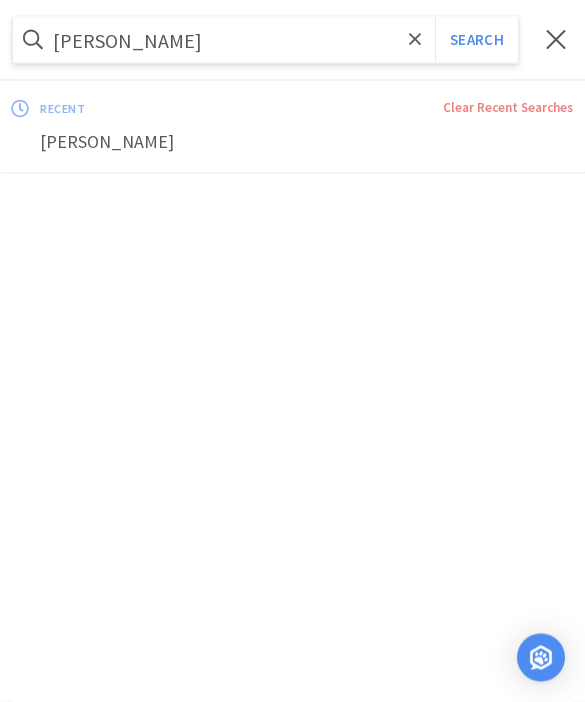 click at bounding box center [556, 40] 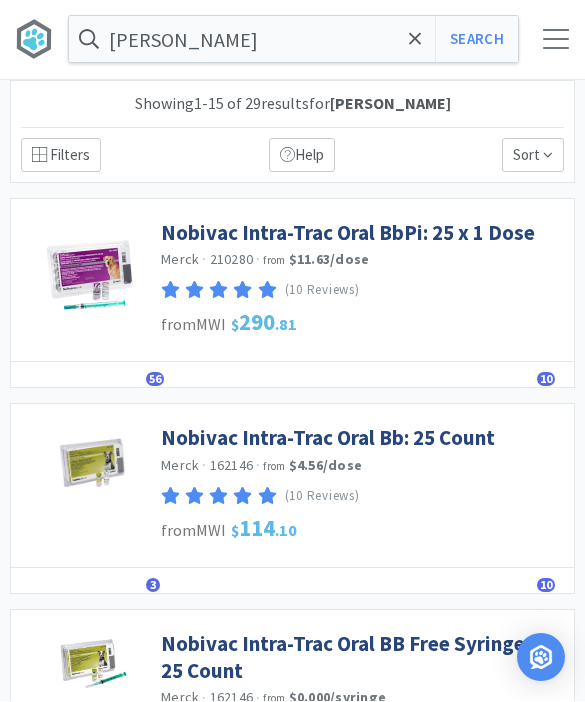 scroll, scrollTop: 1, scrollLeft: 0, axis: vertical 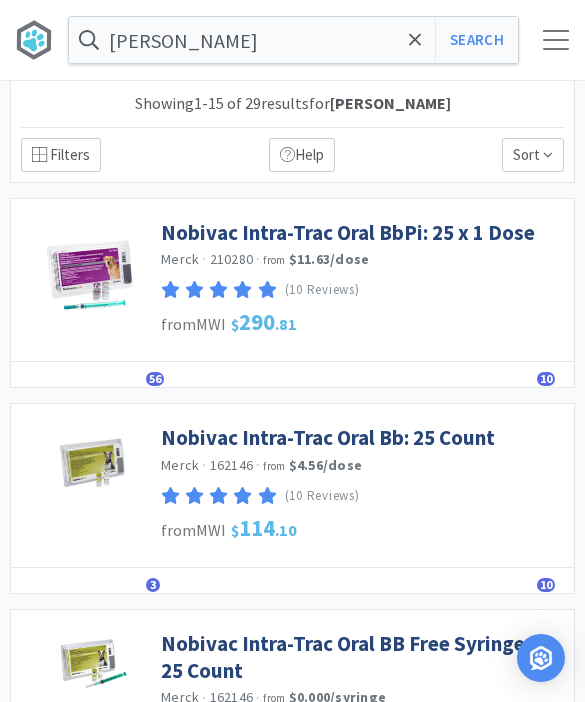 click on "Nobivac Intra-Trac Oral BbPi: 25 x 1 Dose" at bounding box center (348, 232) 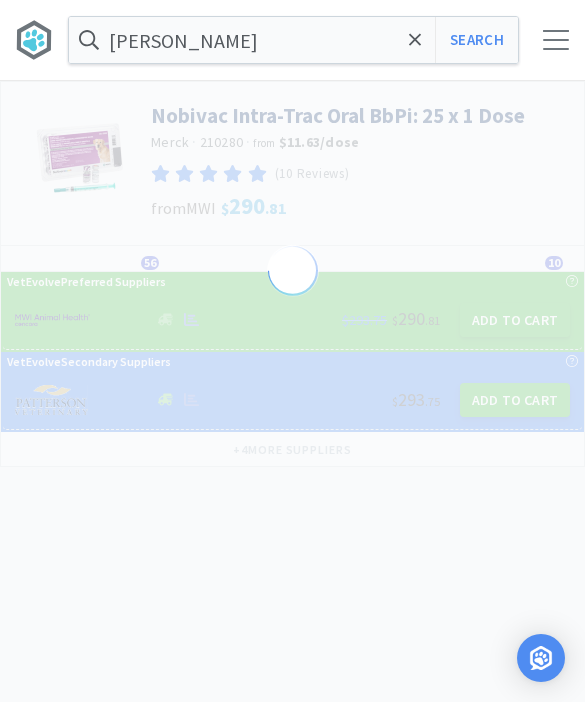 scroll, scrollTop: 0, scrollLeft: 0, axis: both 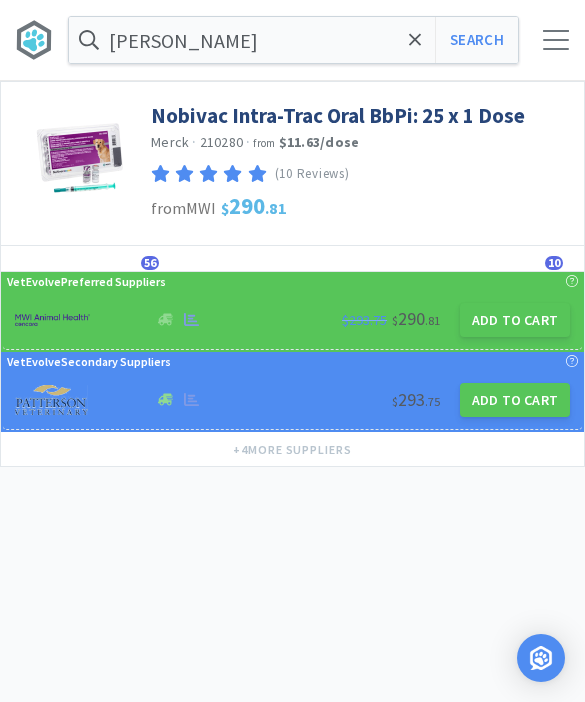 click on "Add to Cart" at bounding box center (515, 320) 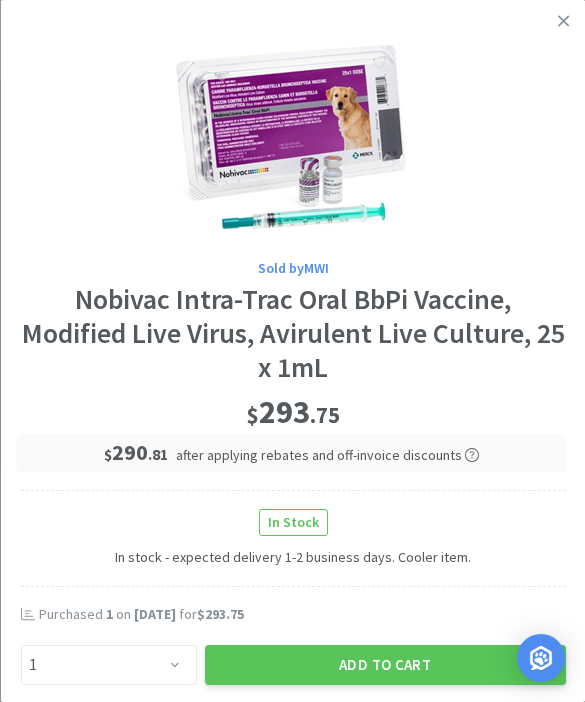 click on "Add to Cart" at bounding box center (384, 665) 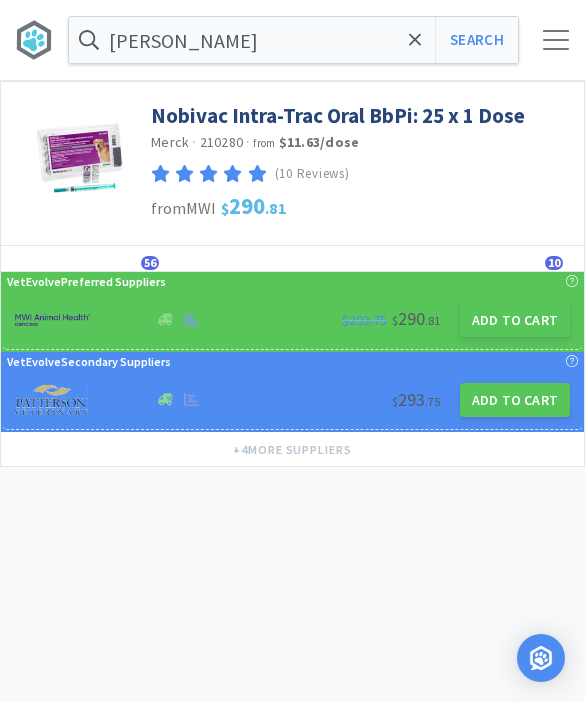 click 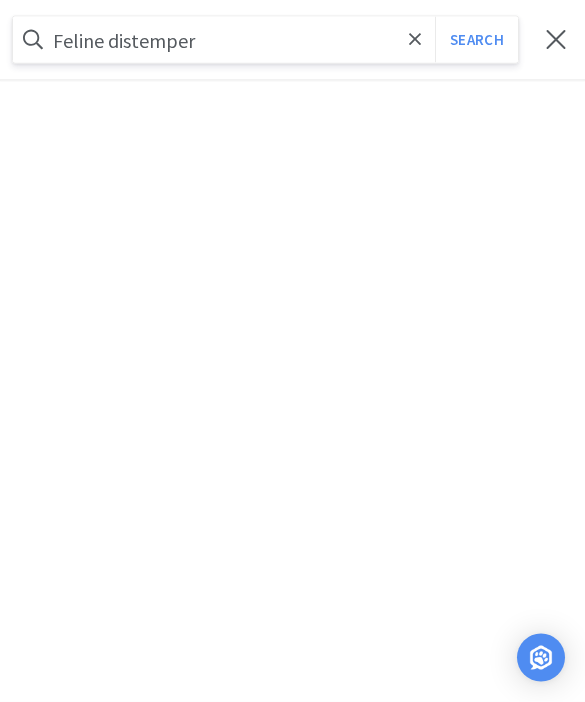 click on "Search" at bounding box center (476, 40) 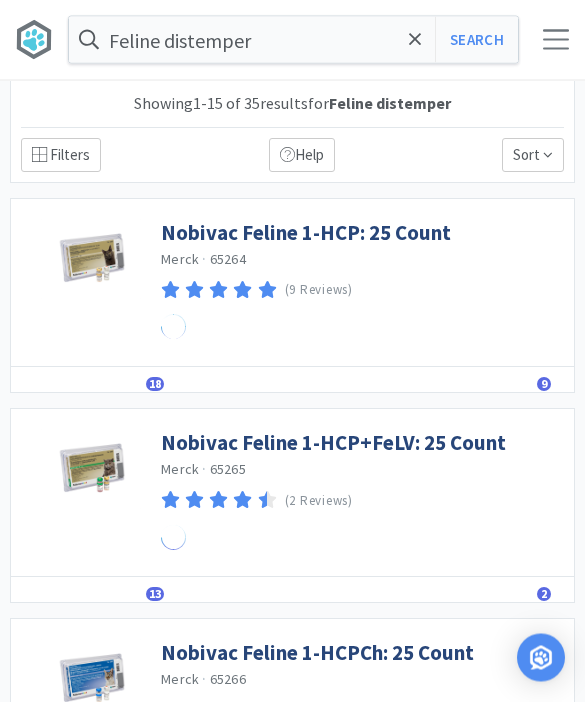 scroll, scrollTop: 1, scrollLeft: 0, axis: vertical 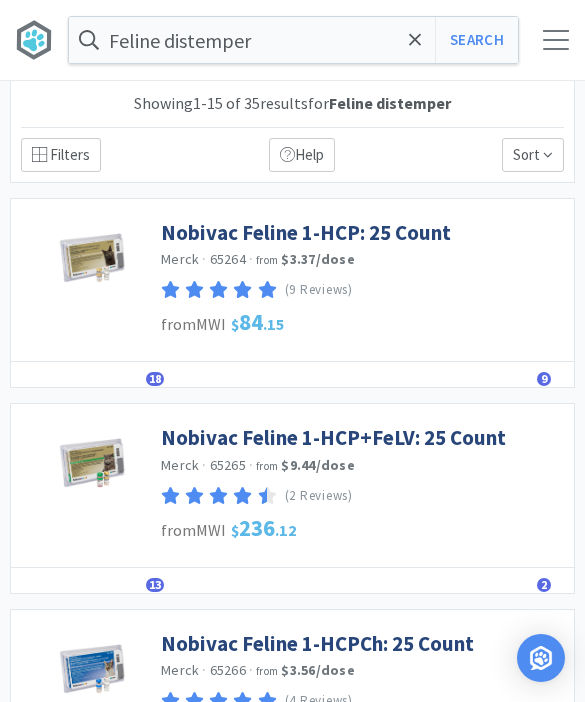 click on "Nobivac Feline 1-HCP: 25 Count" at bounding box center (306, 232) 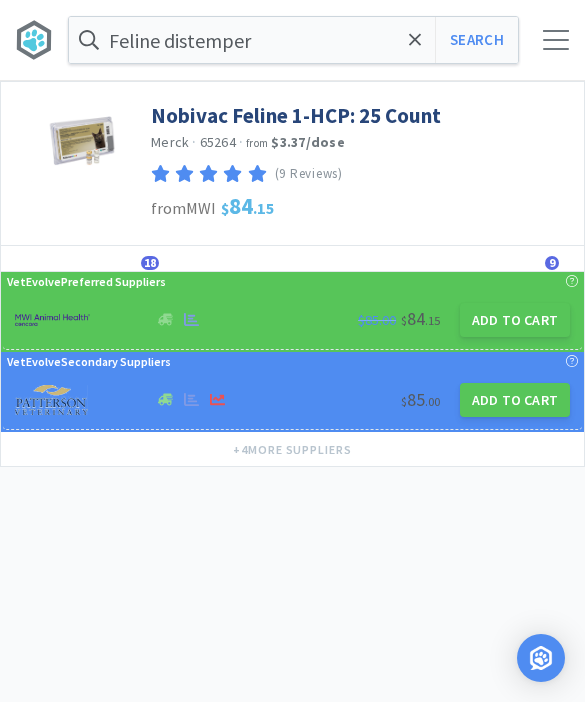 click on "Add to Cart" at bounding box center (515, 320) 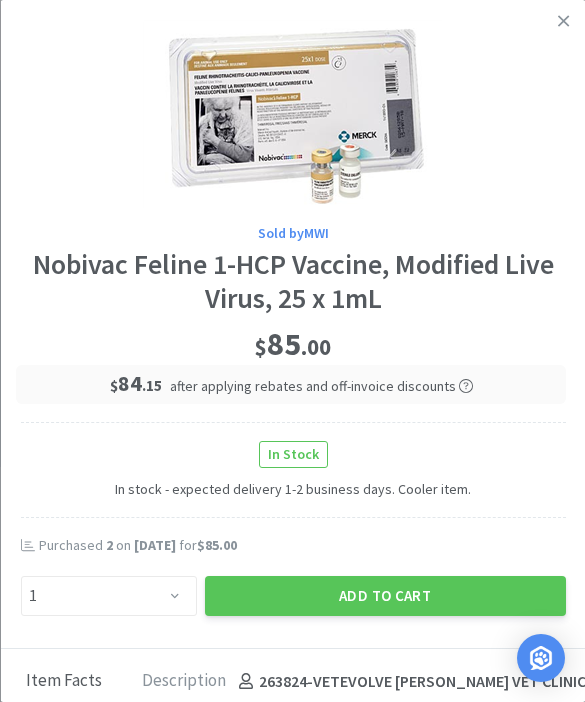 click 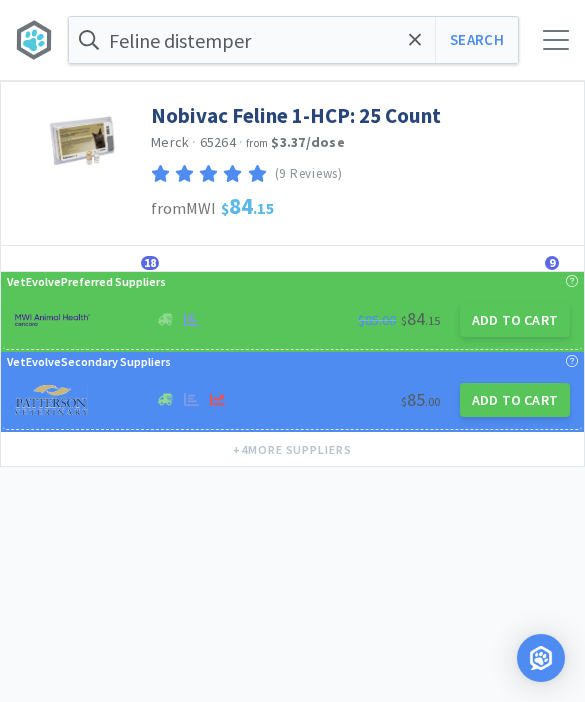 click on "Add to Cart" at bounding box center (515, 320) 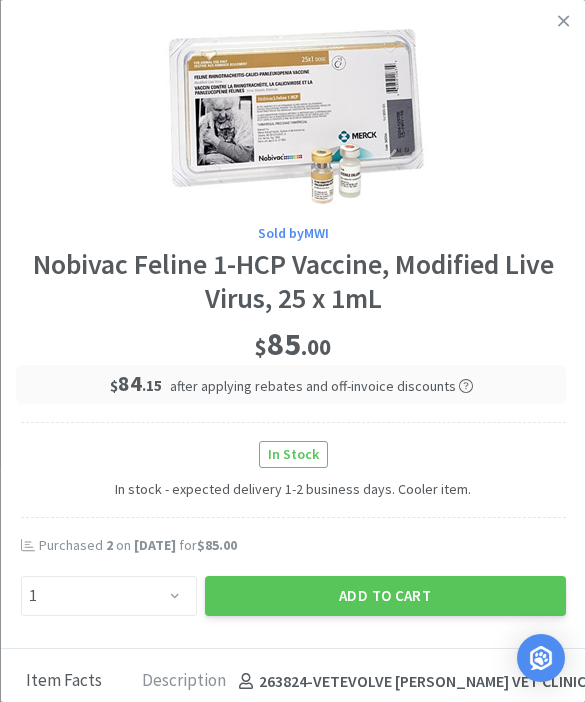 click on "Add to Cart" at bounding box center [384, 596] 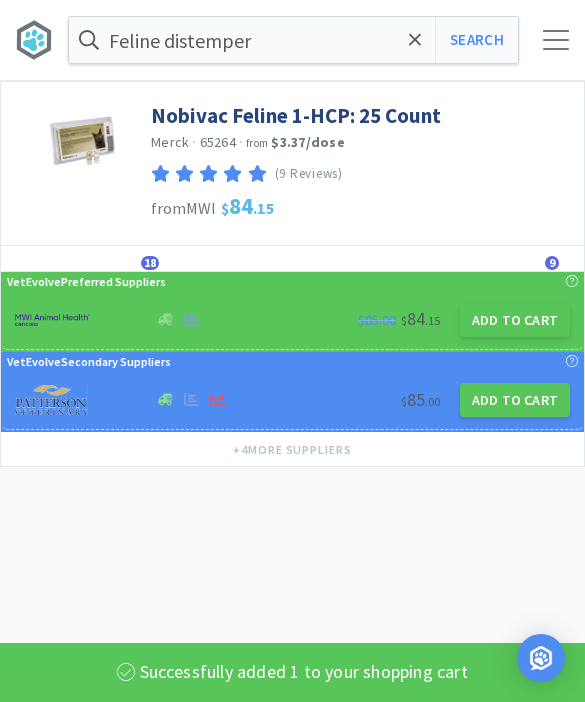 click 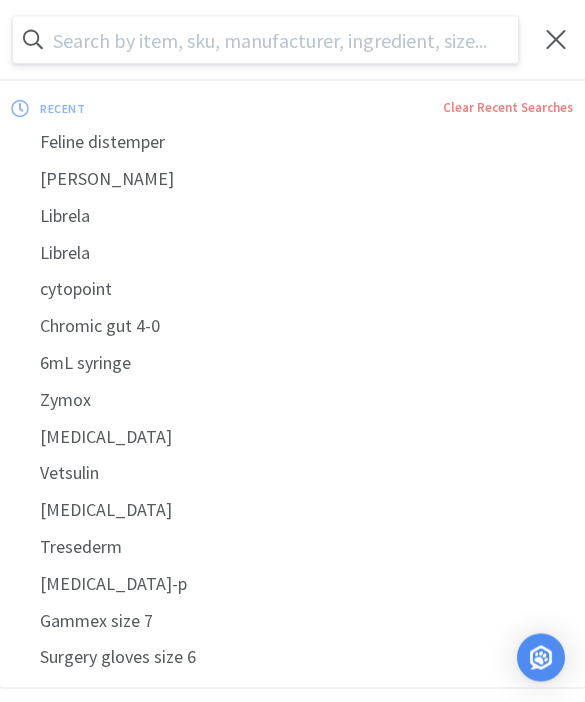click at bounding box center [265, 40] 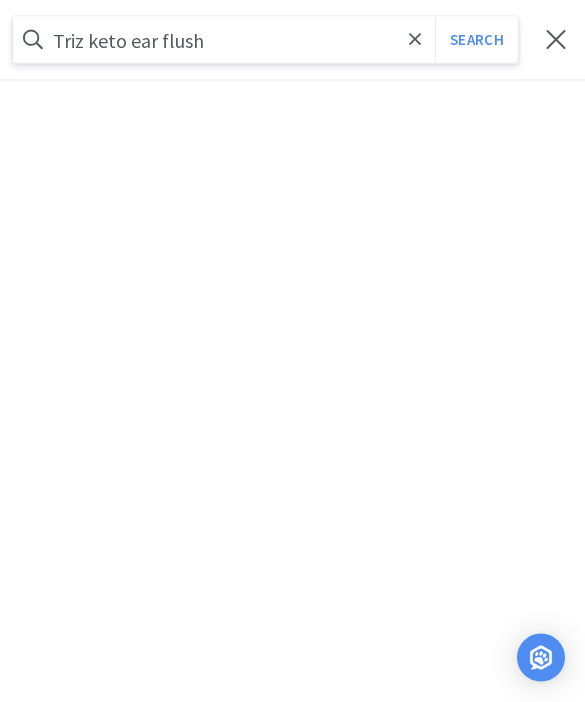 click on "Search" at bounding box center (476, 40) 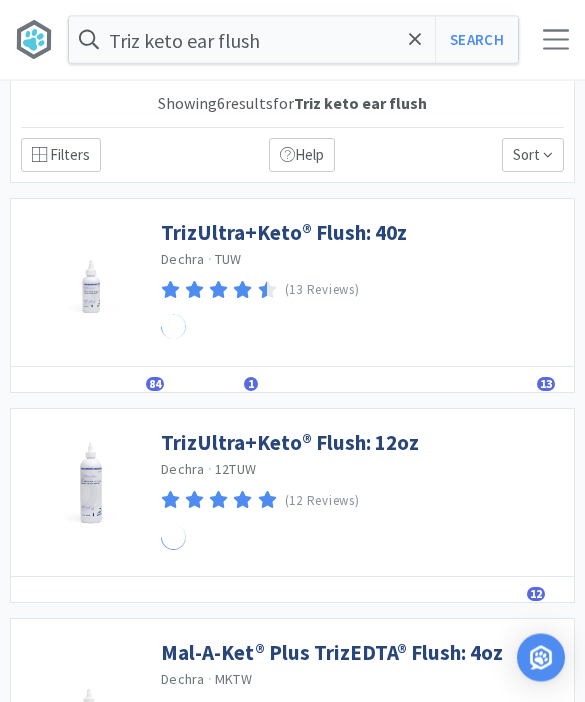 scroll, scrollTop: 1, scrollLeft: 0, axis: vertical 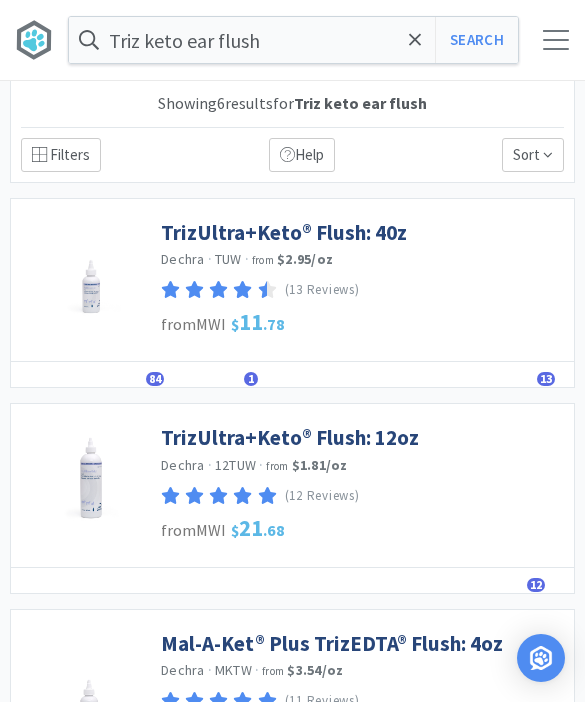 click on "TrizUltra+Keto® Flush: 40z" at bounding box center [284, 232] 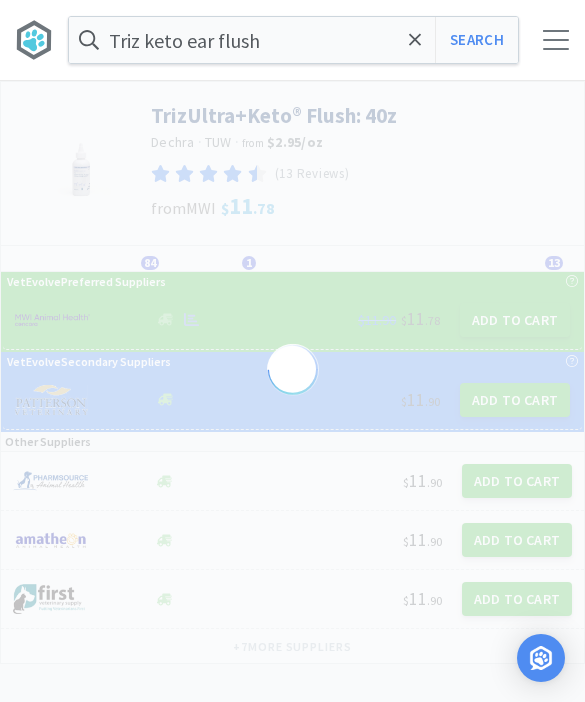 scroll, scrollTop: 0, scrollLeft: 0, axis: both 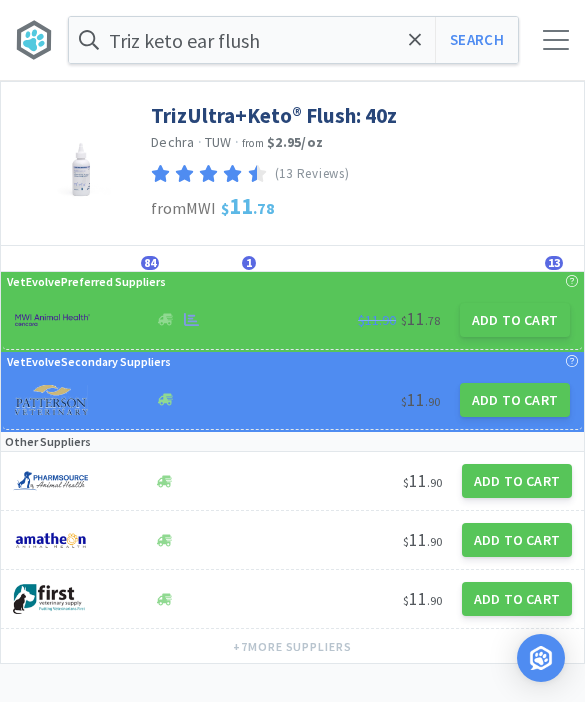 click on "Add to Cart" at bounding box center [515, 320] 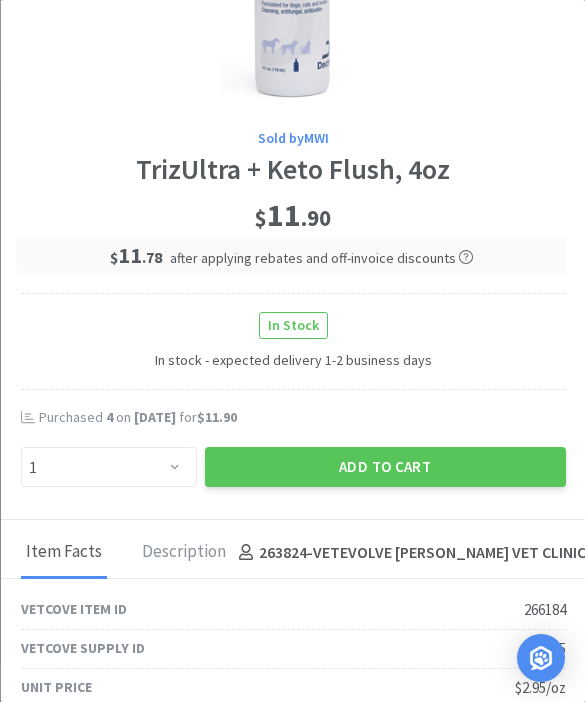scroll, scrollTop: 167, scrollLeft: 0, axis: vertical 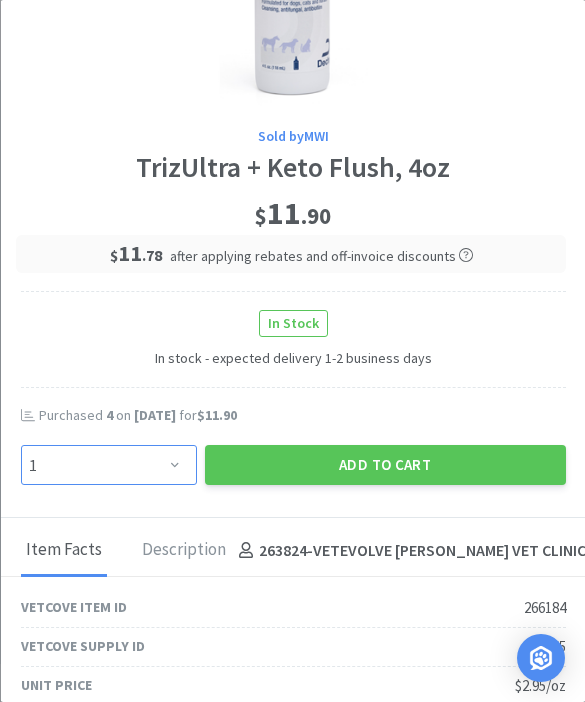 click on "Enter Quantity 1 2 3 4 5 6 7 8 9 10 11 12 13 14 15 16 17 18 19 20 Enter Quantity" at bounding box center [108, 465] 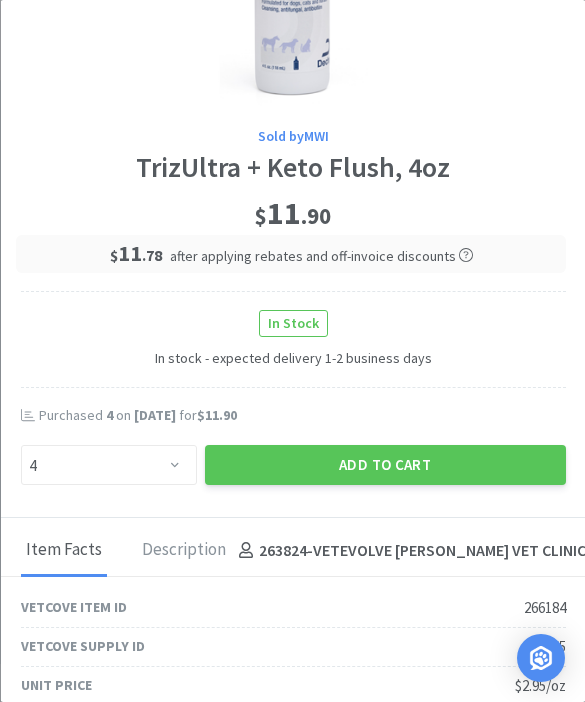 click on "Add to Cart" at bounding box center (384, 465) 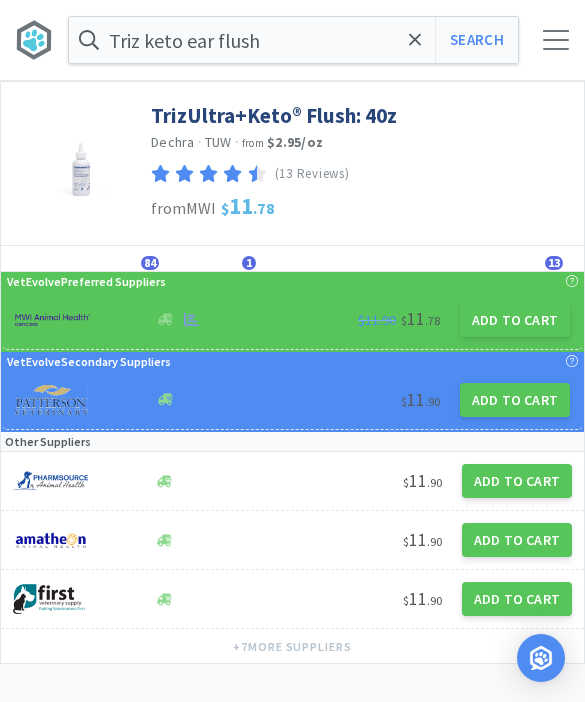 click at bounding box center [415, 40] 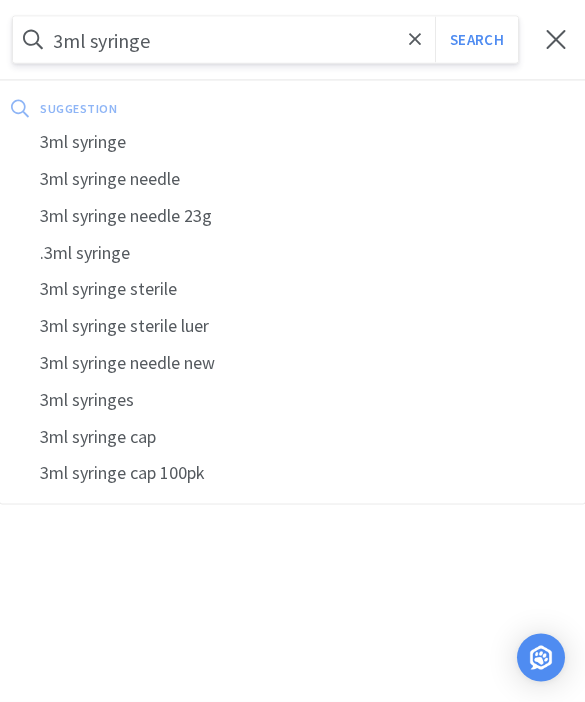 click on "Search" at bounding box center (476, 40) 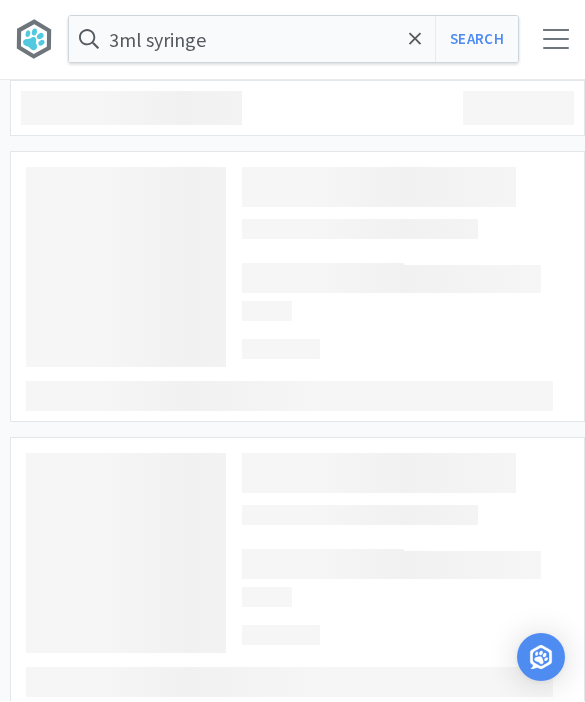 scroll, scrollTop: 1, scrollLeft: 0, axis: vertical 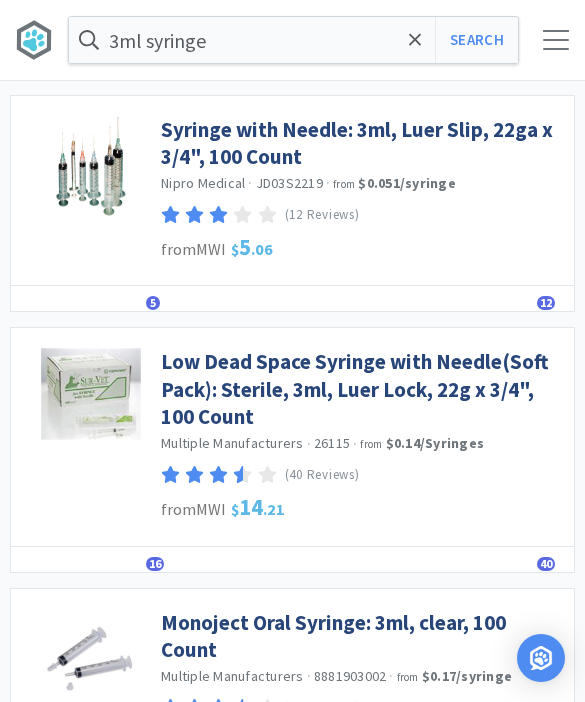 click on "Low Dead Space Syringe with Needle(Soft Pack): Sterile, 3ml, Luer Lock, 22g x 3/4", 100 Count" at bounding box center (362, 389) 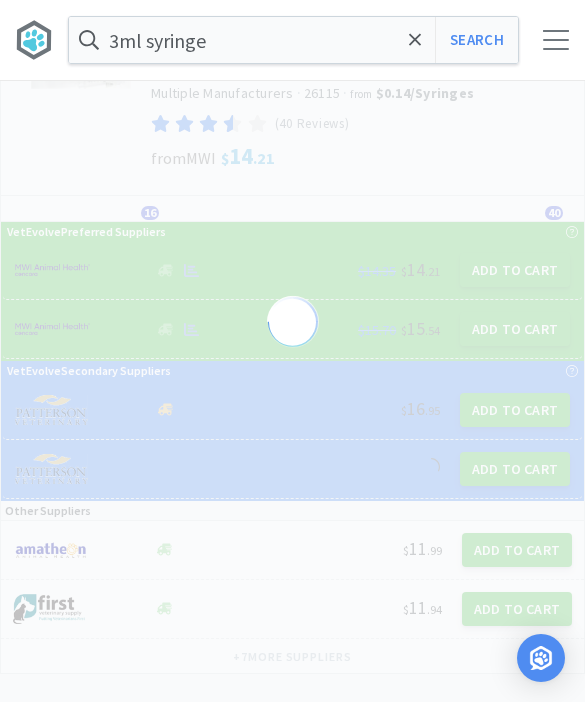 scroll, scrollTop: 39, scrollLeft: 0, axis: vertical 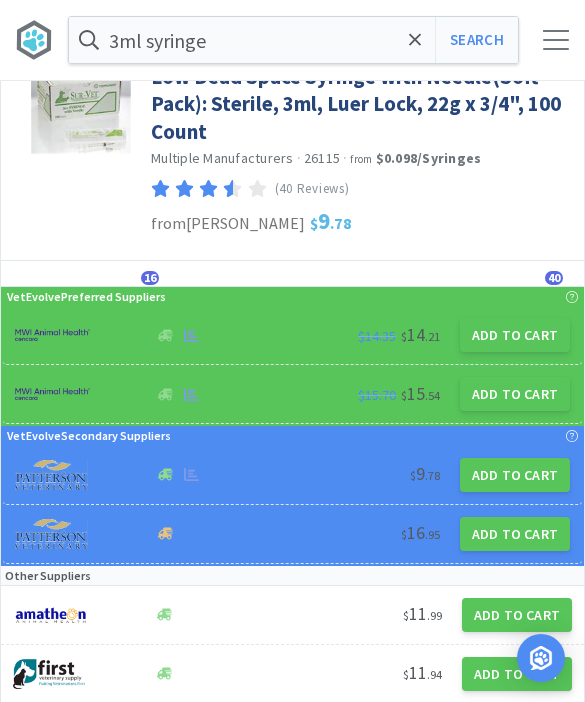 click on "Add to Cart" at bounding box center [515, 335] 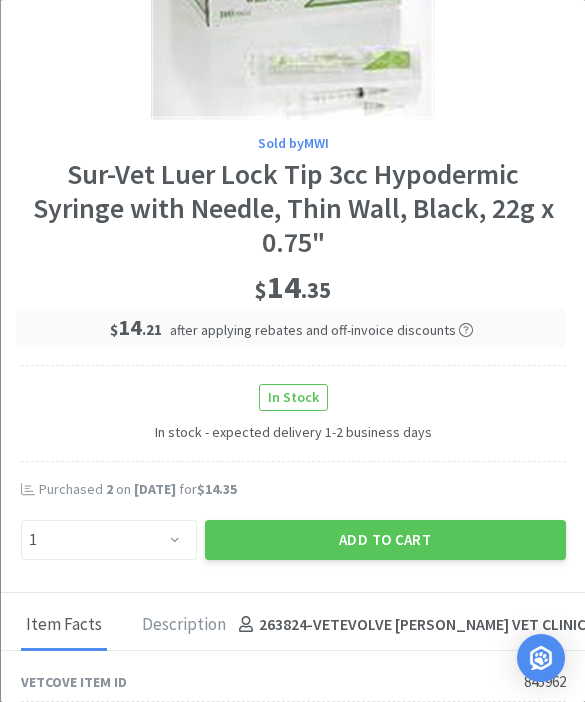 scroll, scrollTop: 162, scrollLeft: 0, axis: vertical 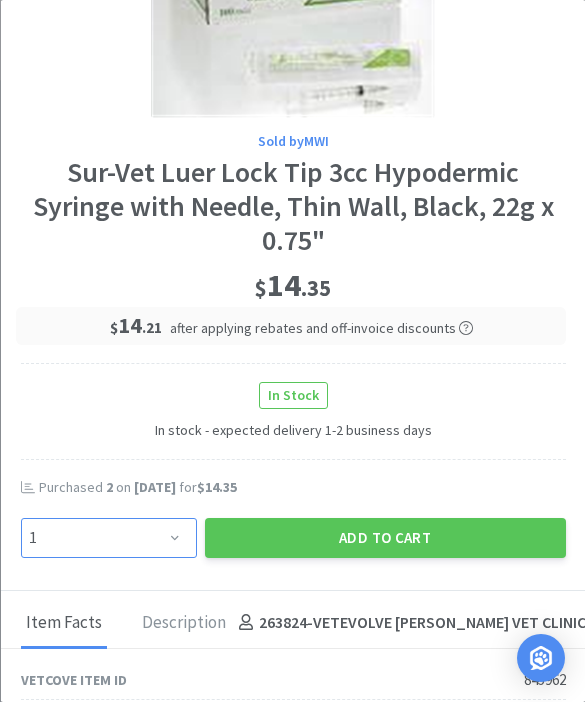 click on "Enter Quantity 1 2 3 4 5 6 7 8 9 10 11 12 13 14 15 16 17 18 19 20 Enter Quantity" at bounding box center (108, 538) 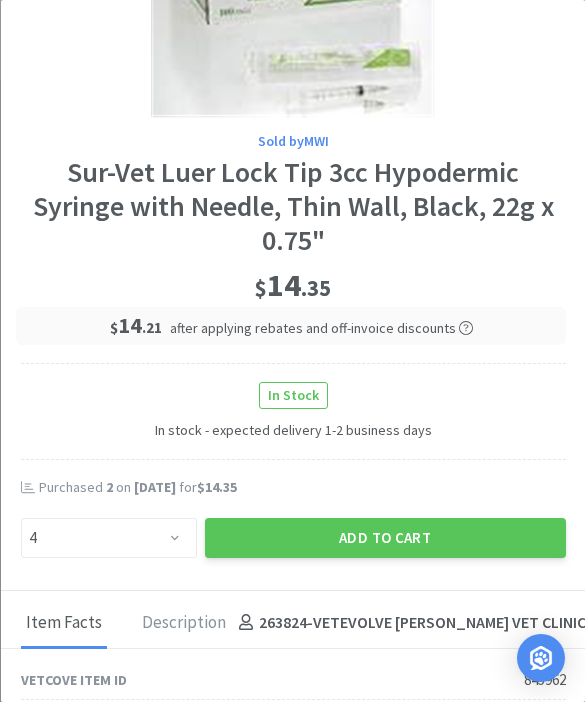 click on "Add to Cart" at bounding box center [384, 538] 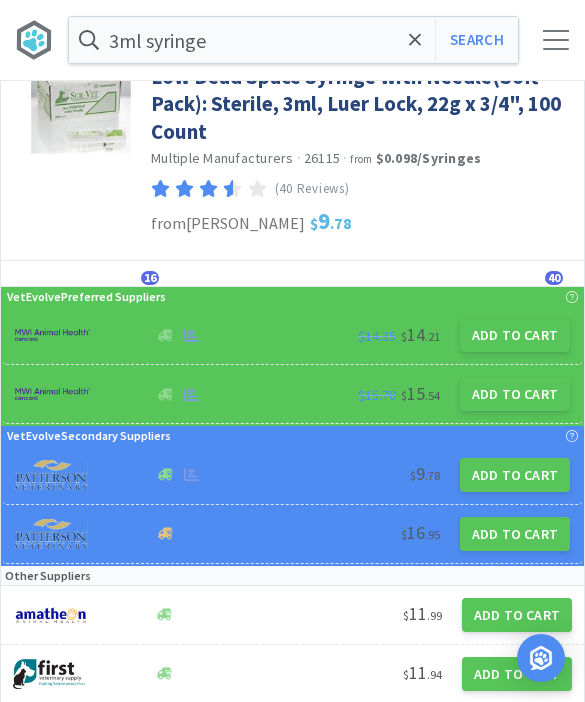 click on "Add to Cart" at bounding box center [515, 335] 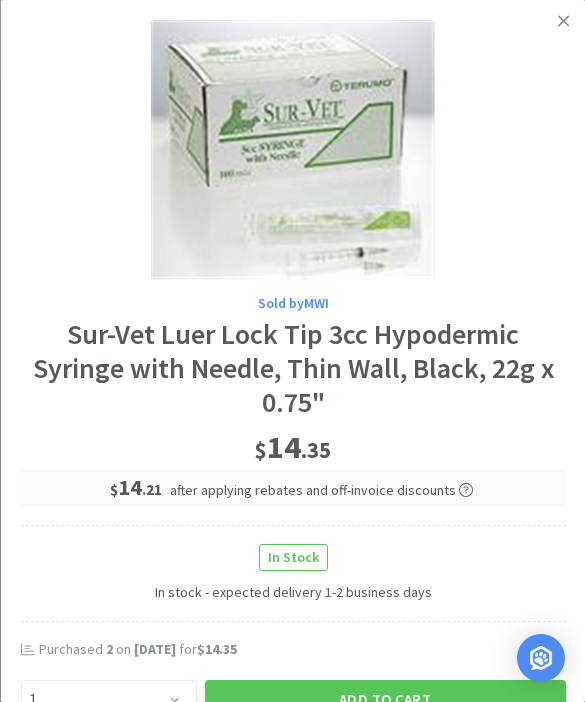 click on "Add to Cart" at bounding box center (384, 700) 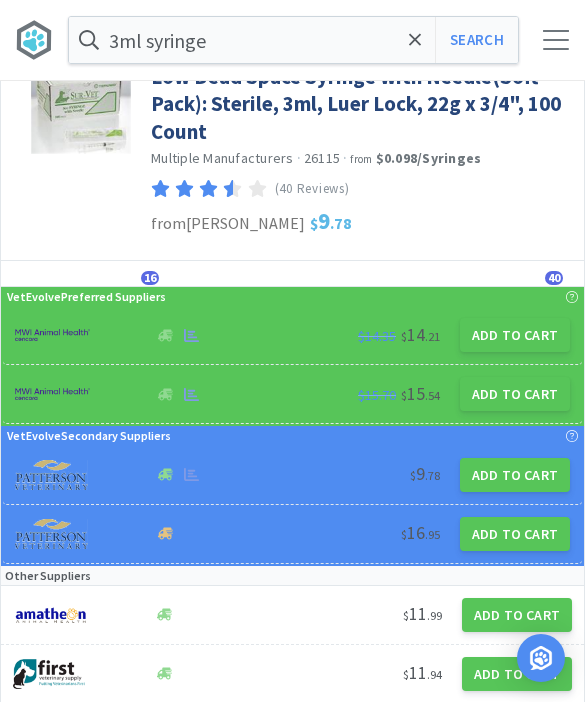 click 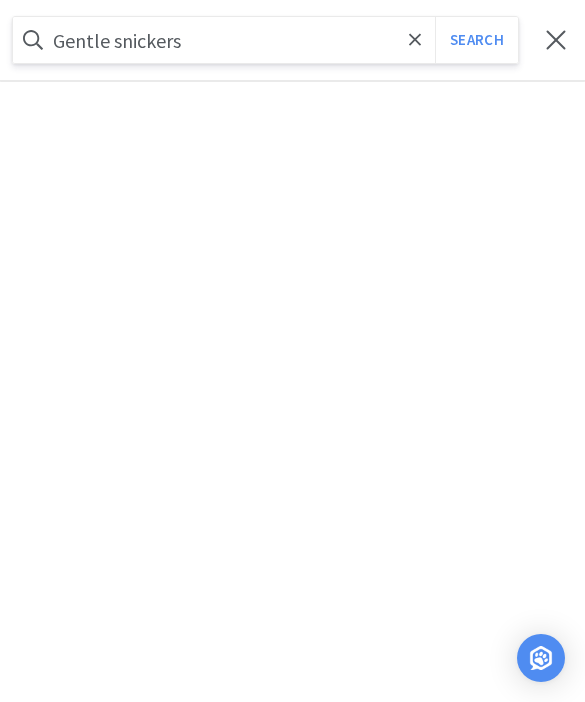 click on "Search" at bounding box center (476, 40) 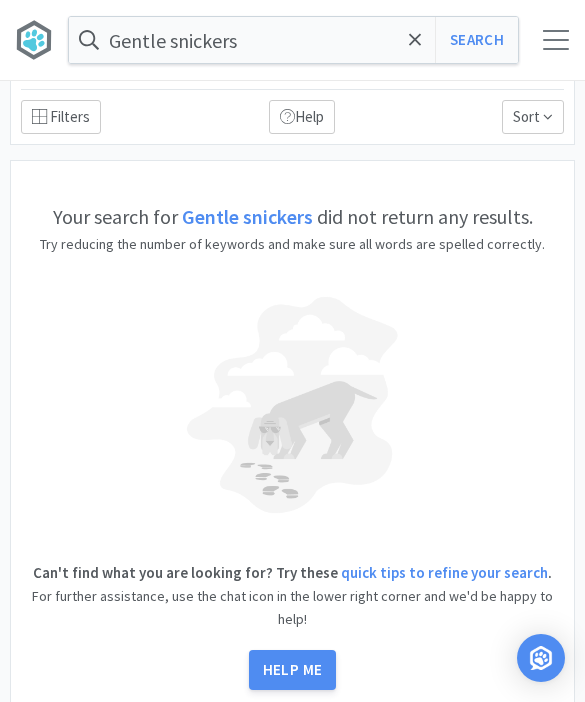 scroll, scrollTop: 40, scrollLeft: 0, axis: vertical 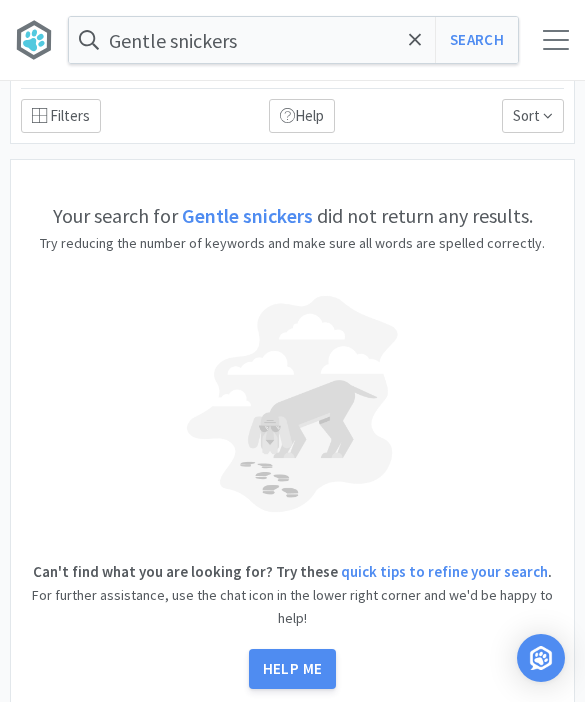 click on "Gentle snickers" at bounding box center [293, 40] 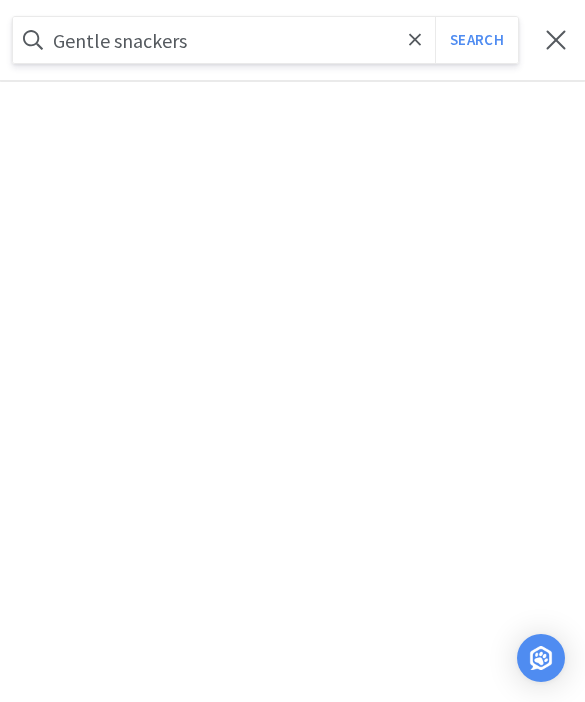 click on "Search" at bounding box center (476, 40) 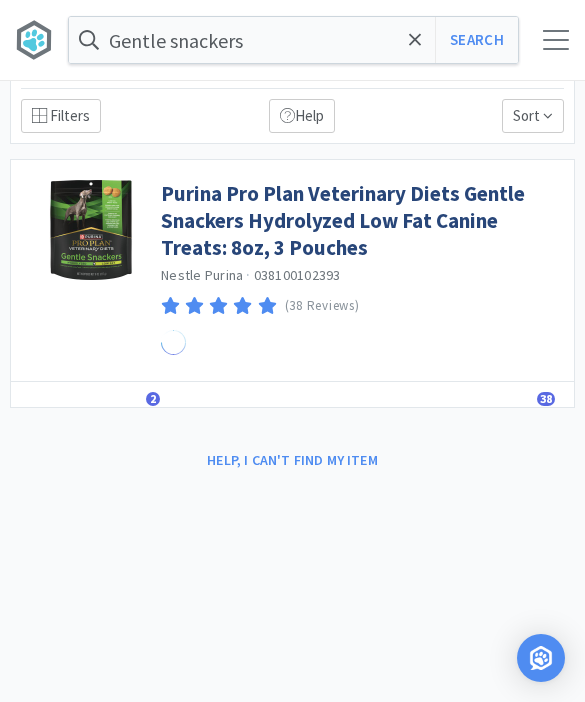 click on "Purina Pro Plan Veterinary Diets Gentle Snackers Hydrolyzed Low Fat Canine Treats: 8oz, 3 Pouches" at bounding box center (362, 221) 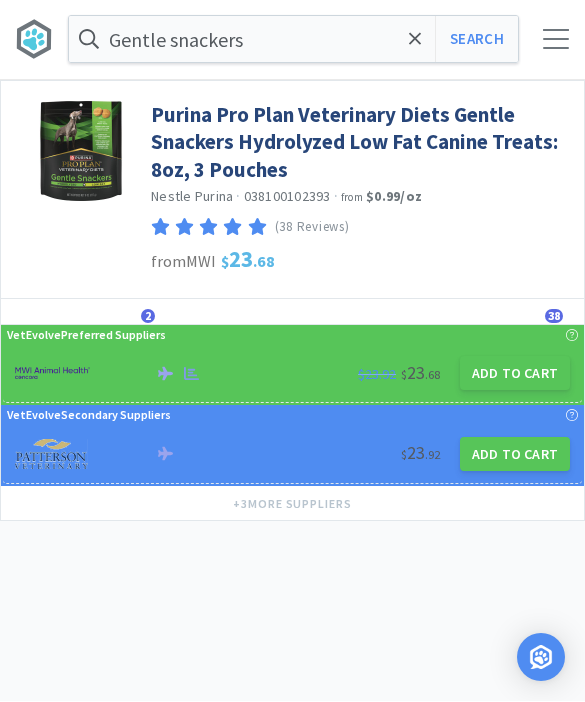 click on "Add to Cart" at bounding box center (515, 374) 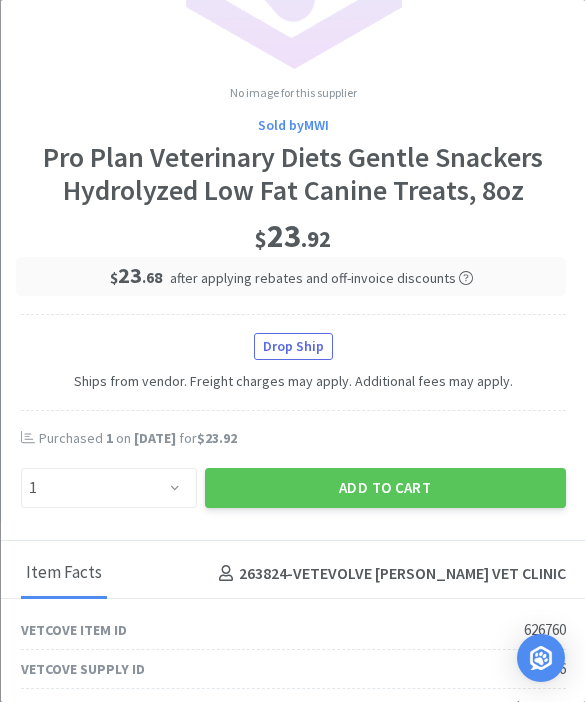 scroll, scrollTop: 206, scrollLeft: 0, axis: vertical 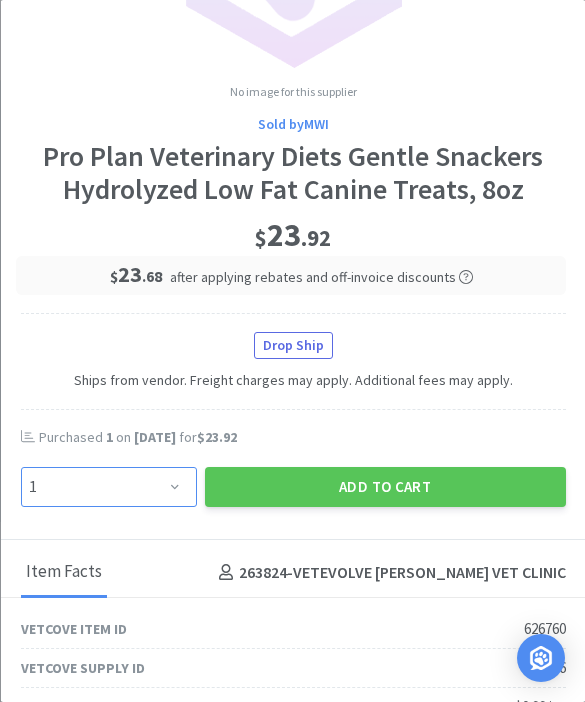 click on "Enter Quantity 1 2 3 4 5 6 7 8 9 10 11 12 13 14 15 16 17 18 19 20 Enter Quantity" at bounding box center [108, 487] 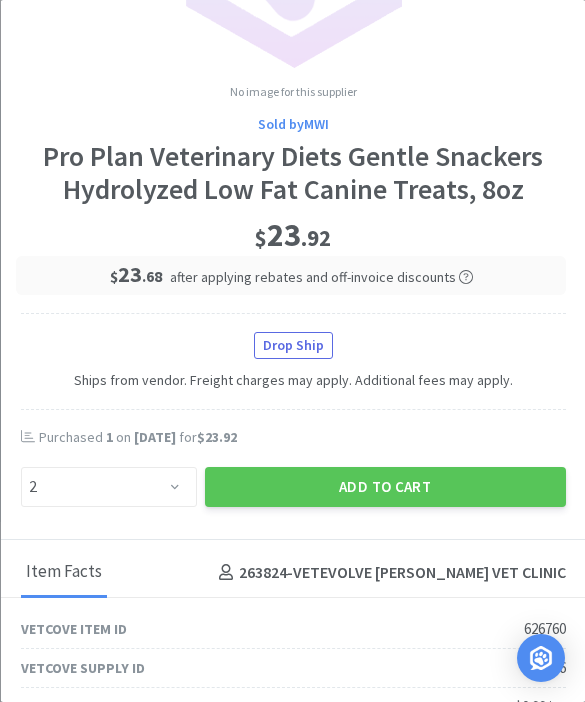 click on "Add to Cart" at bounding box center (384, 487) 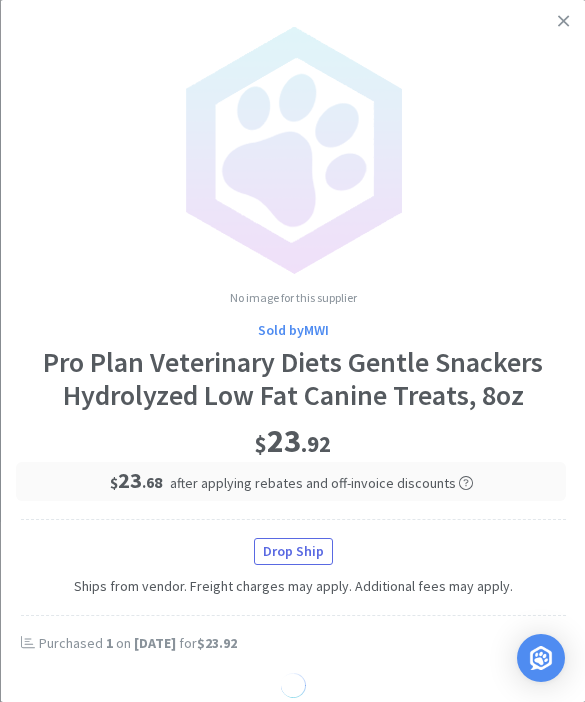 scroll, scrollTop: 0, scrollLeft: 0, axis: both 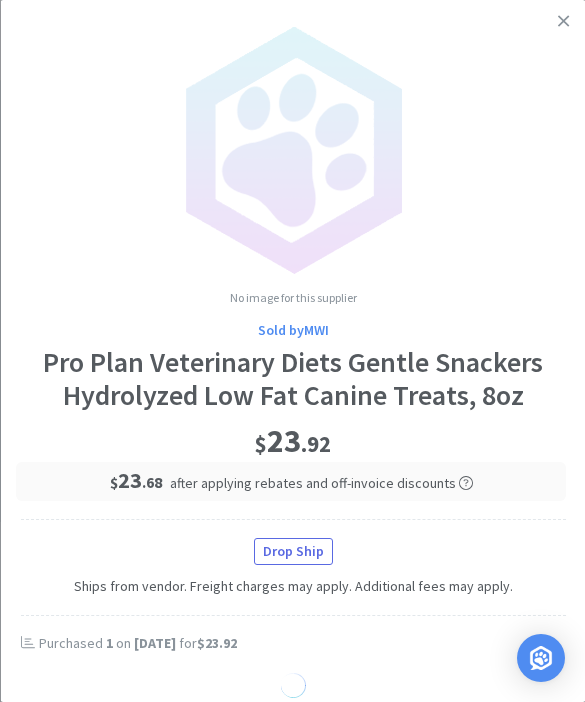 click at bounding box center [563, 21] 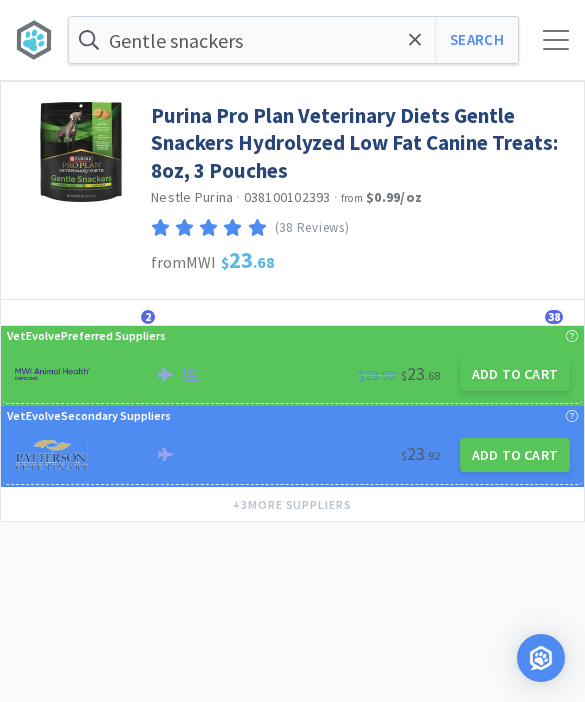 click on "Gentle snackers" at bounding box center [293, 40] 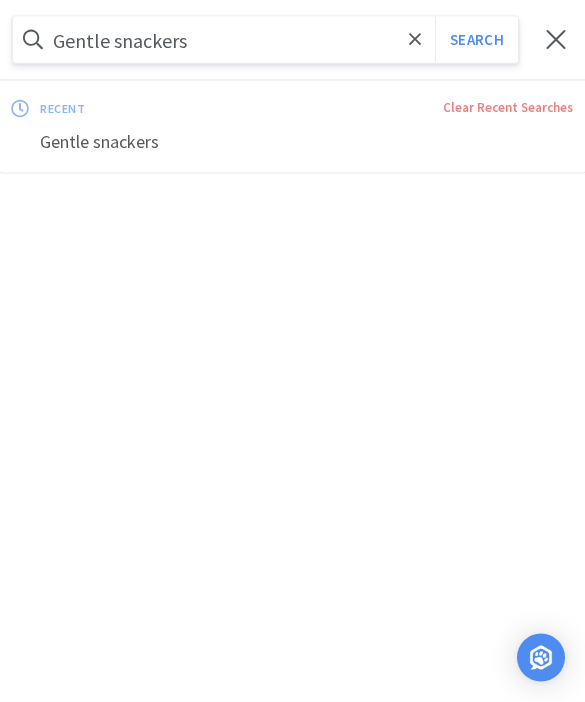 click at bounding box center (415, 40) 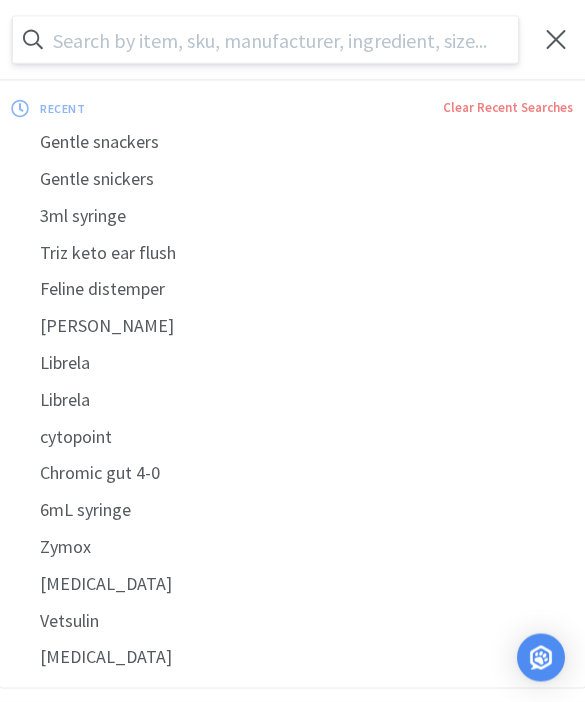 click at bounding box center (556, 40) 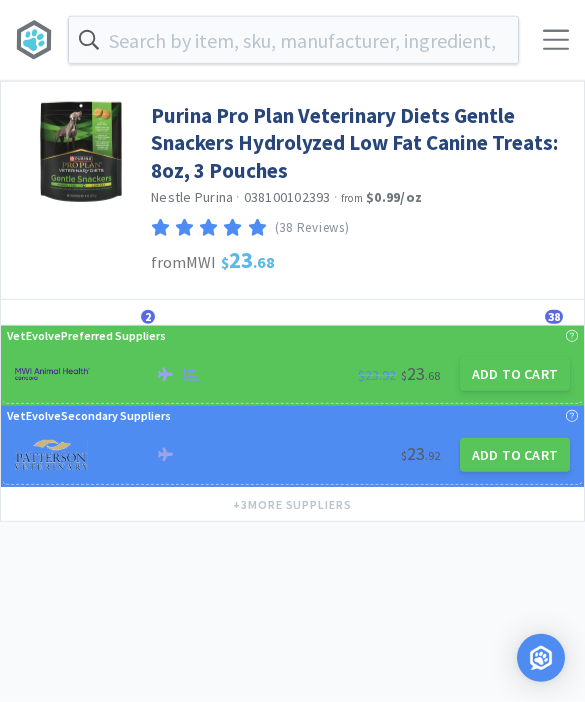 click at bounding box center [556, 40] 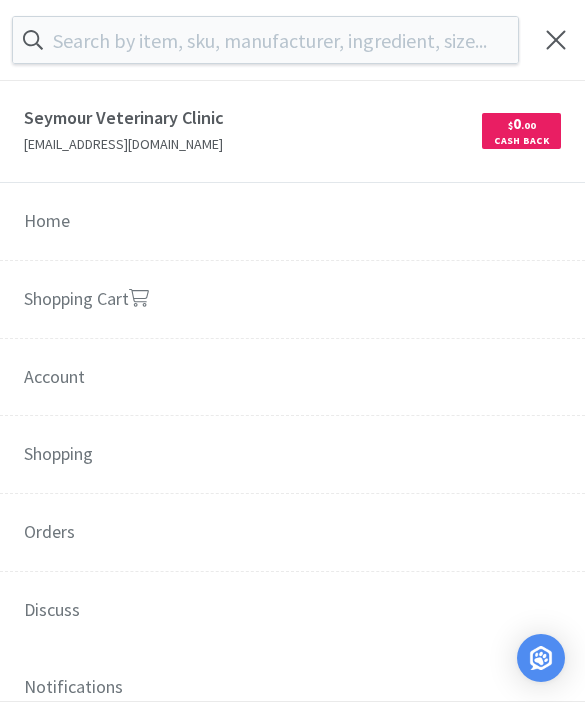 click on "Shopping Cart" at bounding box center (292, 300) 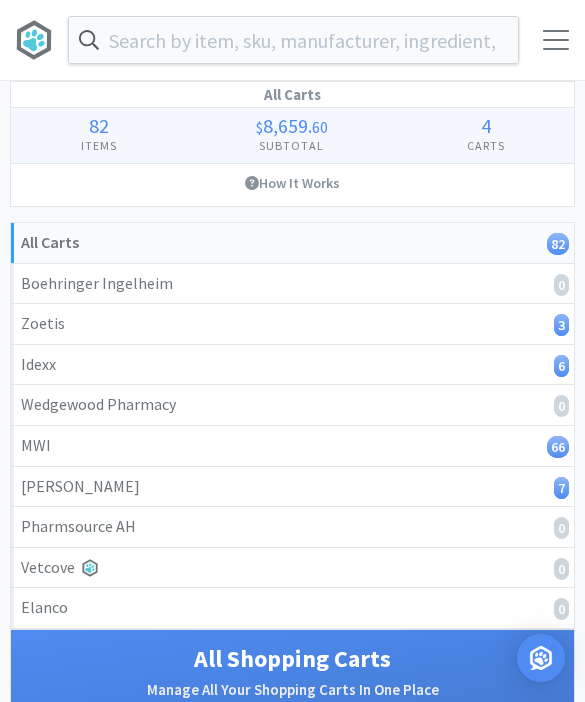 click at bounding box center [556, 40] 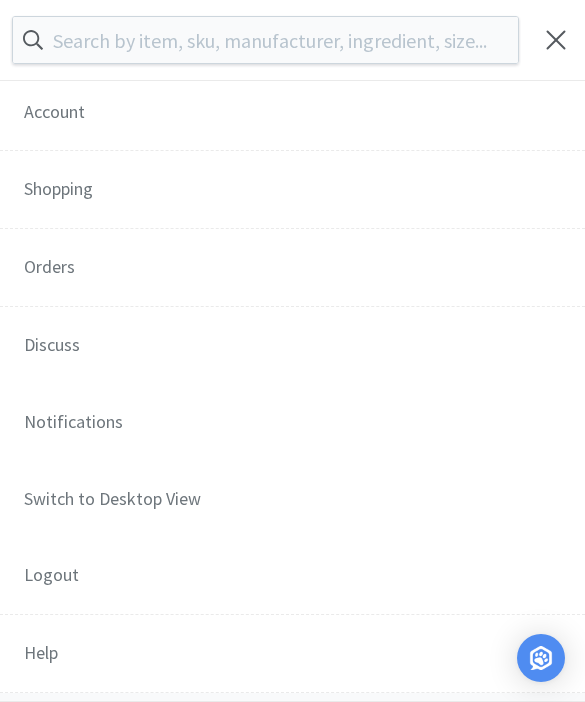 scroll, scrollTop: 266, scrollLeft: 0, axis: vertical 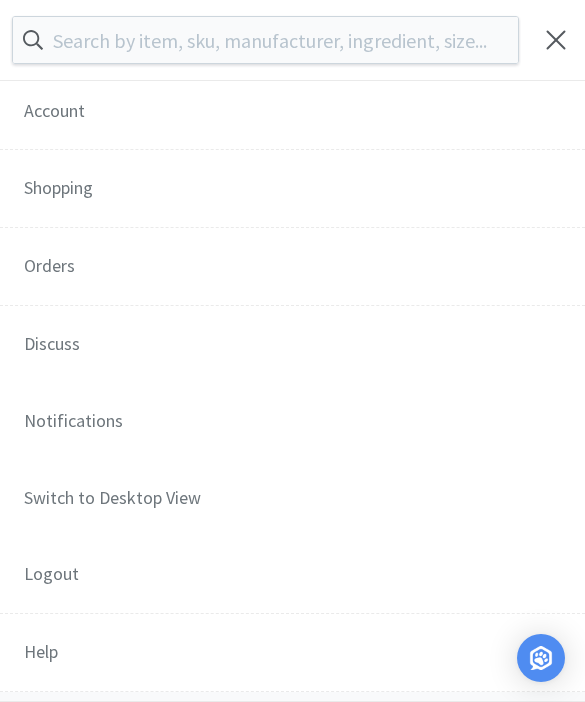 click on "Orders" at bounding box center (292, 267) 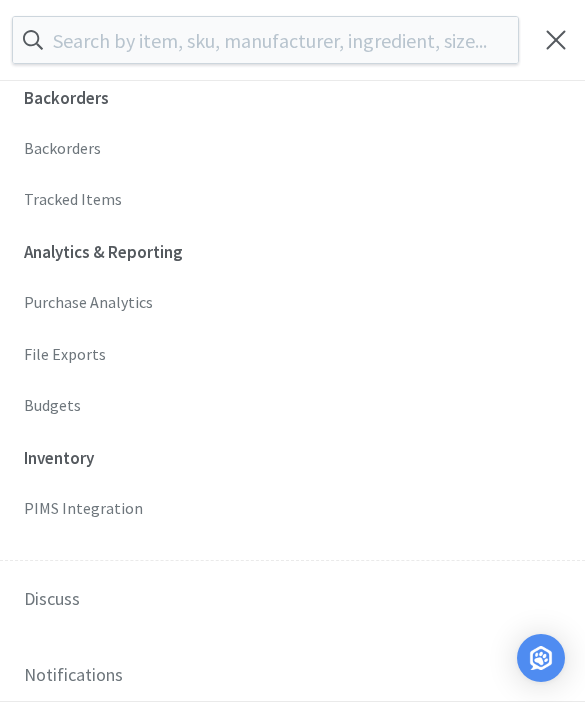 scroll, scrollTop: 760, scrollLeft: 0, axis: vertical 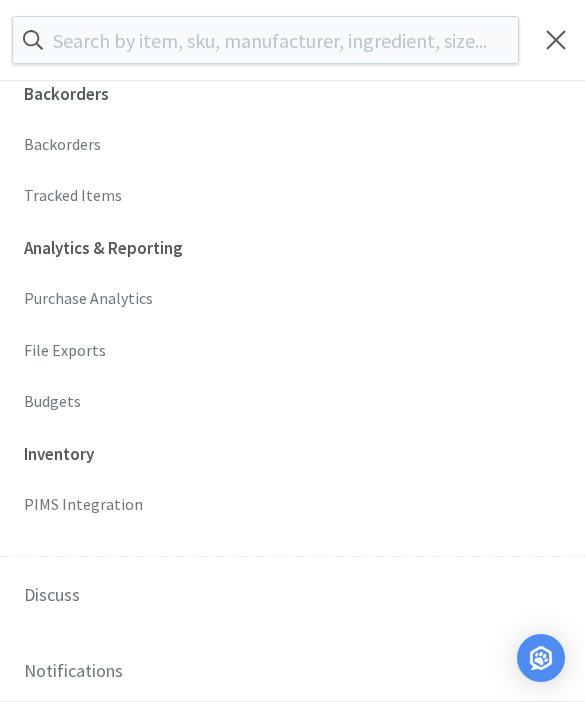 click on "Budgets" at bounding box center (292, 402) 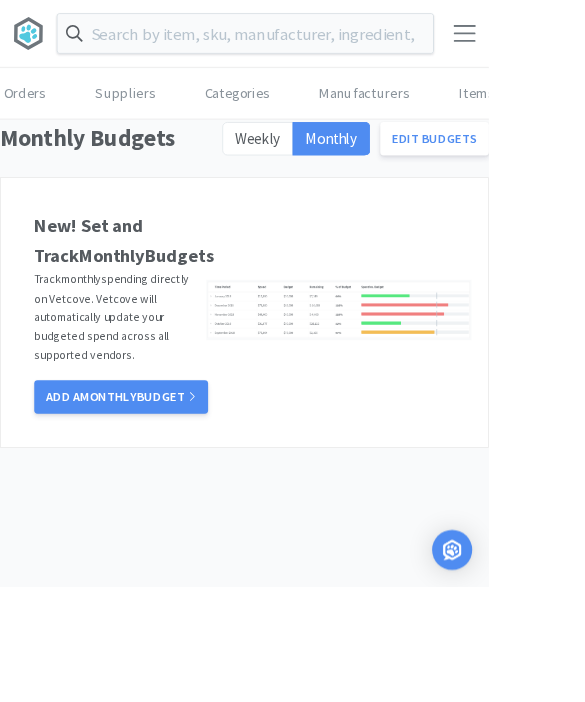 click on "Weekly" at bounding box center [308, 165] 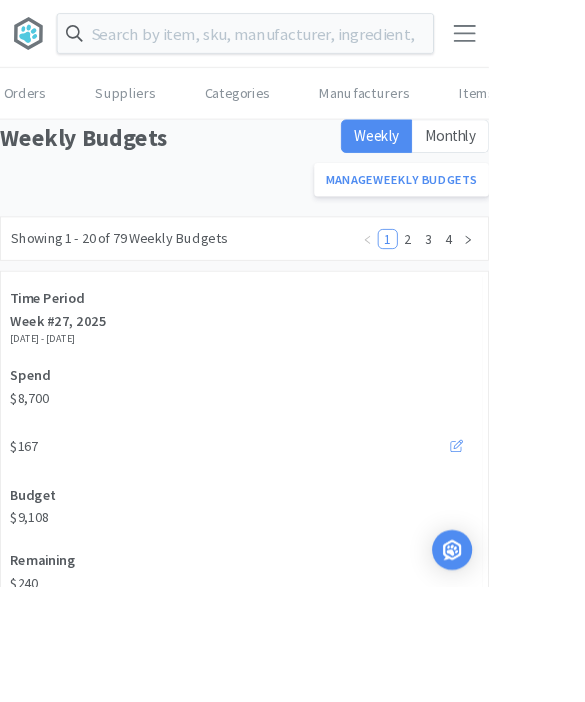 click on "Manage  Weekly Budgets" at bounding box center [481, 215] 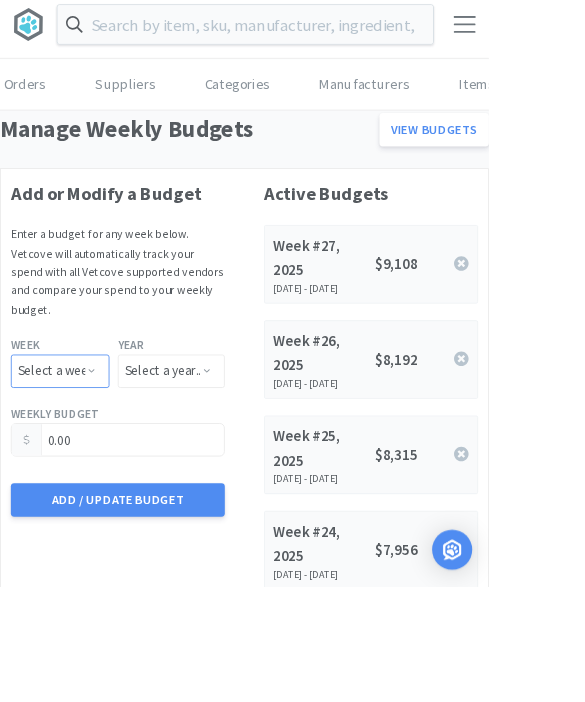 click on "Select a week... Week 1 ([DATE] - [DATE]) Week 2 ([DATE] - [DATE]) Week 3 ([DATE] - [DATE]) Week 4 ([DATE] - [DATE]) Week 5 ([DATE] - [DATE]) Week 6 ([DATE] - [DATE]) Week 7 ([DATE] - [DATE]) Week 8 ([DATE] - [DATE]) Week 9 ([DATE] - [DATE]) Week 10 ([DATE] - [DATE]) Week 11 ([DATE] - [DATE]) Week 12 ([DATE] - [DATE]) Week 13 ([DATE] - [DATE]) Week 14 ([DATE] - [DATE]) Week 15 ([DATE] - [DATE]) Week 16 ([DATE] - [DATE]) Week 17 ([DATE] - [DATE]) Week 18 ([DATE] - [DATE]) Week 19 ([DATE] - [DATE]) Week 20 ([DATE] - [DATE]) Week 21 ([DATE] - [DATE]) Week 22 ([DATE] - [DATE]) Week 23 ([DATE] - [DATE]) Week 24 ([DATE] - [DATE]) Week 25 ([DATE] - [DATE]) Week 26 ([DATE] - [DATE]) Week 27 ([DATE] - [DATE]) Week 28 ([DATE] - [DATE]) Week 29 ([DATE] - [DATE]) Week 30 ([DATE] - [DATE]) Week 31 ([DATE] - [DATE]) Week 32 ([DATE] - [DATE]) Week 33 ([DATE] - [DATE]) Week 34 ([DATE] - [DATE])" at bounding box center [72, 445] 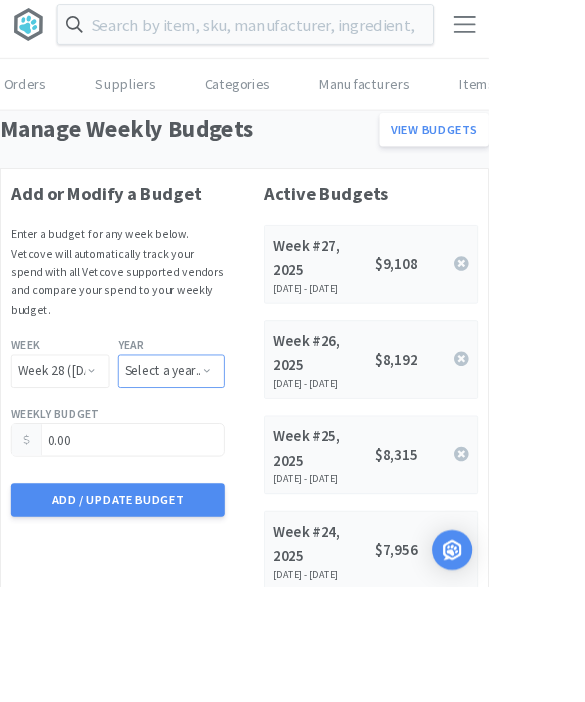 click on "Select a year... 2023 2024 2025 2026 2027 2028 2029 2030 2031 2032 2033 2034" at bounding box center [205, 444] 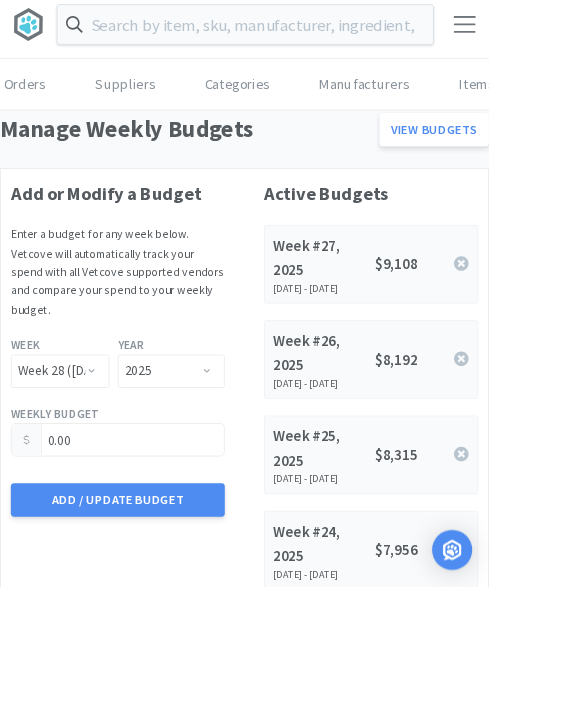 click on "0.00" at bounding box center (141, 526) 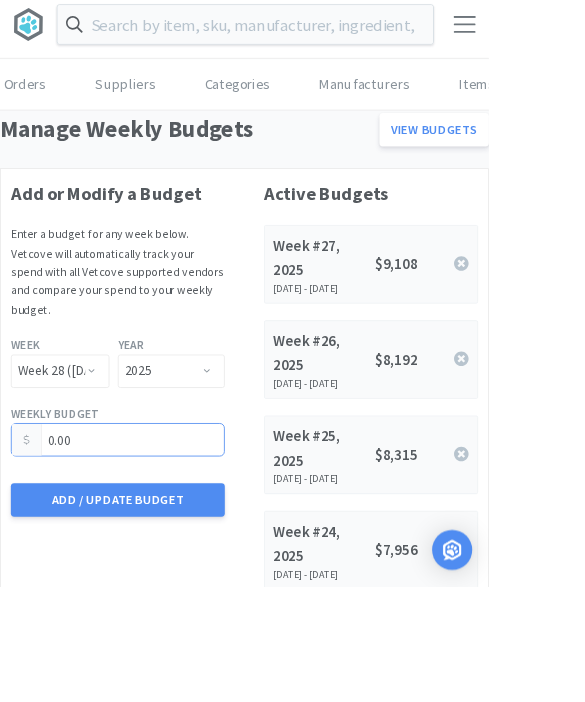 scroll, scrollTop: 10, scrollLeft: 0, axis: vertical 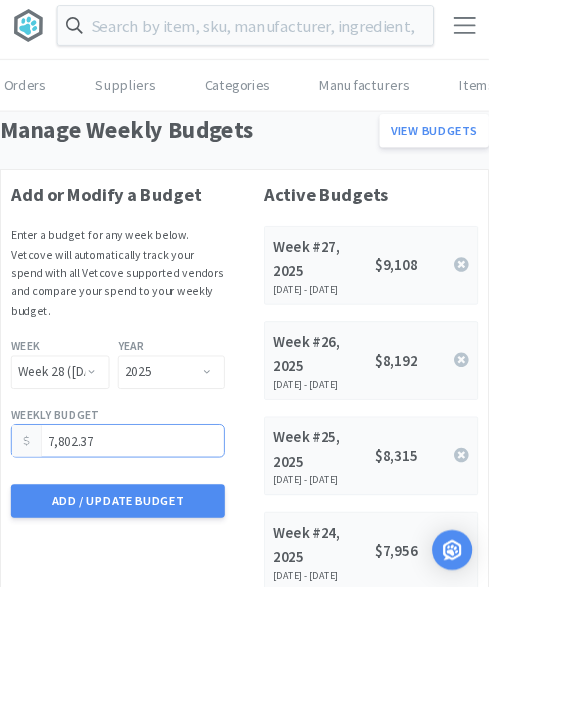 click on "Add / Update Budget" at bounding box center [141, 599] 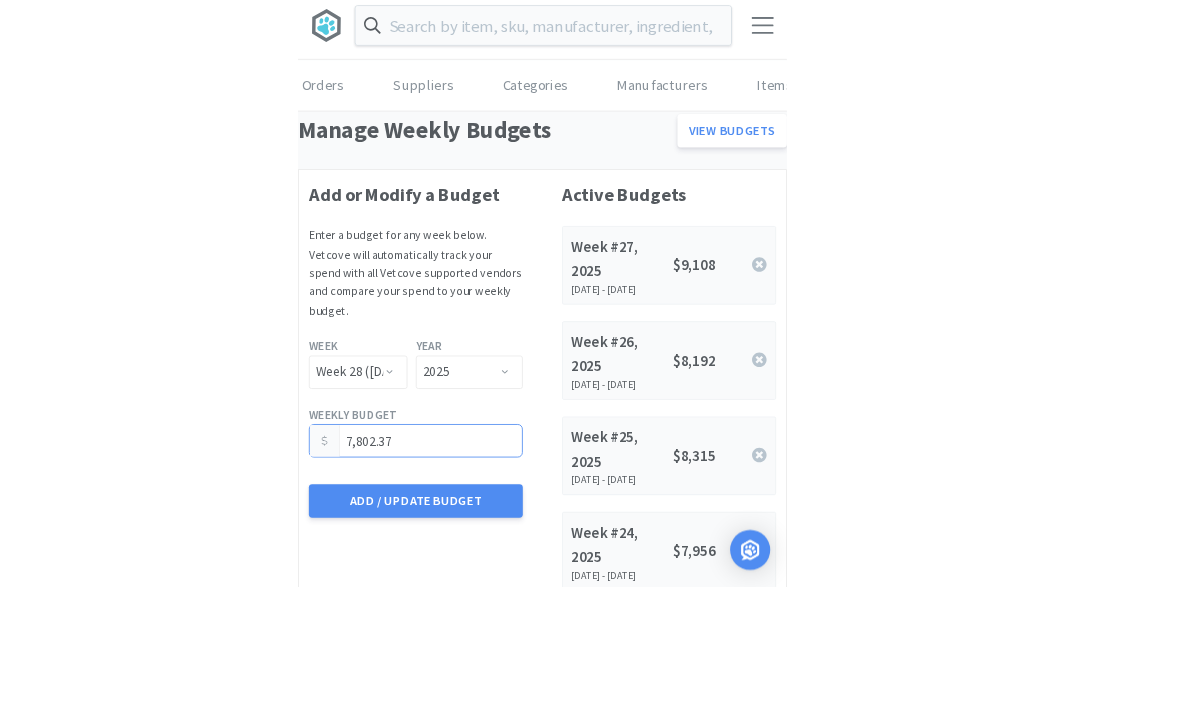 scroll, scrollTop: 0, scrollLeft: 0, axis: both 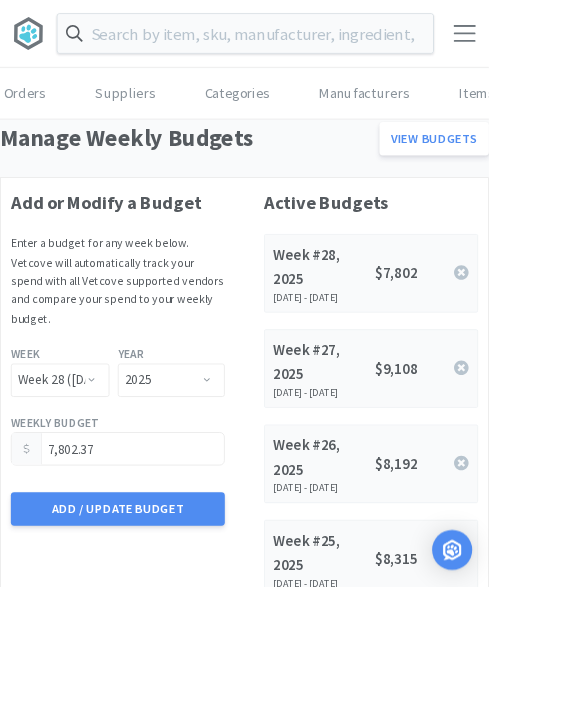 click on "Orders Shopping Discuss Discuss 82 82 Orders Suppliers Categories Manufacturers Items Budgets Manage Weekly Budgets View Budgets Add or Modify a Budget Enter a budget for any week below. Vetcove will automatically track your spend with all Vetcove supported vendors and compare your spend to your weekly budget. Week Select a week... Week 1 ([DATE] - [DATE]) Week 2 ([DATE] - [DATE]) Week 3 ([DATE] - [DATE]) Week 4 ([DATE] - [DATE]) Week 5 ([DATE] - [DATE]) Week 6 ([DATE] - [DATE]) Week 7 ([DATE] - [DATE]) Week 8 ([DATE] - [DATE]) Week 9 ([DATE] - [DATE]) Week 10 ([DATE] - [DATE]) Week 11 ([DATE] - [DATE]) Week 12 ([DATE] - [DATE]) Week 13 ([DATE] - [DATE]) Week 14 ([DATE] - [DATE]) Week 15 ([DATE] - [DATE]) Week 16 ([DATE] - [DATE]) Week 17 ([DATE] - [DATE]) Week 18 ([DATE] - [DATE]) Week 19 ([DATE] - [DATE]) Week 20 ([DATE] - [DATE]) Week 21 ([DATE] - [DATE]) Week 22 ([DATE] - [DATE]) Year Select a year..." at bounding box center [292, 351] 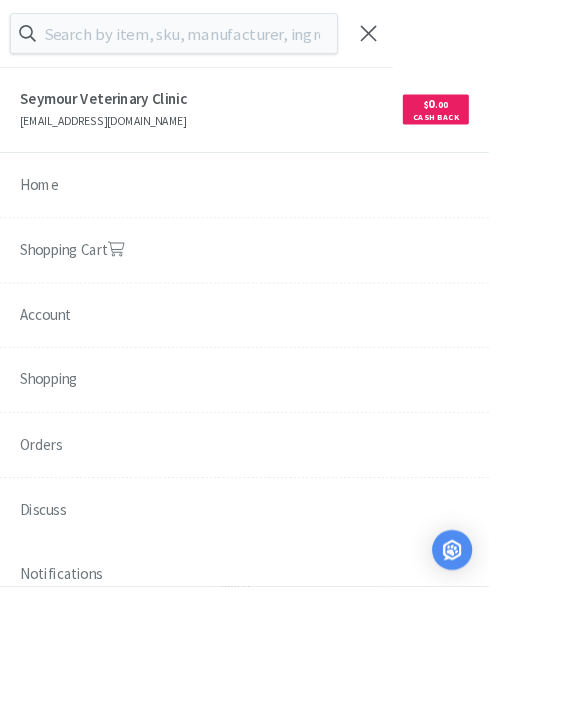 click on "Shopping Cart" at bounding box center (292, 300) 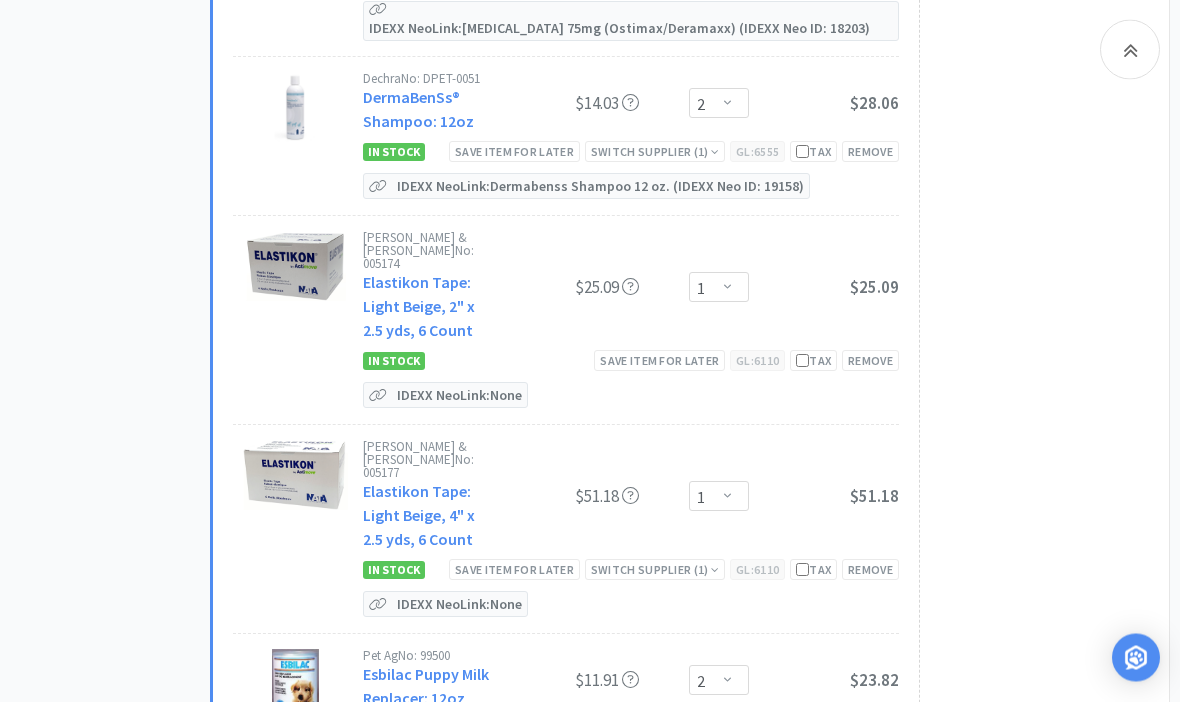 scroll, scrollTop: 5741, scrollLeft: 0, axis: vertical 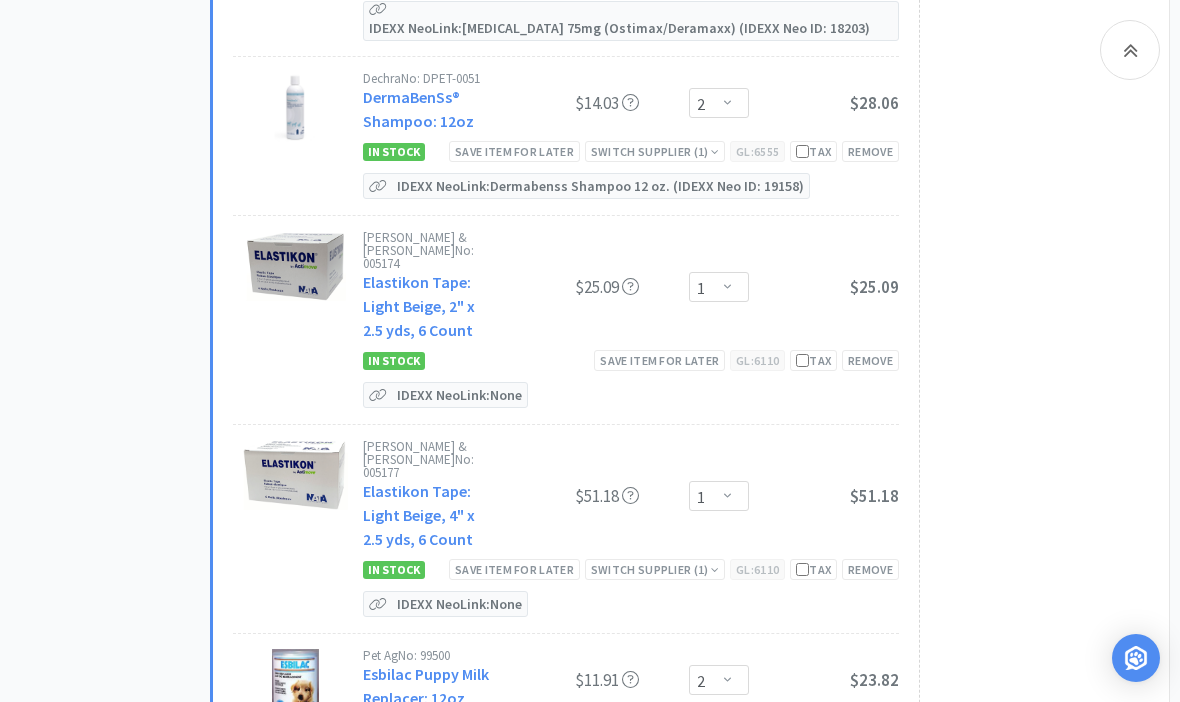 click on "Save item for later" at bounding box center (514, 569) 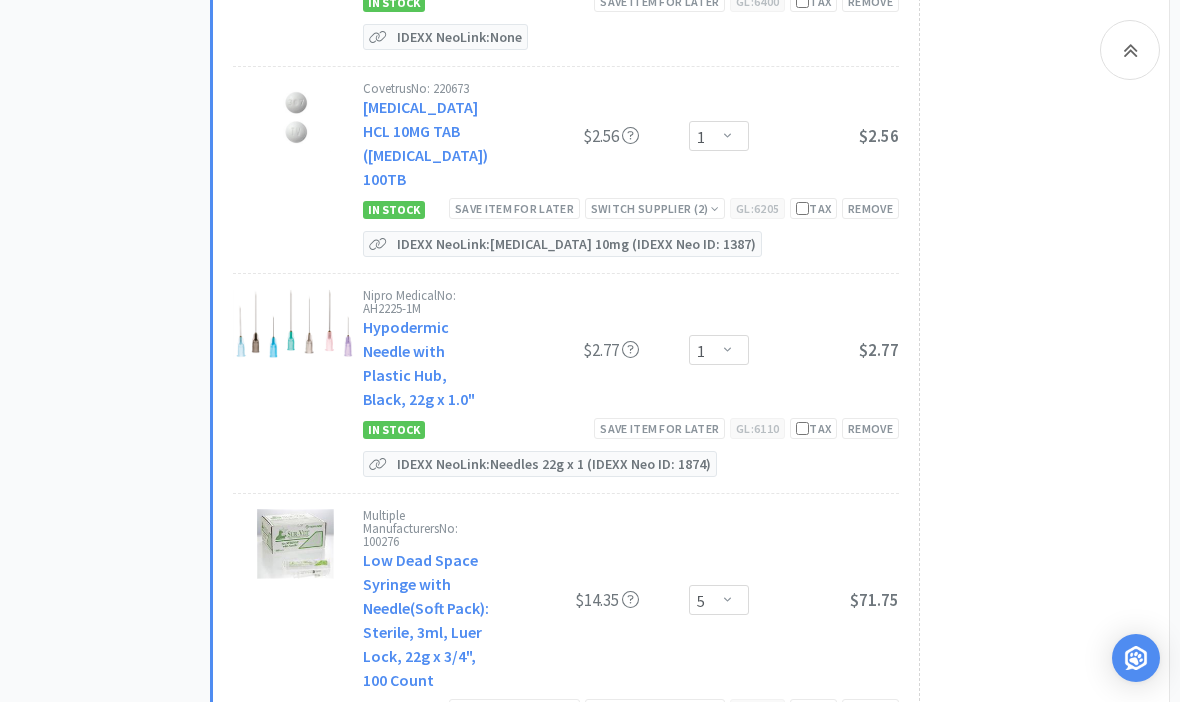 scroll, scrollTop: 7577, scrollLeft: 0, axis: vertical 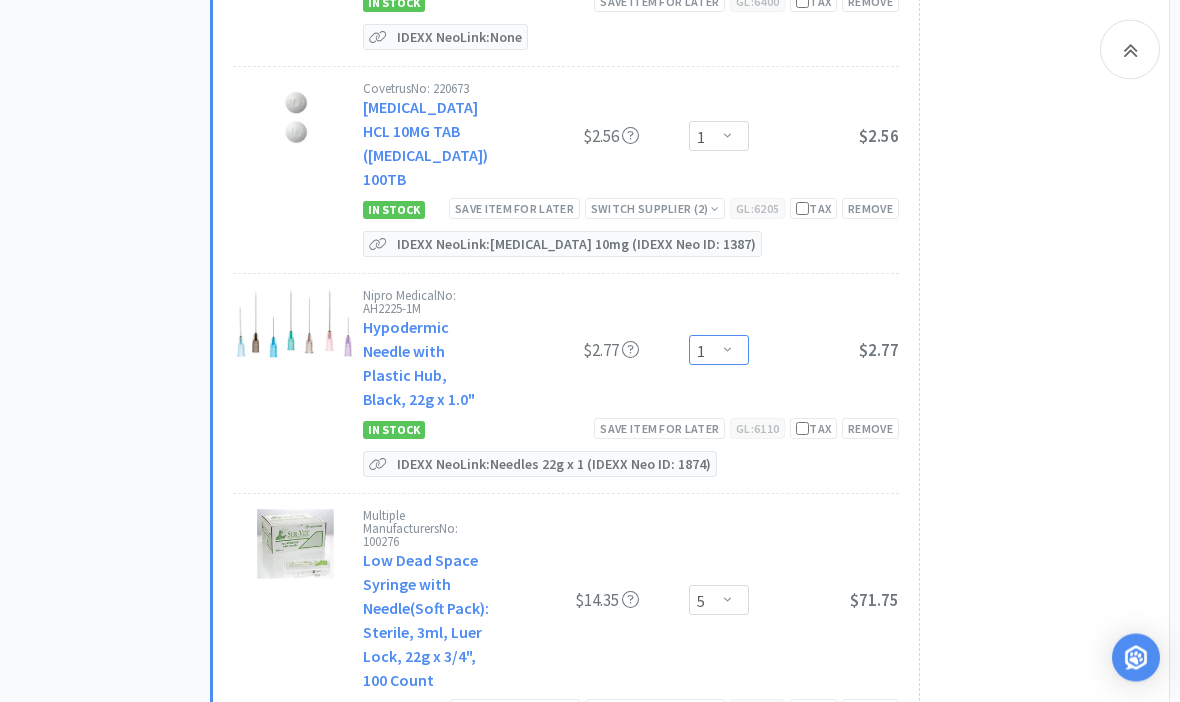 click on "Enter Quantity 1 2 3 4 5 6 7 8 9 10 11 12 13 14 15 16 17 18 19 20 Enter Quantity" at bounding box center [719, 351] 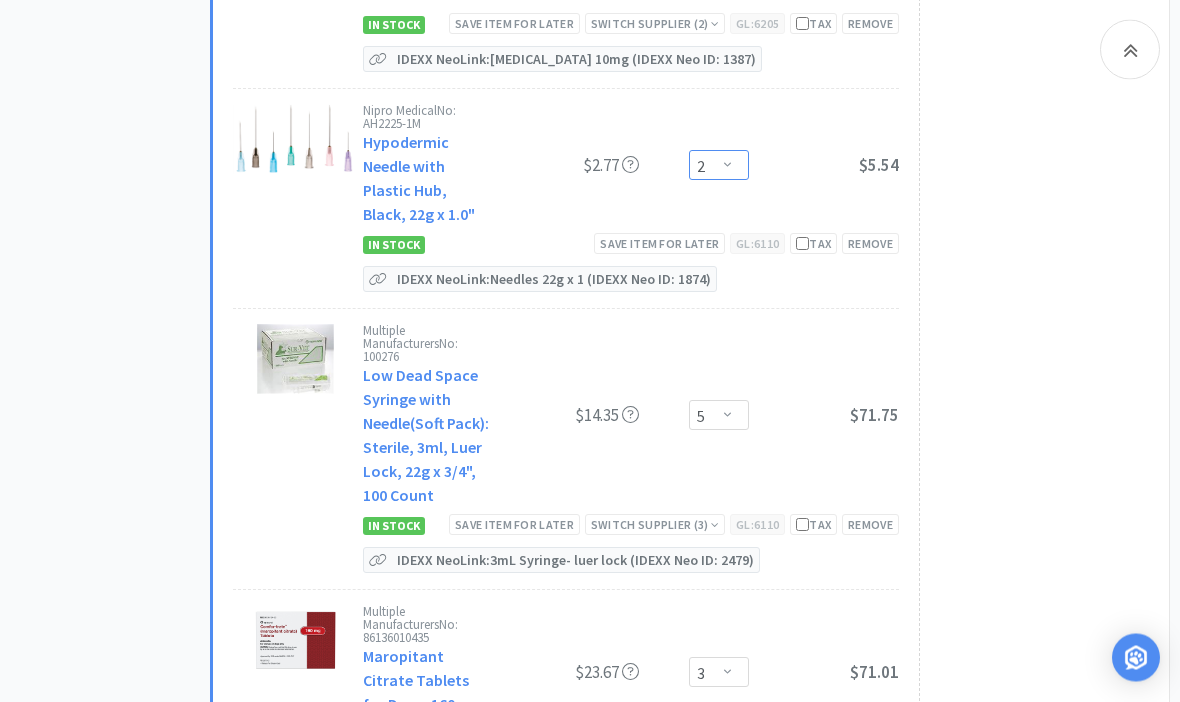 scroll, scrollTop: 7763, scrollLeft: 0, axis: vertical 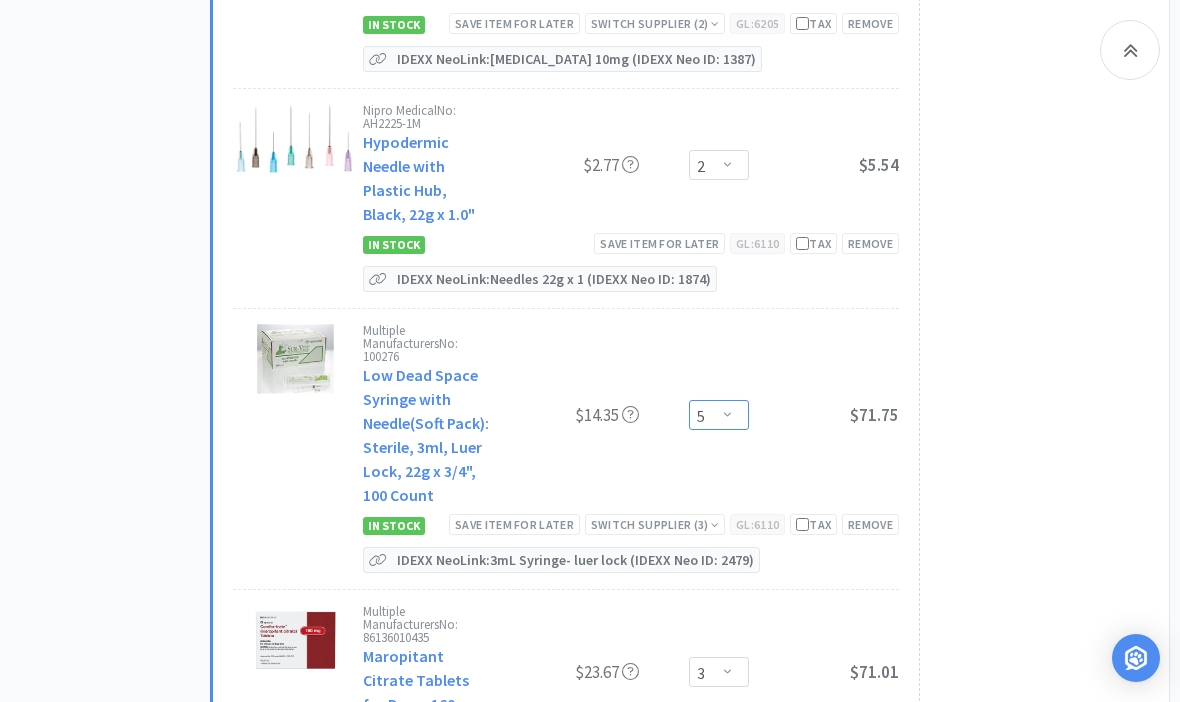 click on "Enter Quantity 1 2 3 4 5 6 7 8 9 10 11 12 13 14 15 16 17 18 19 20 Enter Quantity" at bounding box center [719, 415] 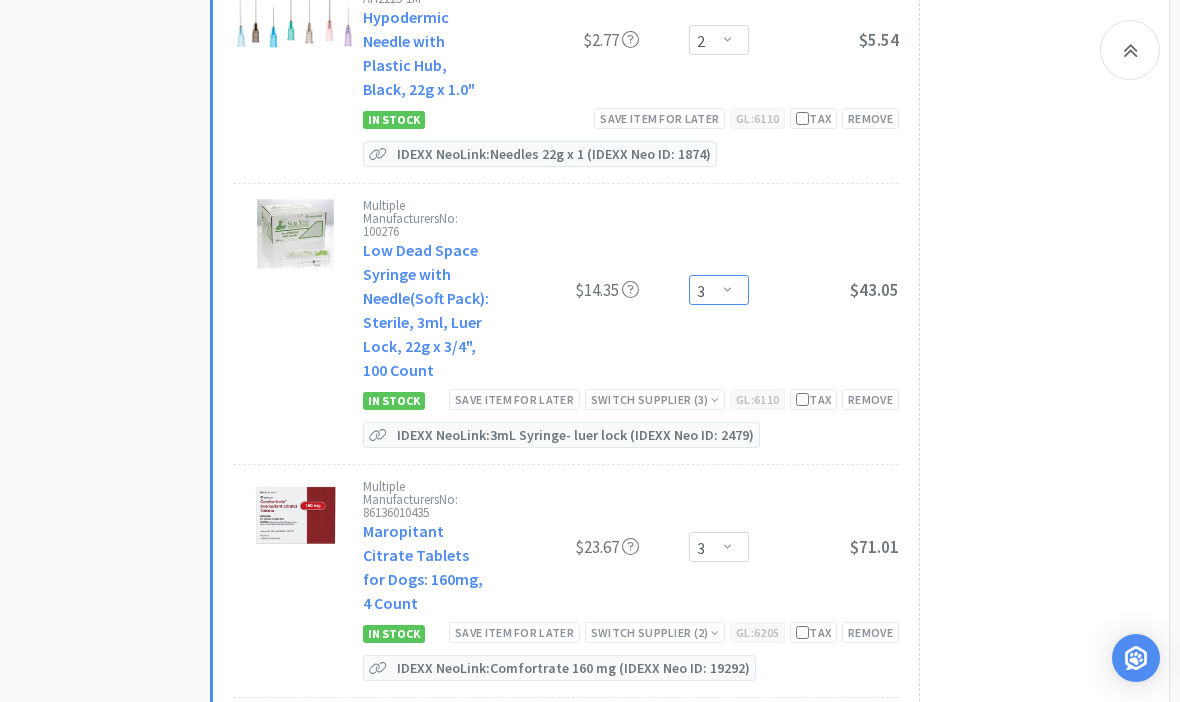 scroll, scrollTop: 7890, scrollLeft: 0, axis: vertical 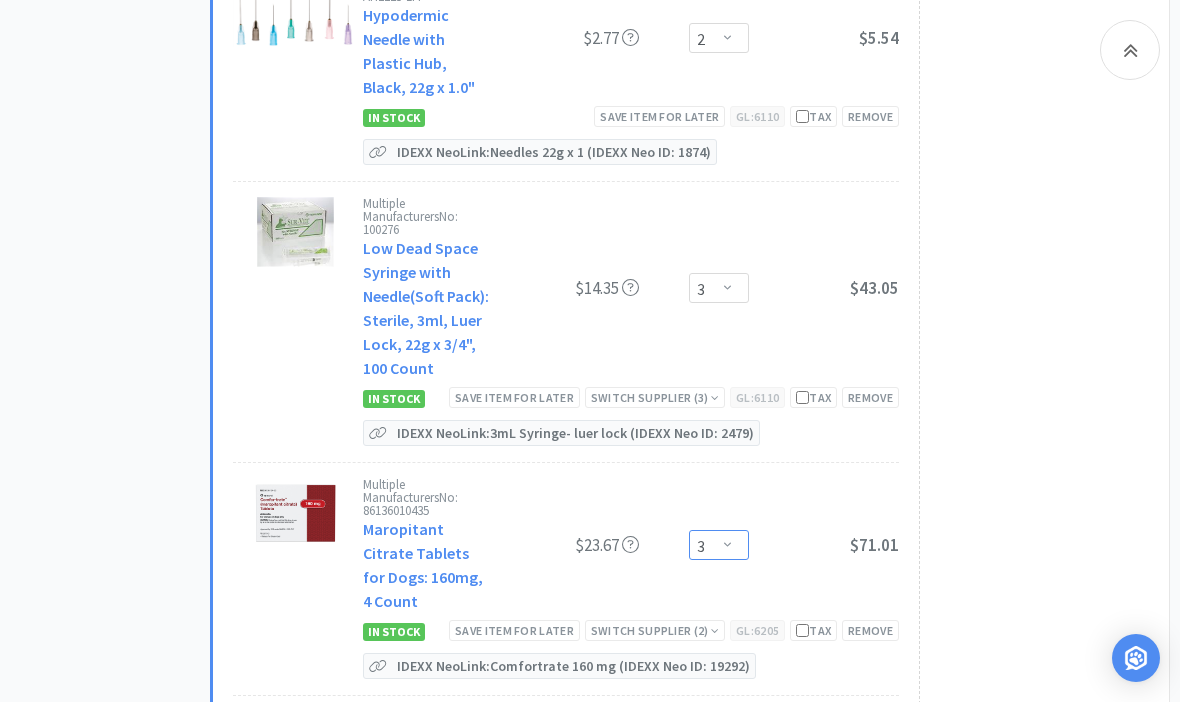 click on "Enter Quantity 1 2 3 4 5 6 7 8 9 10 11 12 13 14 15 16 17 18 19 20 Enter Quantity" at bounding box center [719, 545] 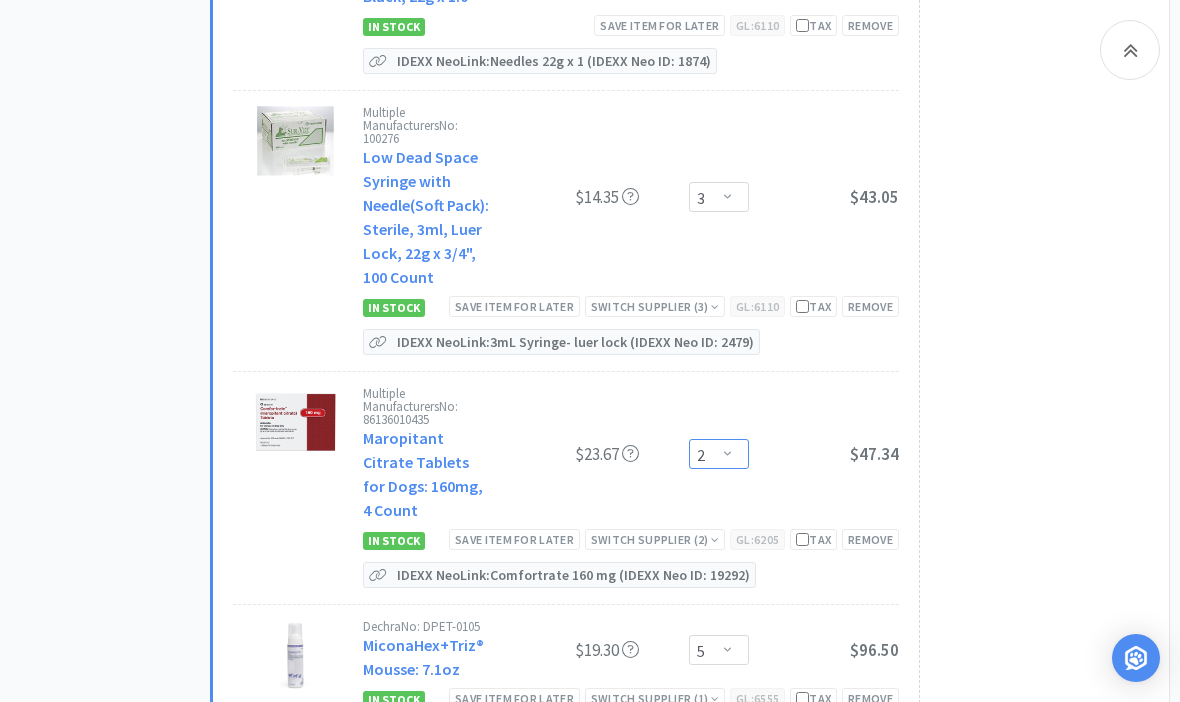 scroll, scrollTop: 7983, scrollLeft: 0, axis: vertical 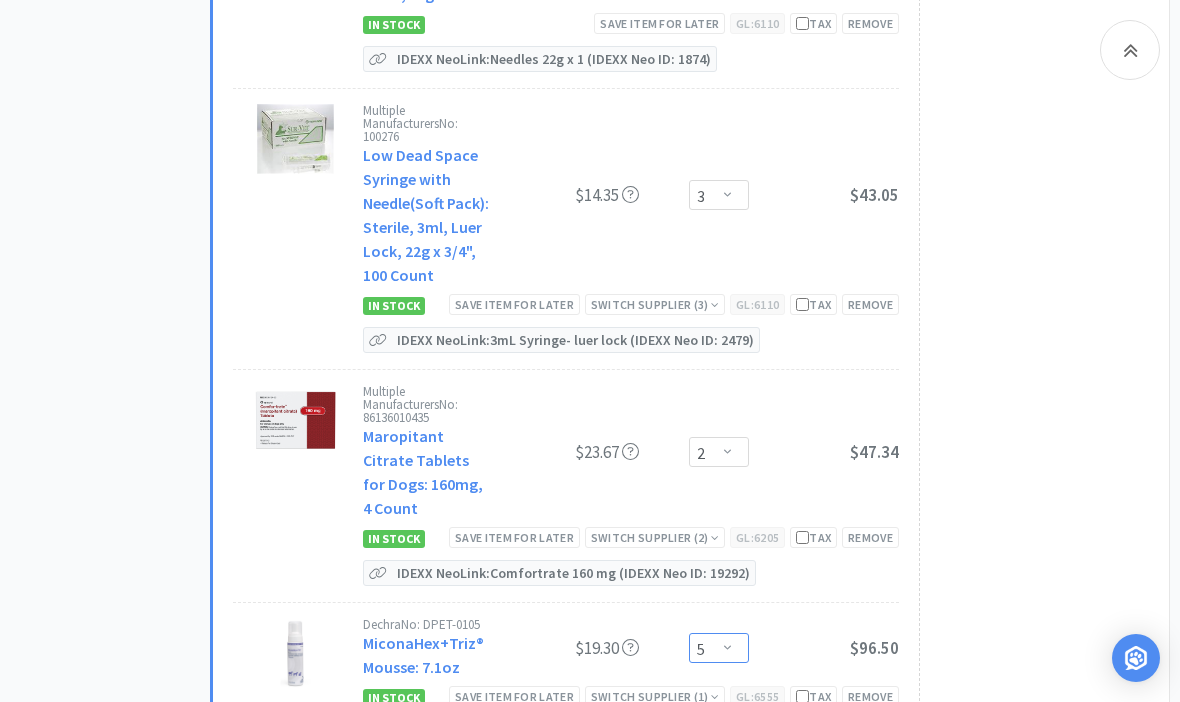 click on "Enter Quantity 1 2 3 4 5 6 7 8 9 10 11 12 13 14 15 16 17 18 19 20 Enter Quantity" at bounding box center (719, 648) 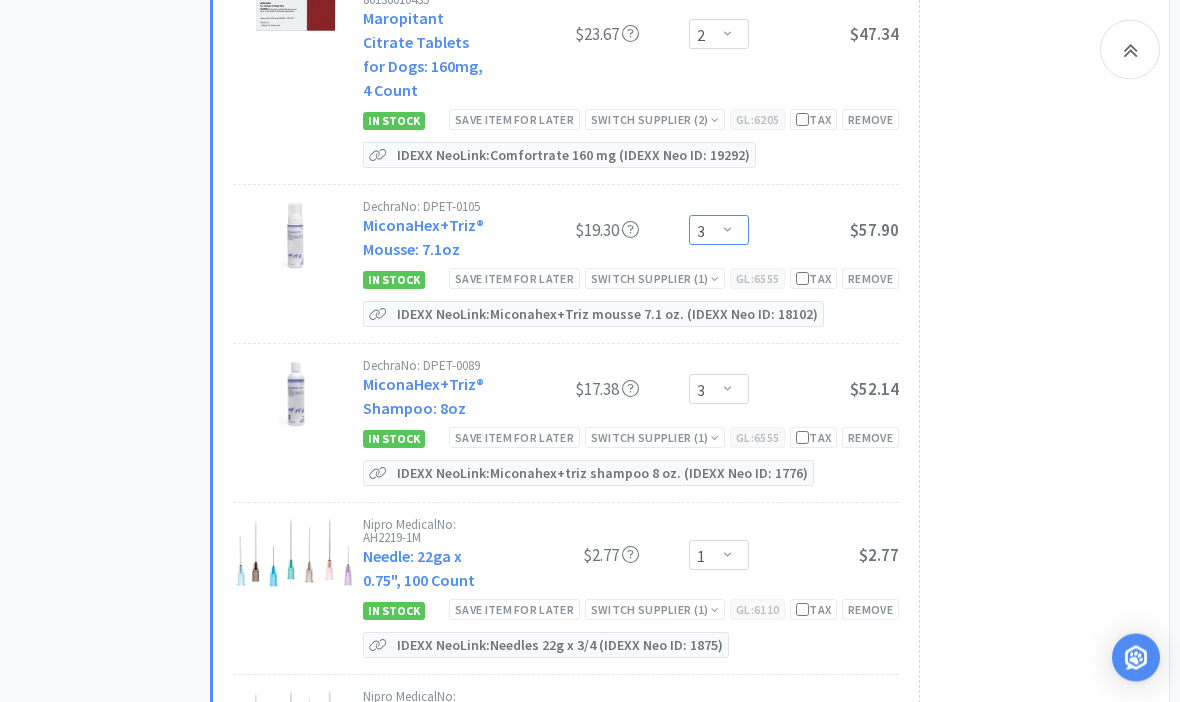 scroll, scrollTop: 8401, scrollLeft: 0, axis: vertical 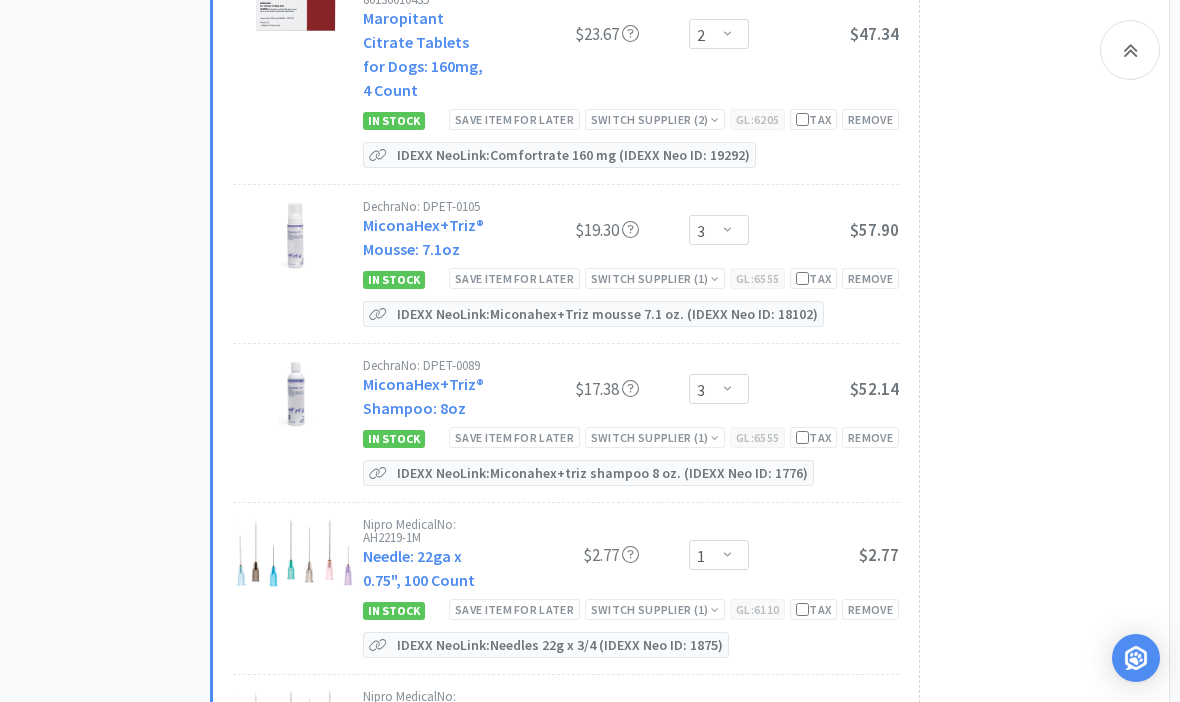 click on "Remove" at bounding box center [870, 609] 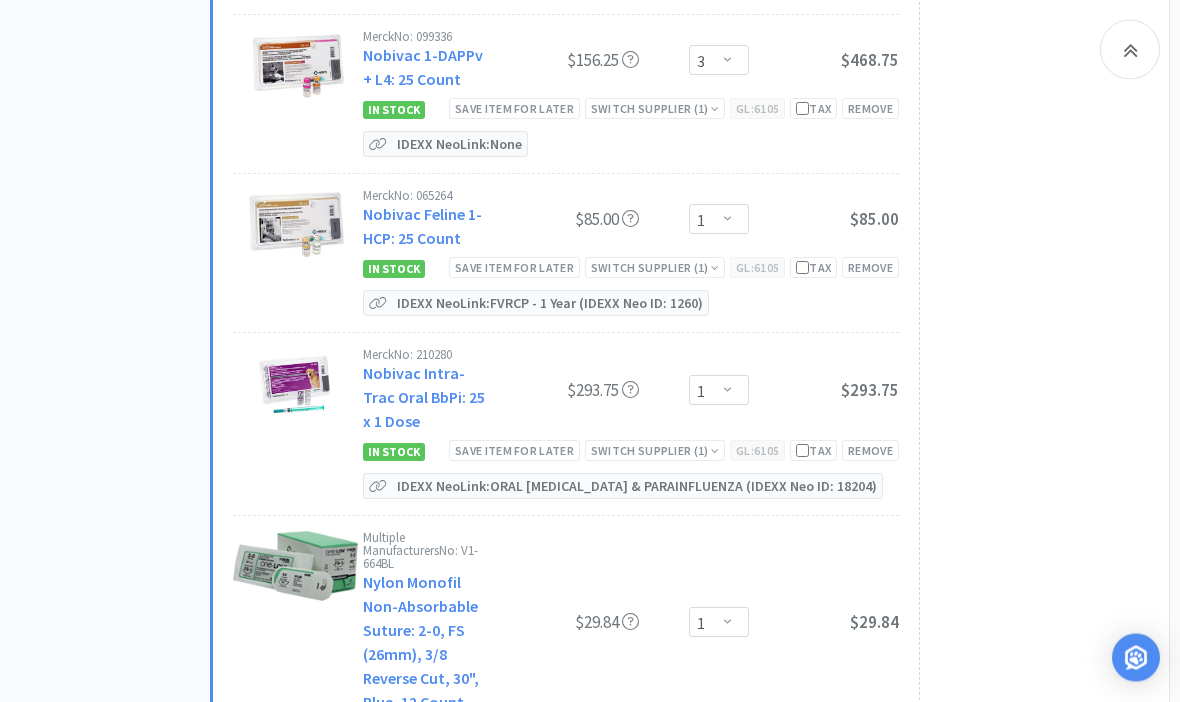 scroll, scrollTop: 9141, scrollLeft: 0, axis: vertical 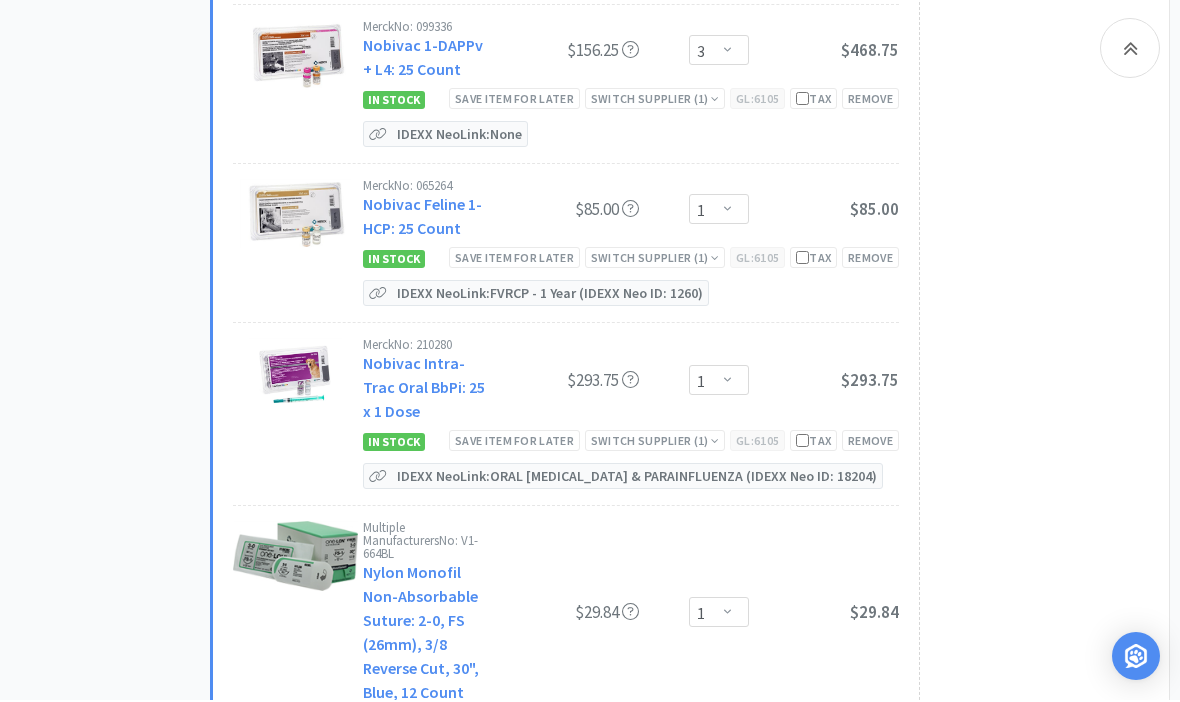 click on "Save item for later" at bounding box center (514, 723) 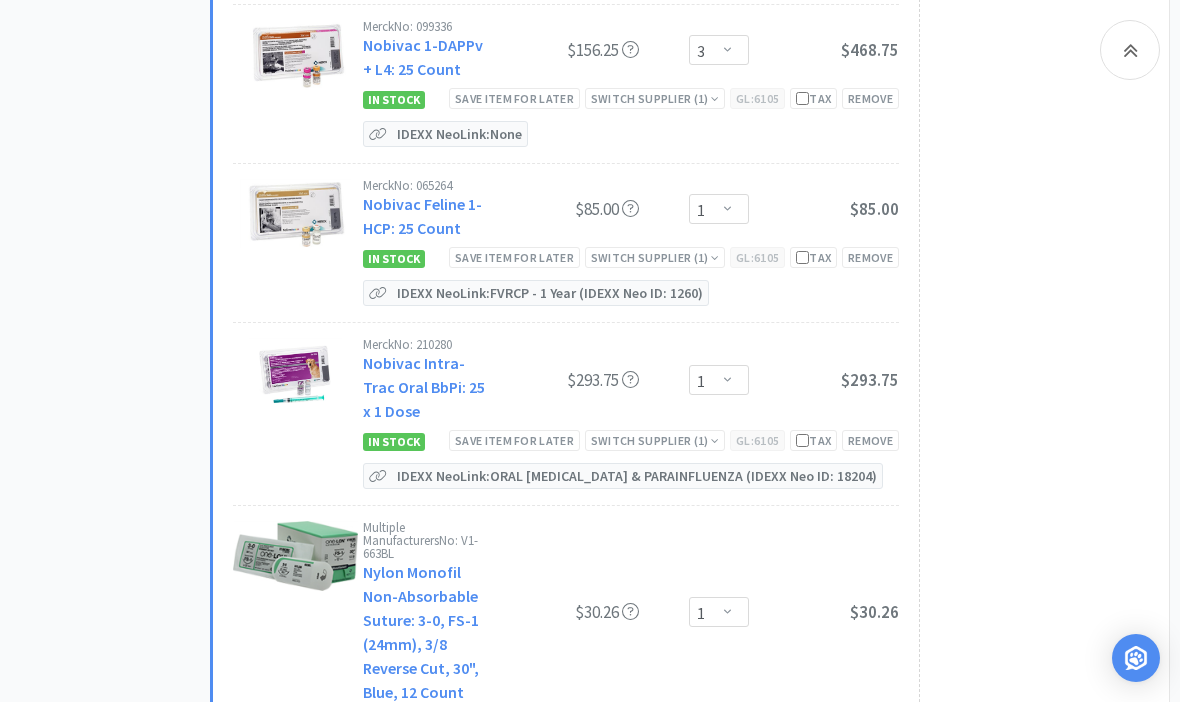 click on "Save item for later" at bounding box center (514, 721) 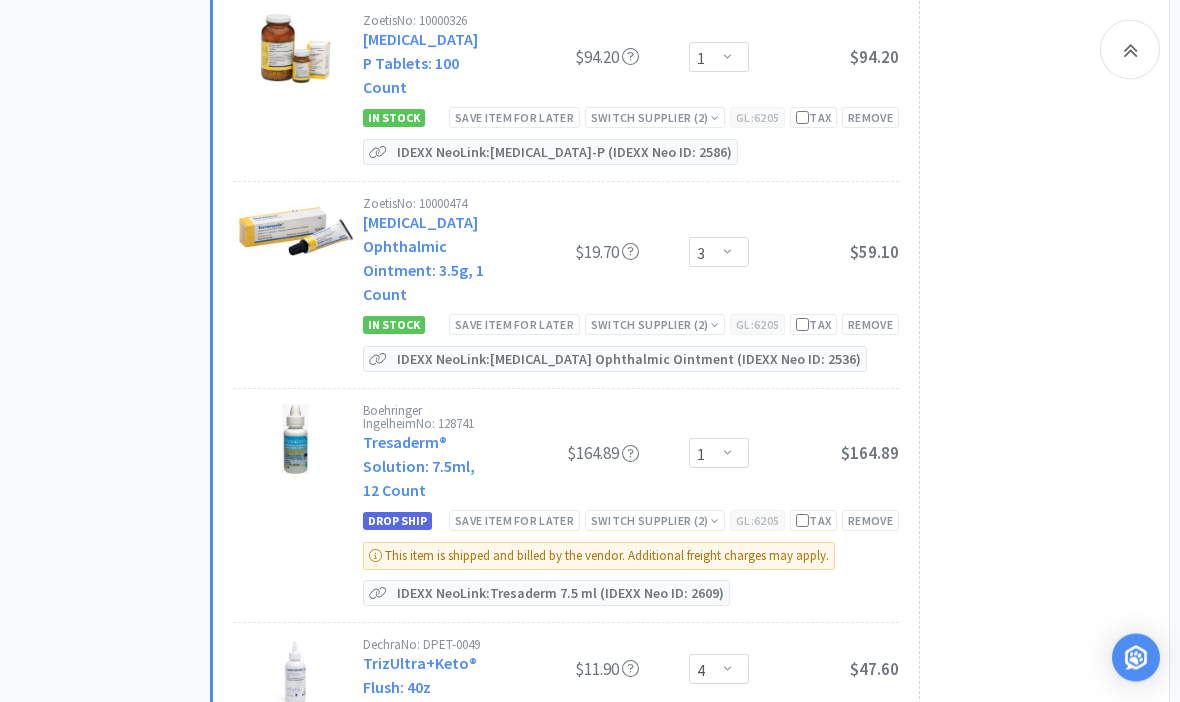 scroll, scrollTop: 14156, scrollLeft: 0, axis: vertical 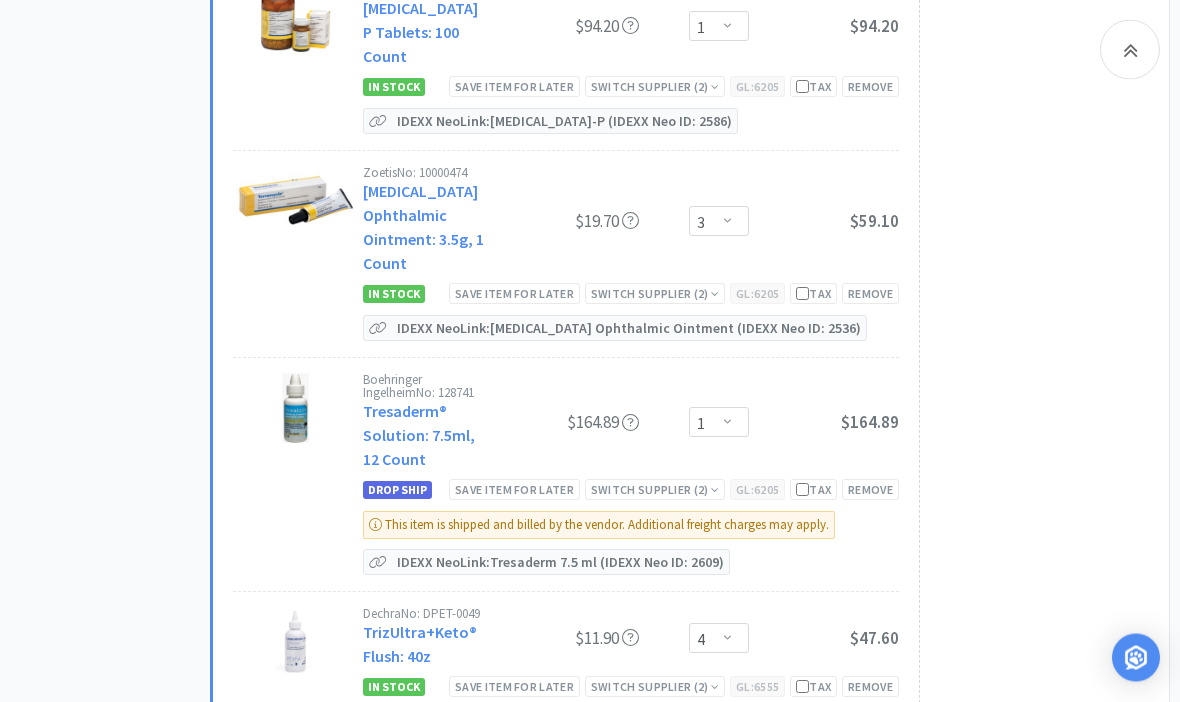 click on "Save item for later" at bounding box center (428, 917) 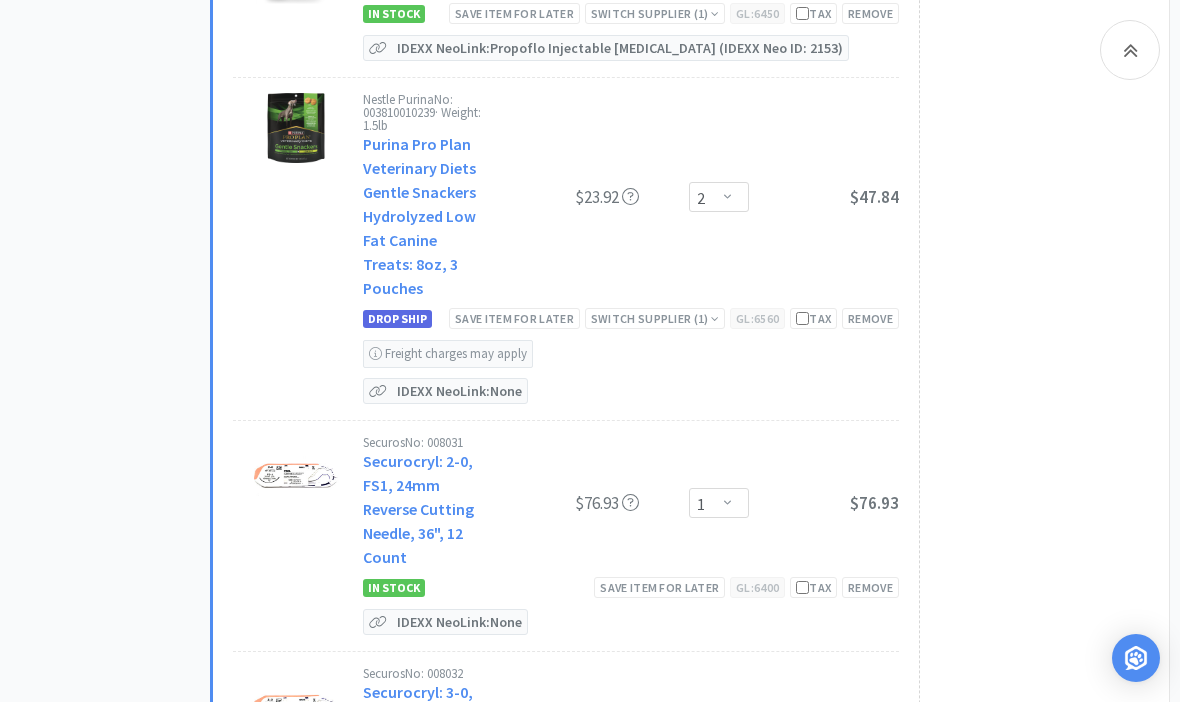 scroll, scrollTop: 11005, scrollLeft: 0, axis: vertical 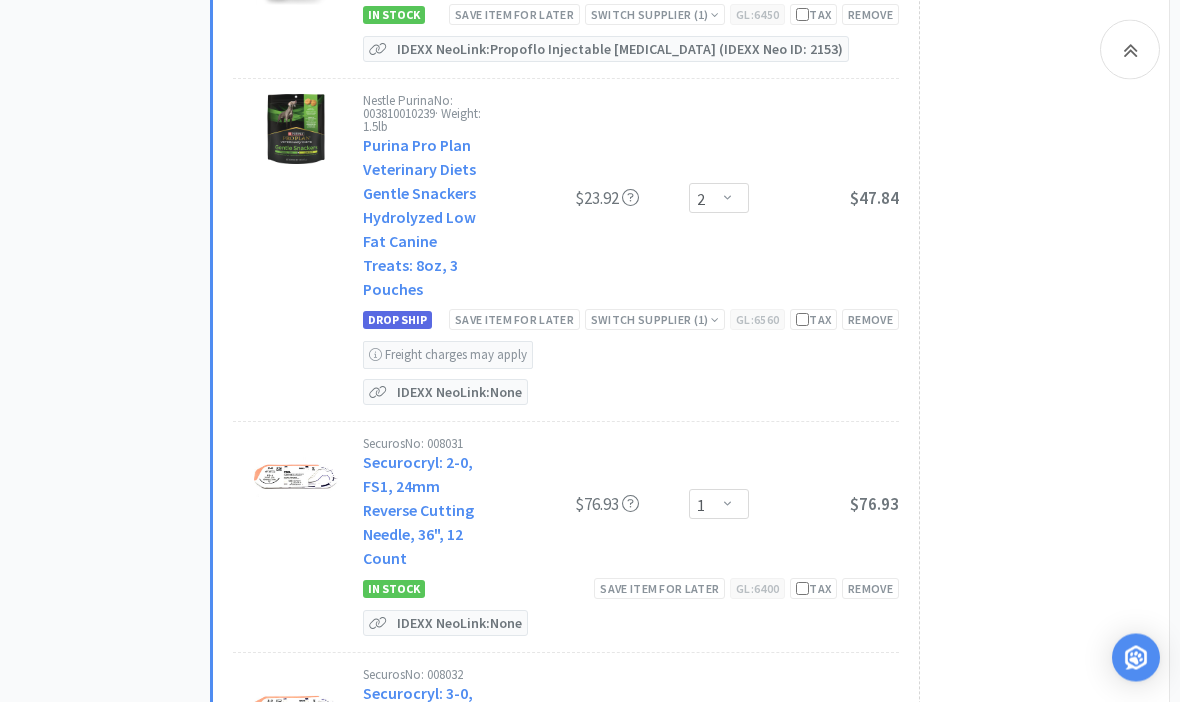 click on "Save item for later" at bounding box center [659, 589] 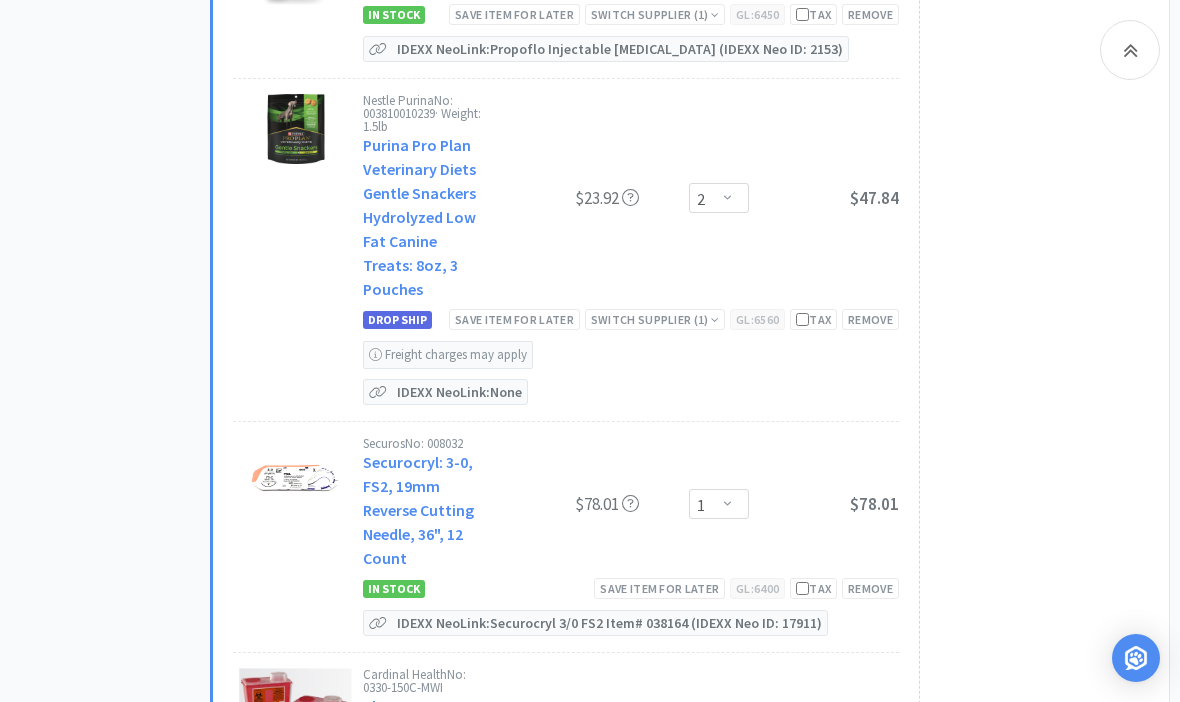 click on "Save item for later" at bounding box center [659, 588] 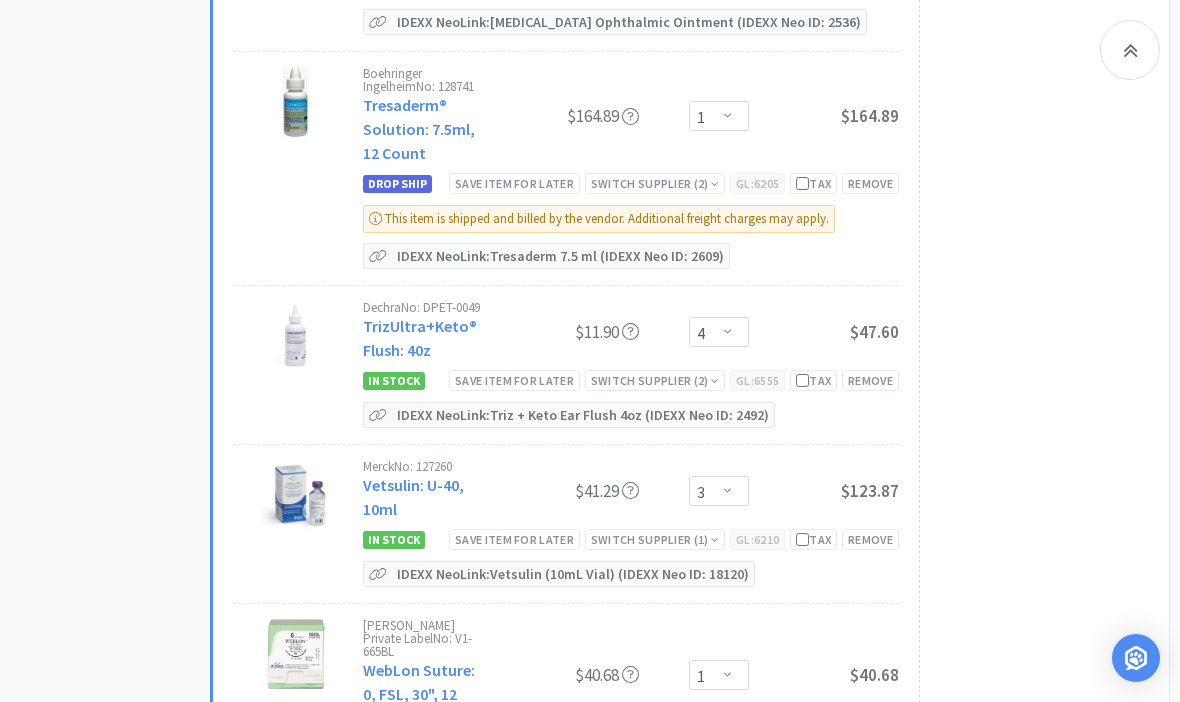 scroll, scrollTop: 14002, scrollLeft: 0, axis: vertical 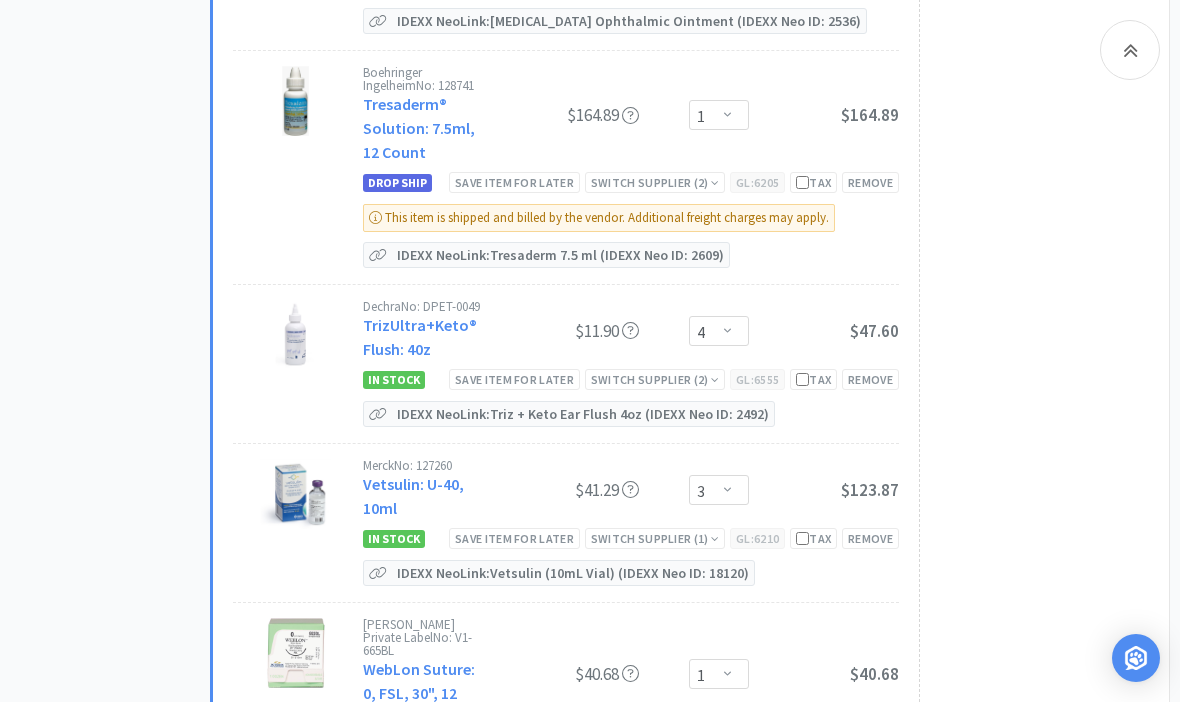 click on "Save item for later" at bounding box center [428, 769] 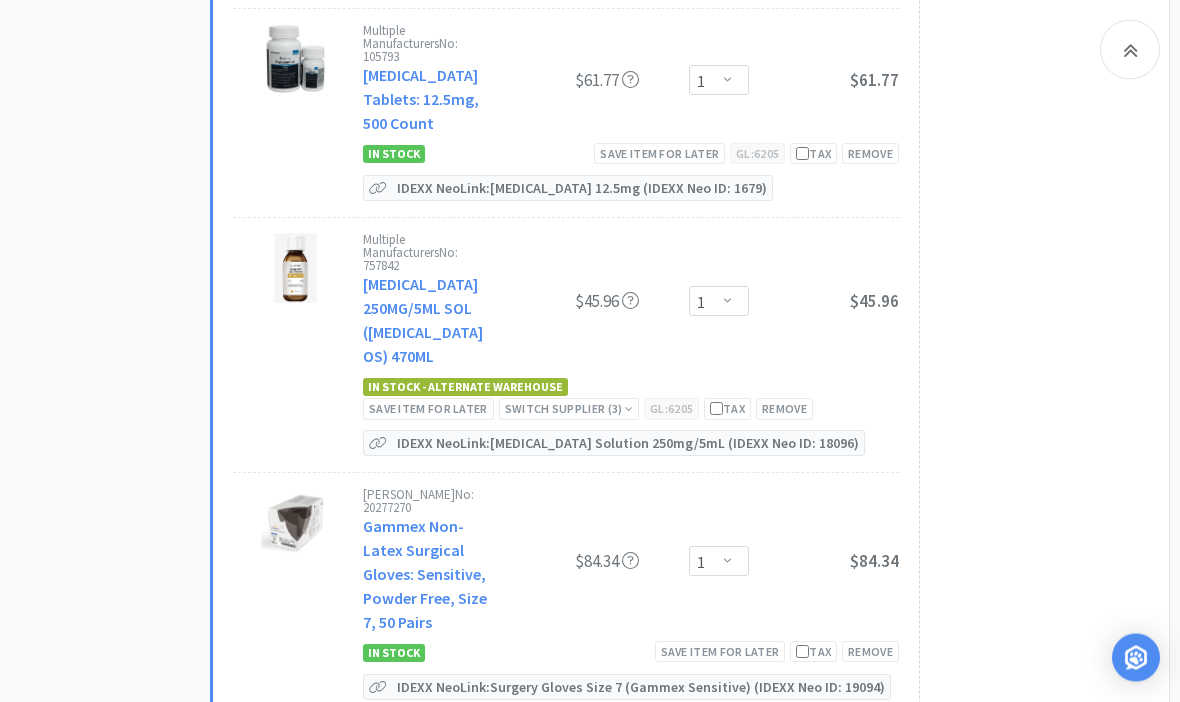 scroll, scrollTop: 6745, scrollLeft: 0, axis: vertical 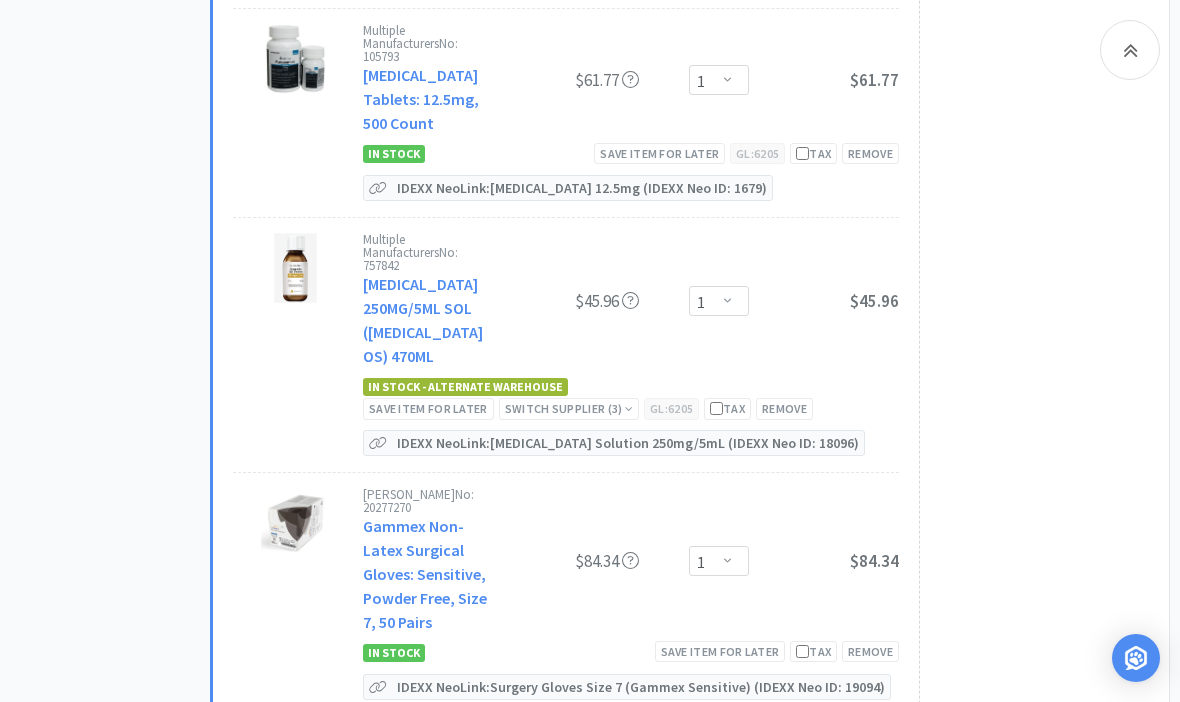 click on "Save item for later" at bounding box center (720, 651) 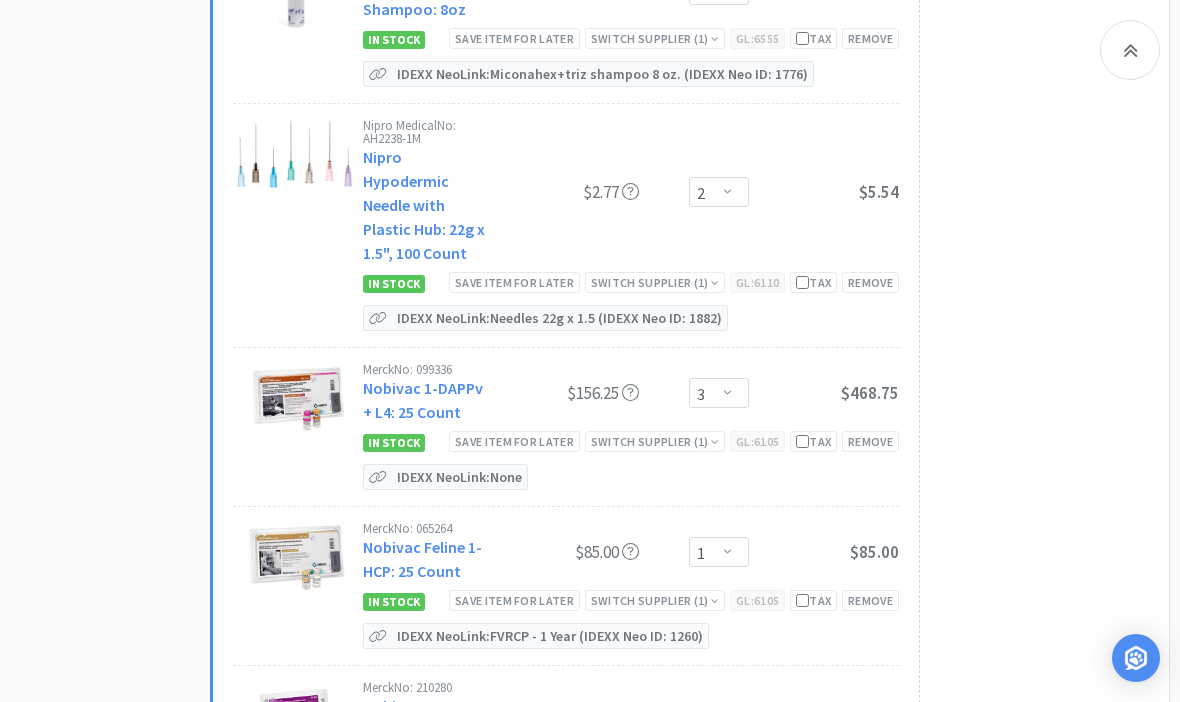 scroll, scrollTop: 8555, scrollLeft: 0, axis: vertical 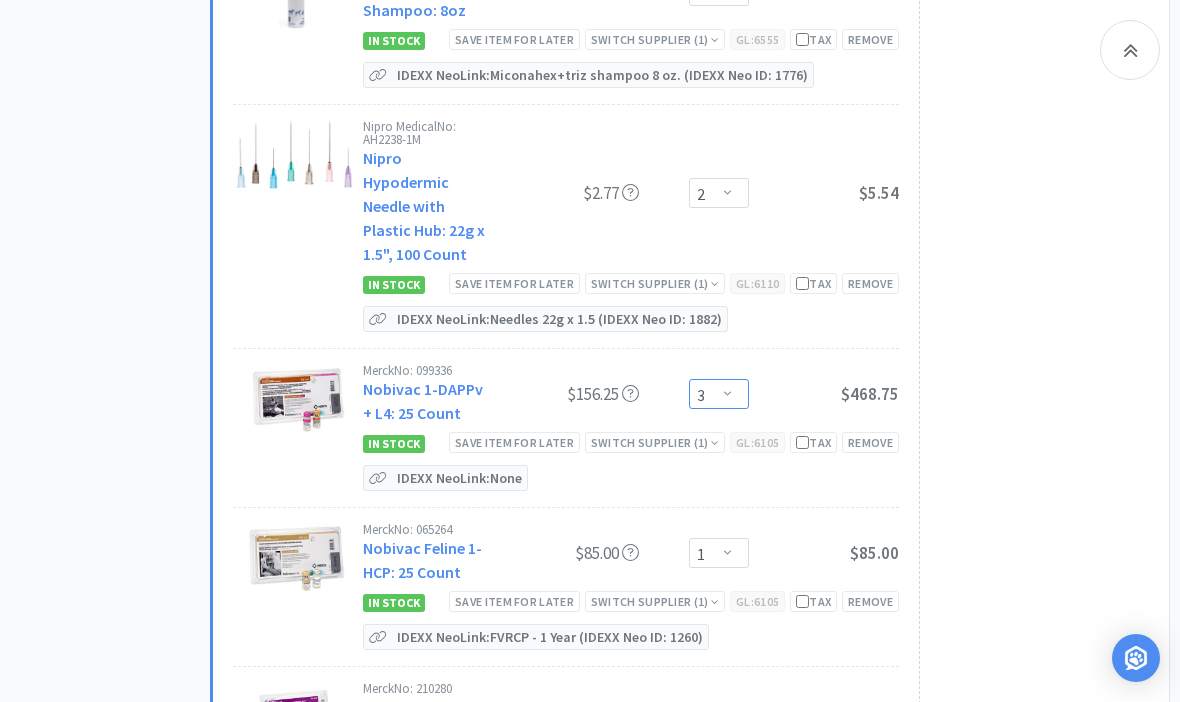 click on "Enter Quantity 1 2 3 4 5 6 7 8 9 10 11 12 13 14 15 16 17 18 19 20 Enter Quantity" at bounding box center (719, 394) 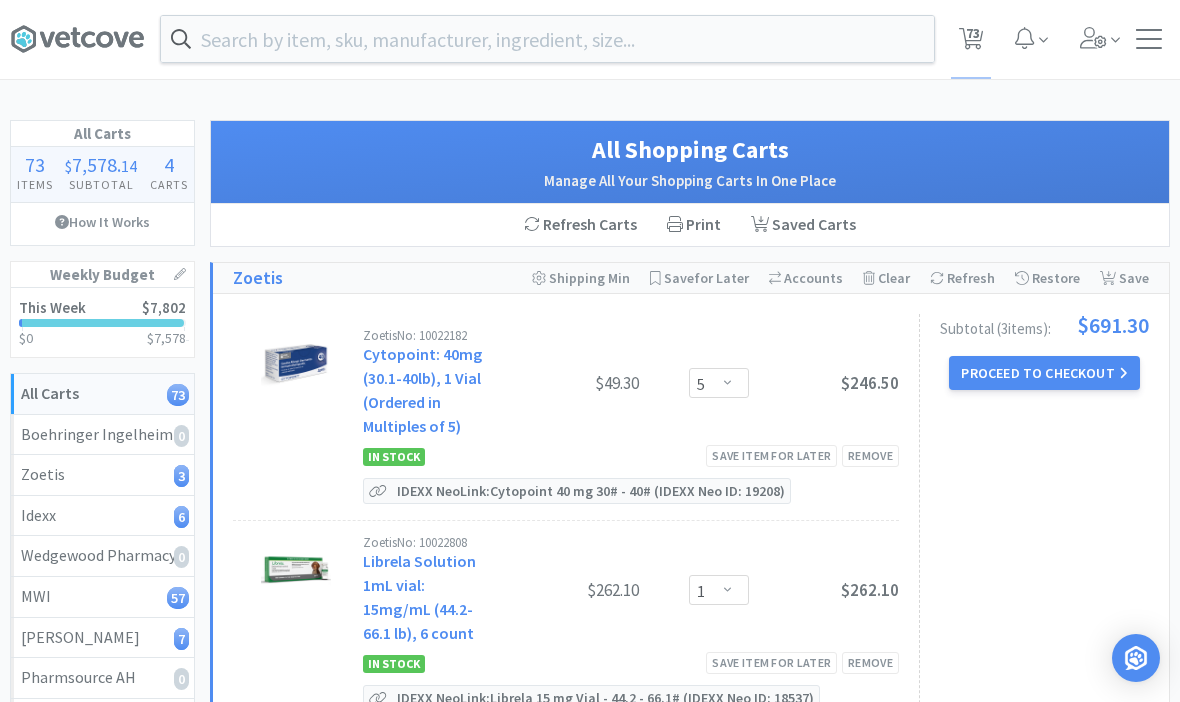 scroll, scrollTop: 0, scrollLeft: 0, axis: both 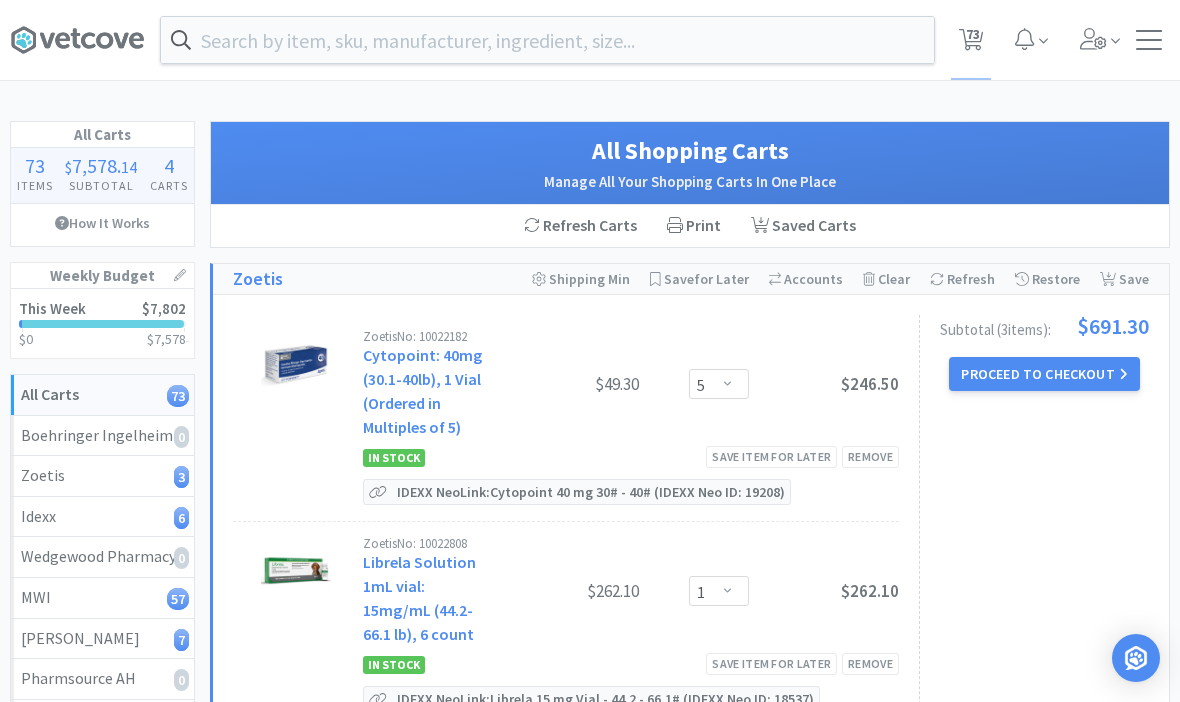 click at bounding box center (547, 40) 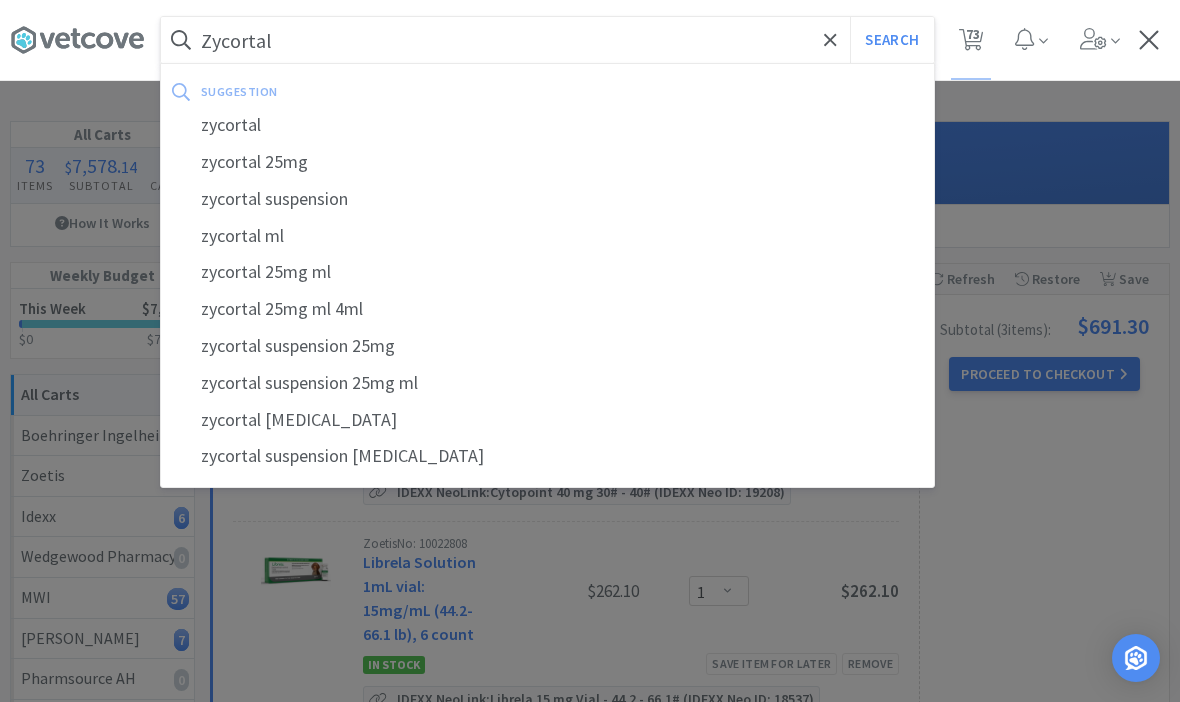 click on "Search" at bounding box center (891, 40) 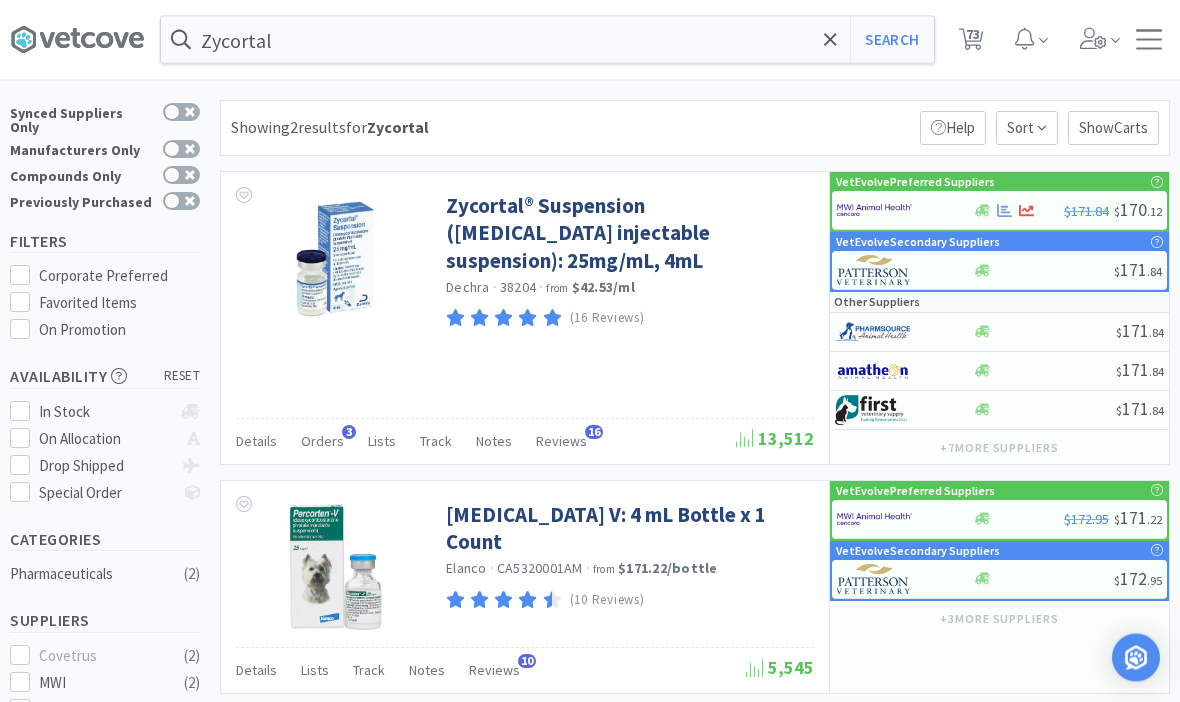 scroll, scrollTop: 21, scrollLeft: 0, axis: vertical 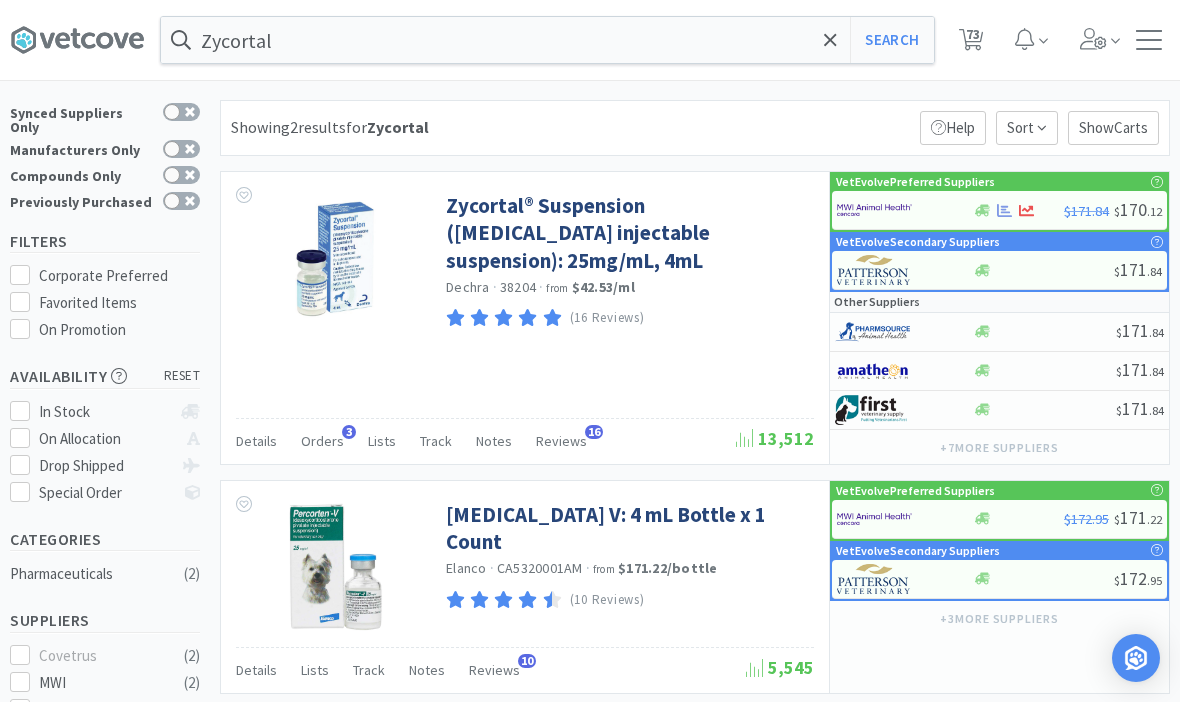 click on "Orders" at bounding box center [322, 441] 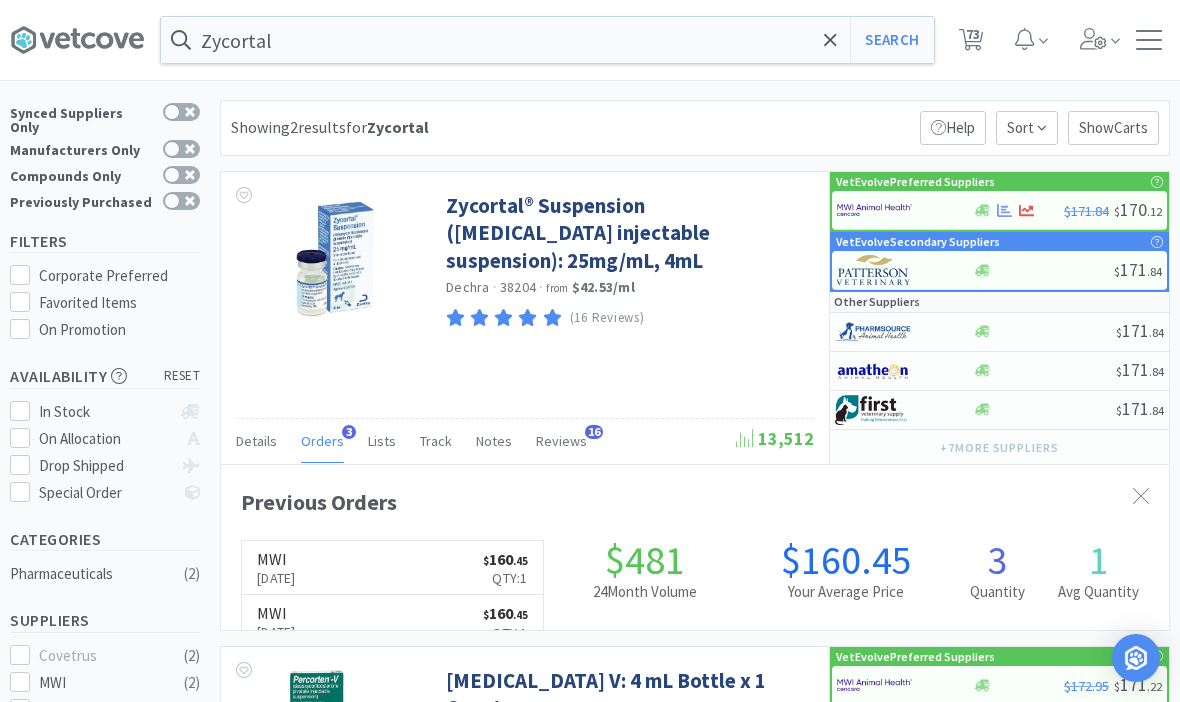 scroll, scrollTop: 999511, scrollLeft: 999052, axis: both 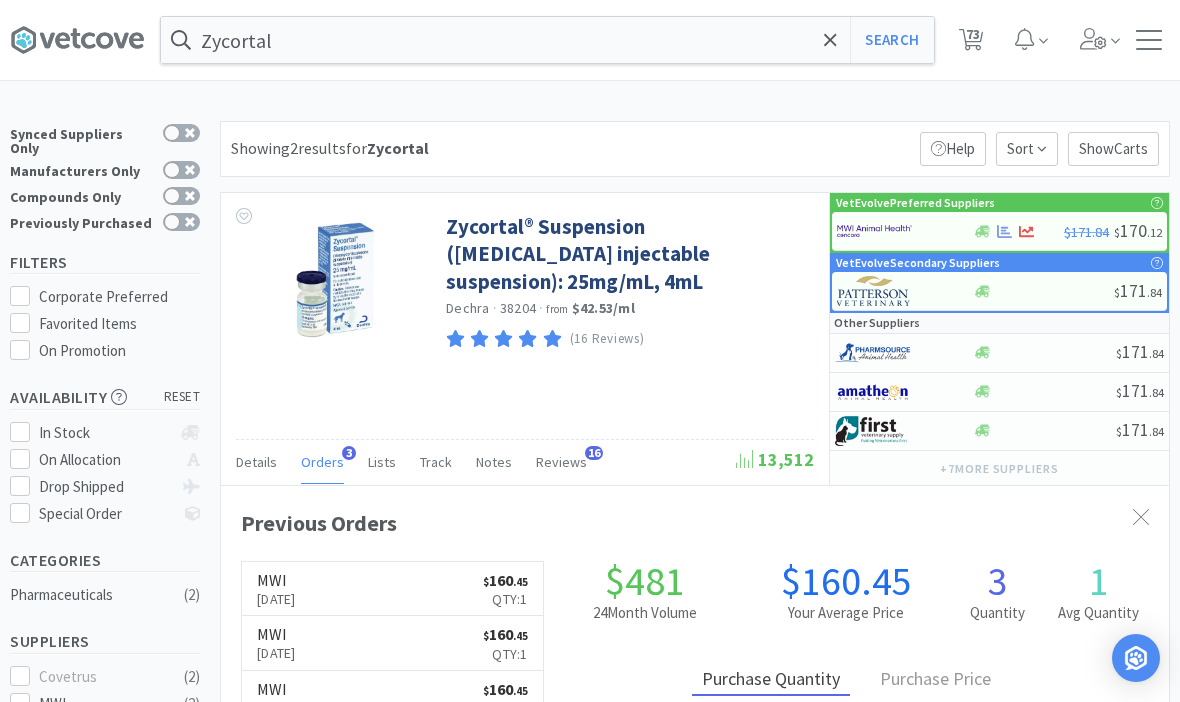 click on "Zycortal® Suspension ([MEDICAL_DATA] injectable suspension): 25mg/mL, 4mL" at bounding box center [627, 254] 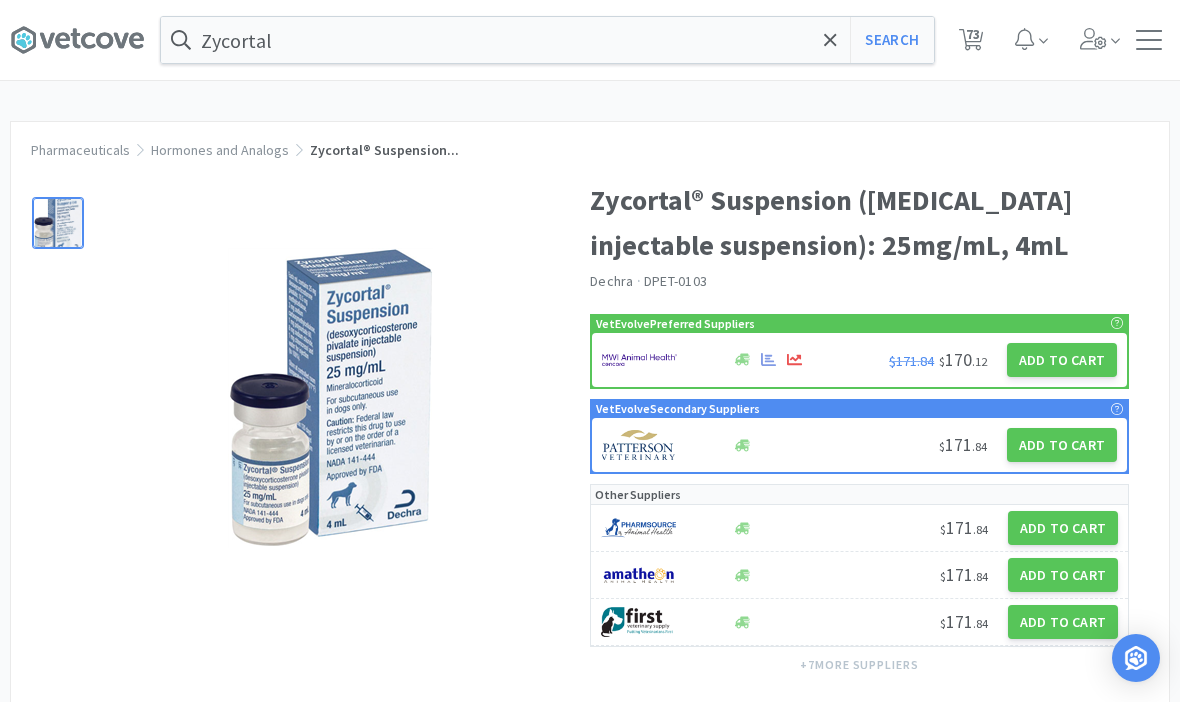 click on "Add to Cart" at bounding box center [1062, 360] 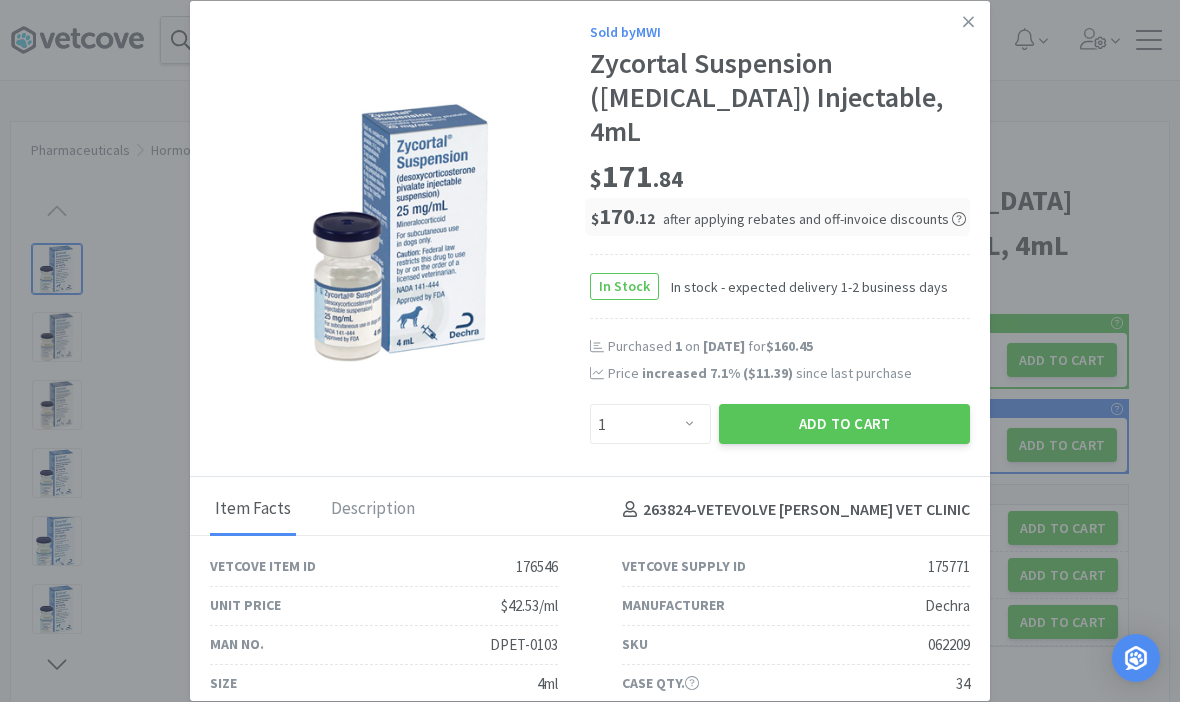 click on "Add to Cart" at bounding box center (844, 424) 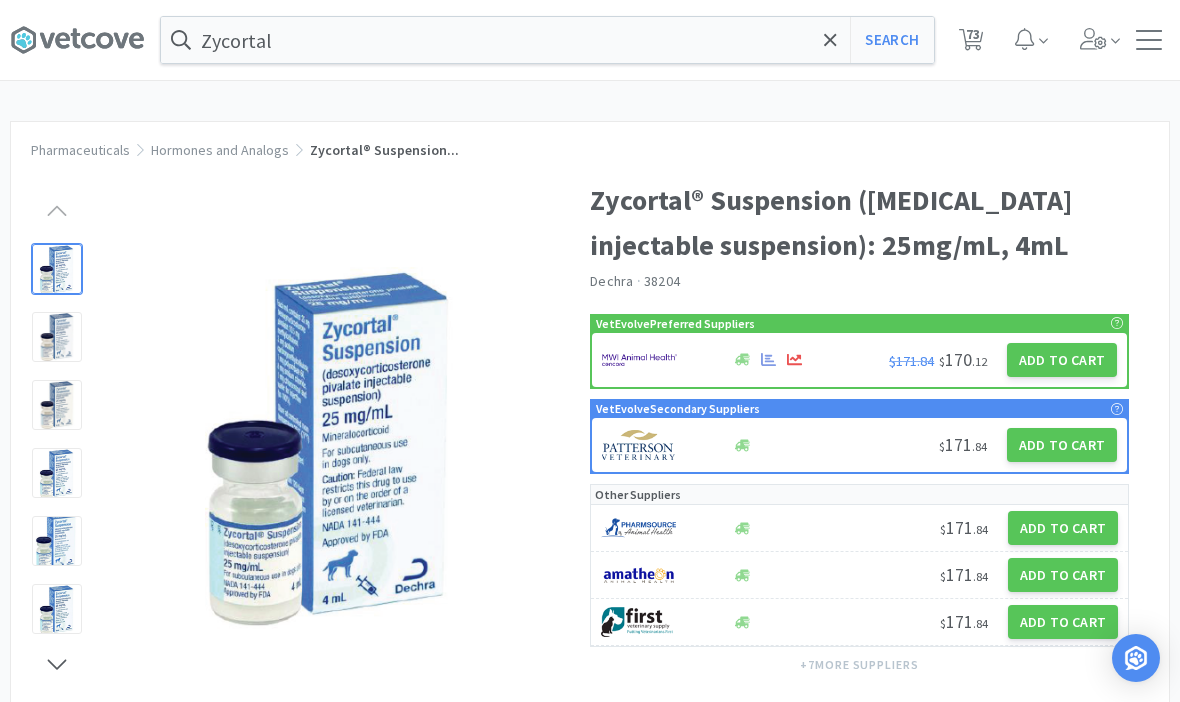 click 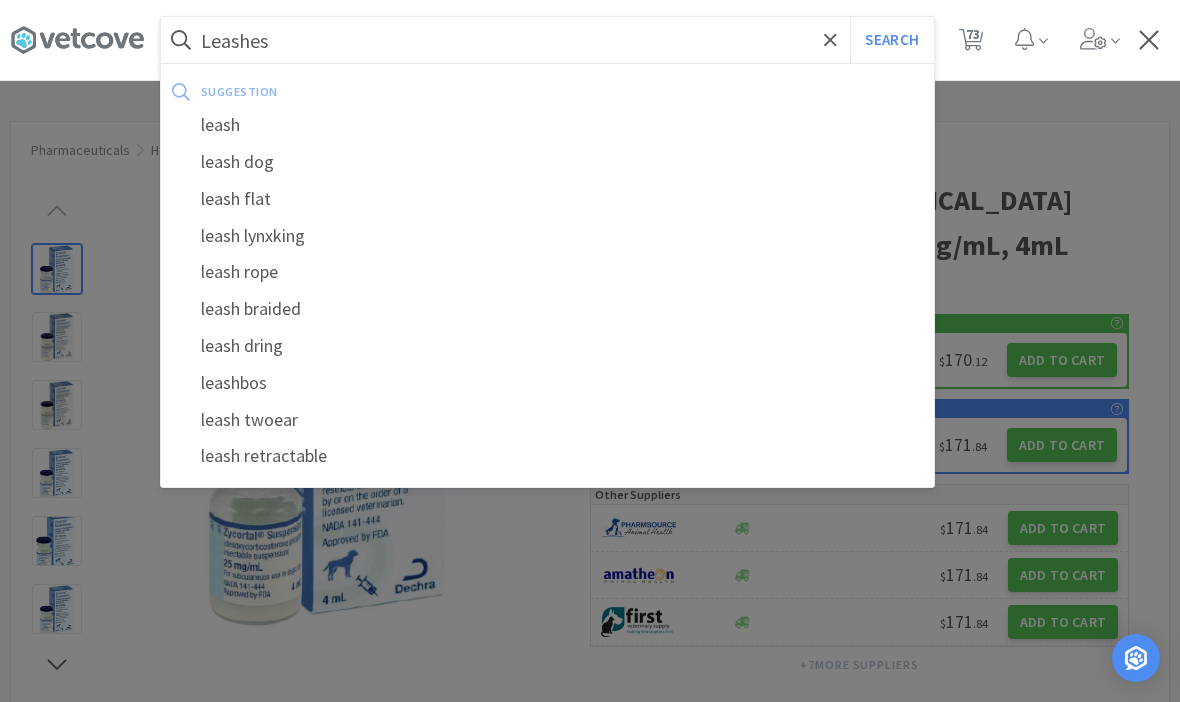 click on "Search" at bounding box center (891, 40) 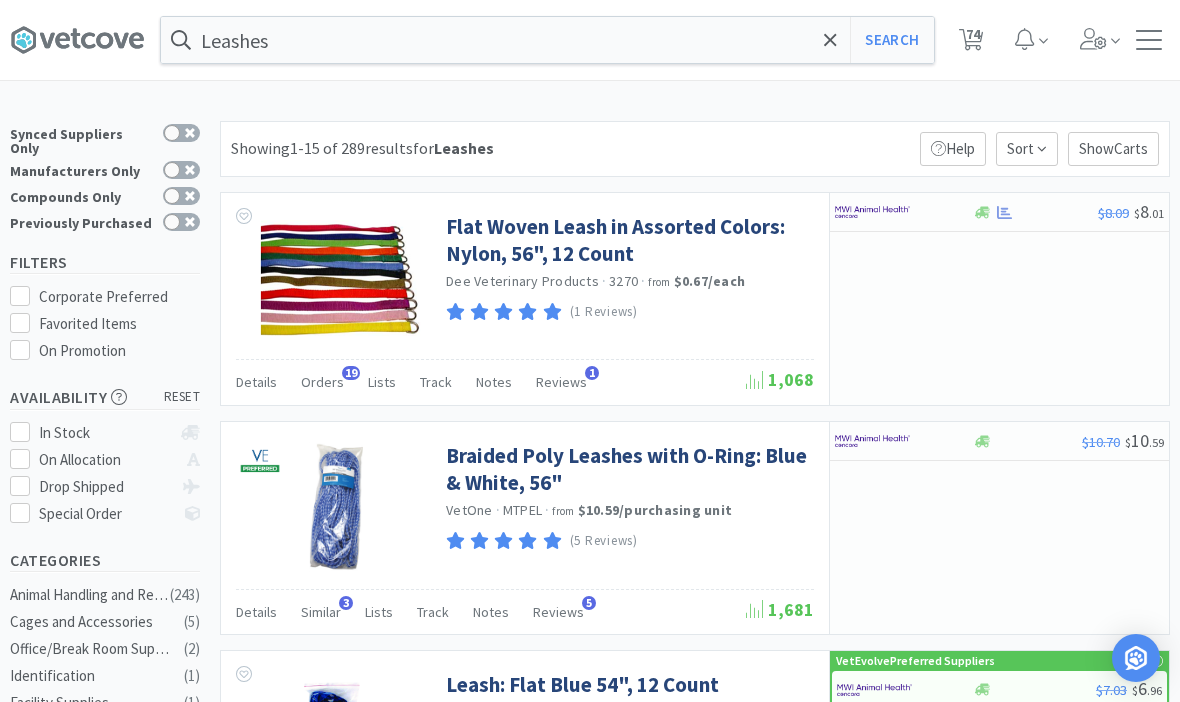 click on "Flat Woven Leash in Assorted Colors: Nylon, 56", 12 Count" at bounding box center [627, 240] 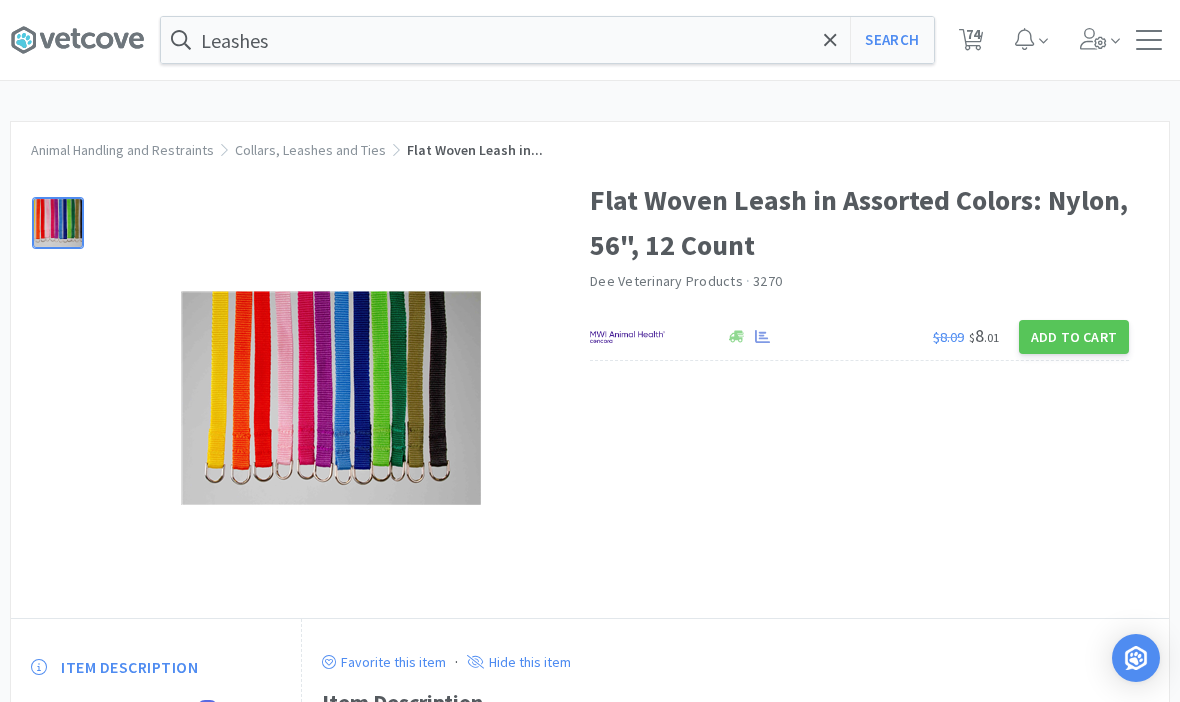 click on "Add to Cart" at bounding box center (1074, 337) 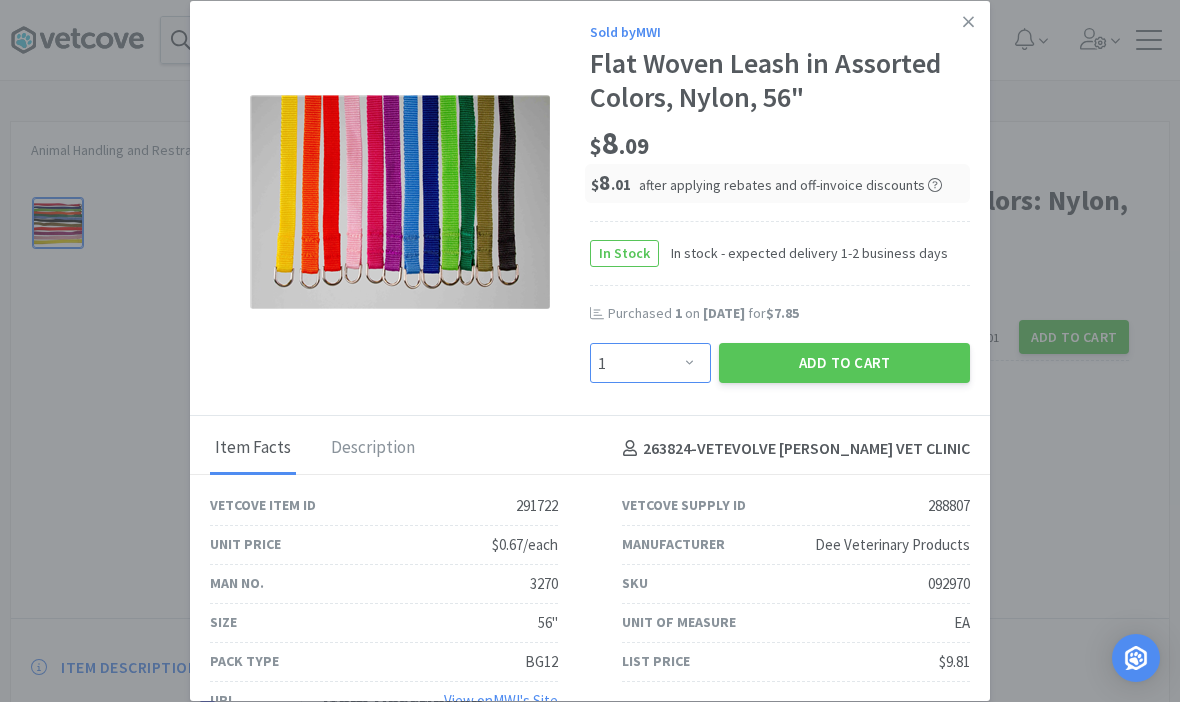 click on "Enter Quantity 1 2 3 4 5 6 7 8 9 10 11 12 13 14 15 16 17 18 19 20 Enter Quantity" at bounding box center [650, 363] 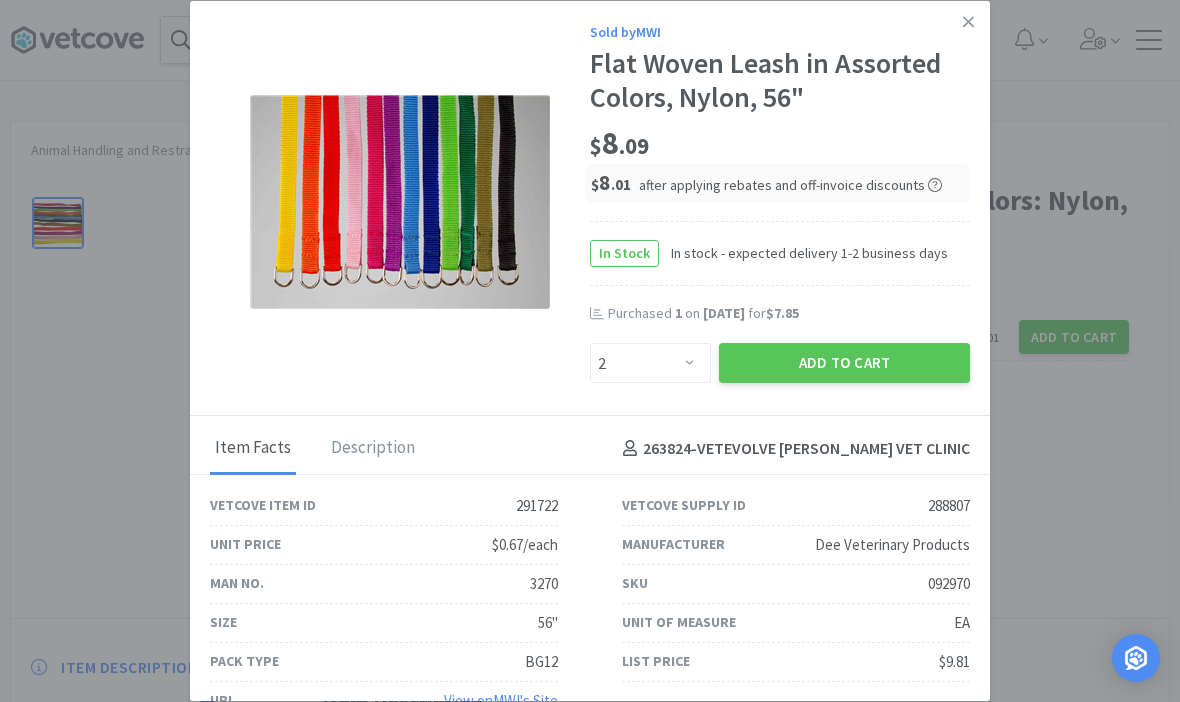 click on "Add to Cart" at bounding box center (844, 363) 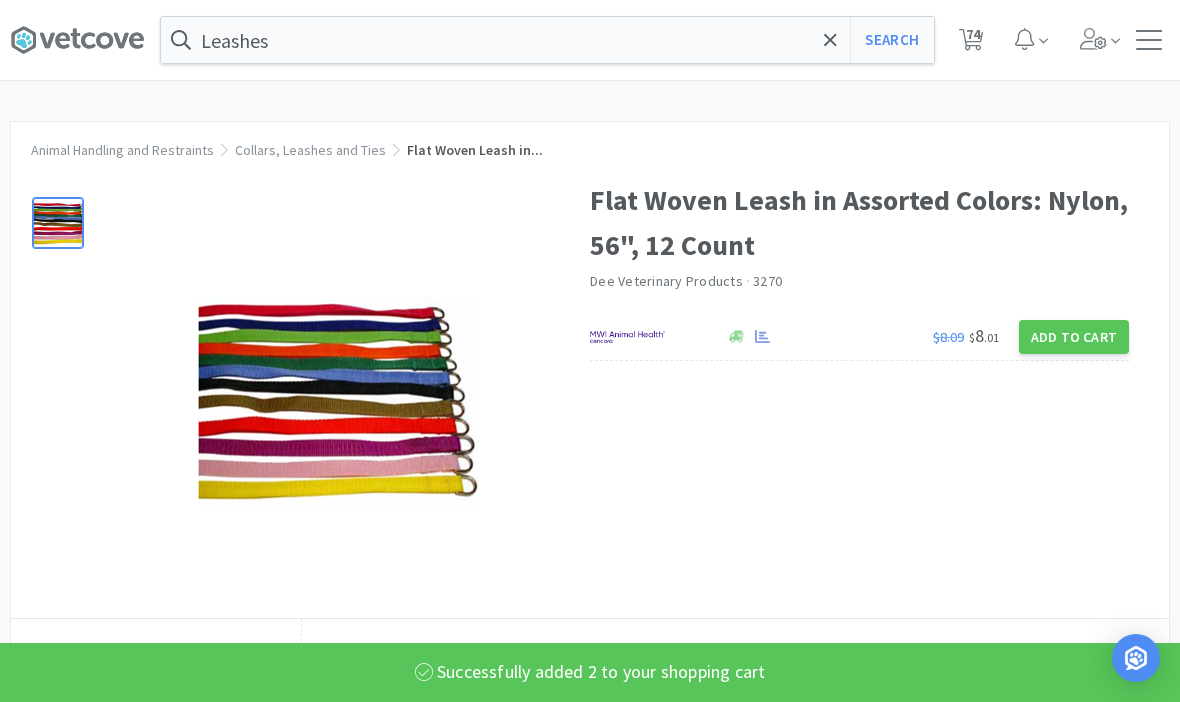 click at bounding box center [1100, 40] 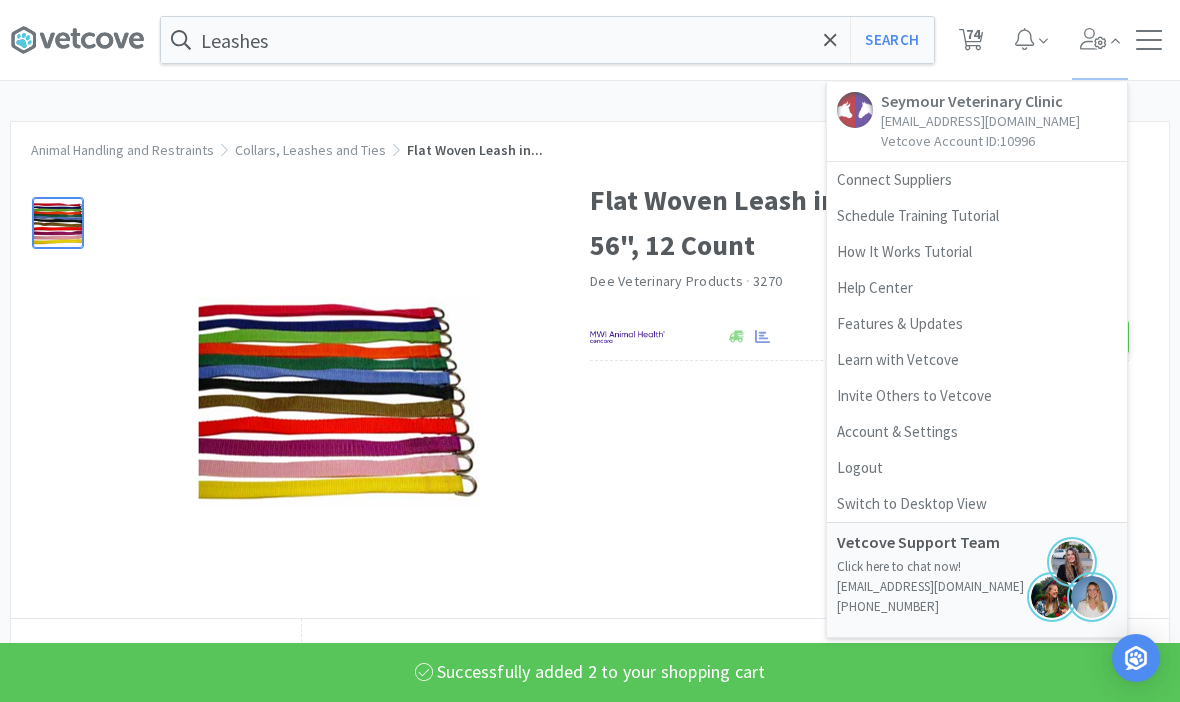 click on "74" at bounding box center (971, 40) 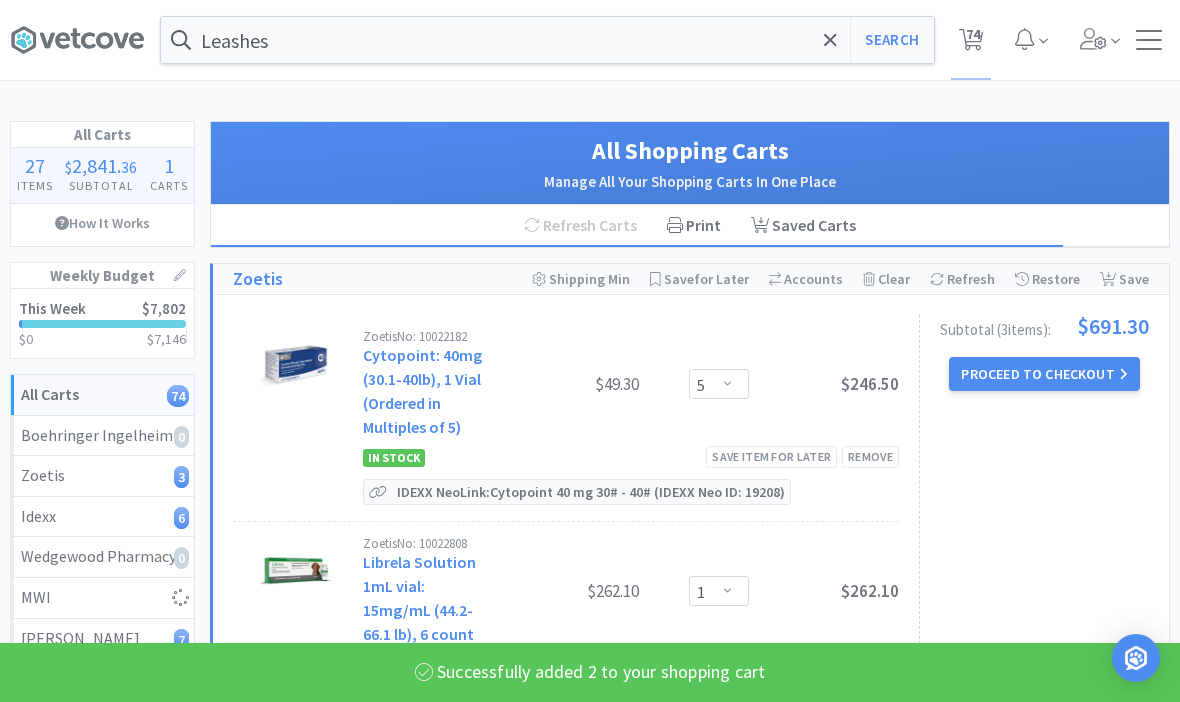 click on "74" at bounding box center (971, 40) 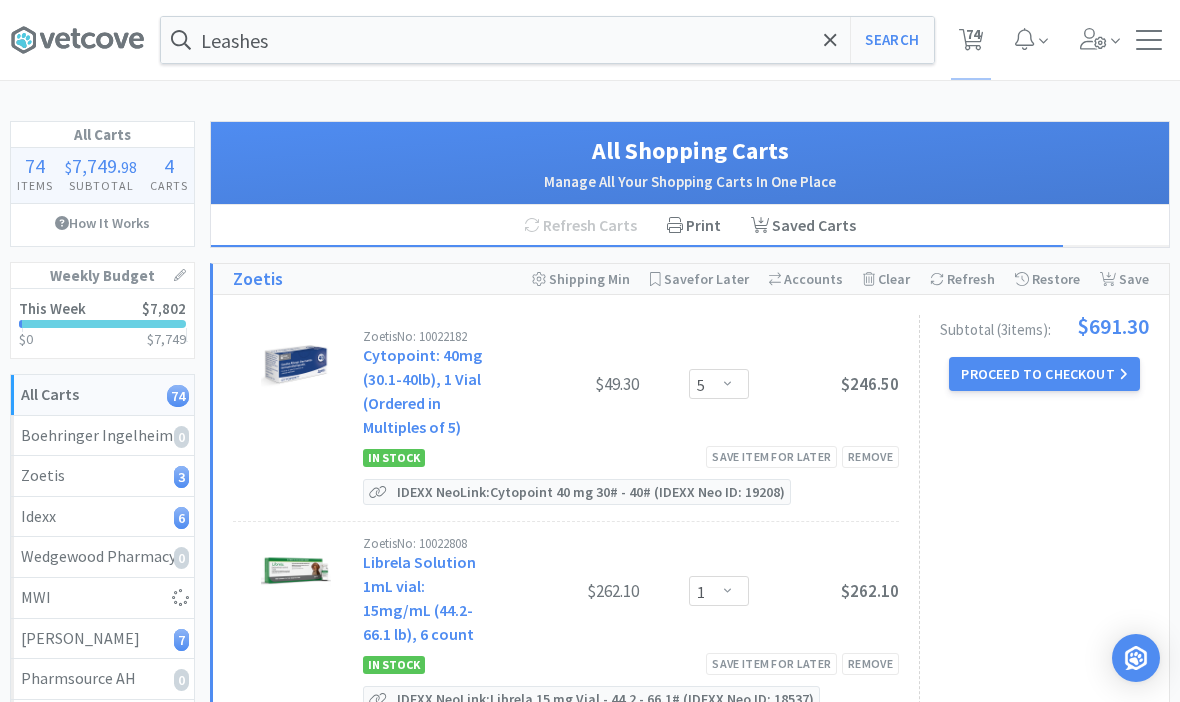 click 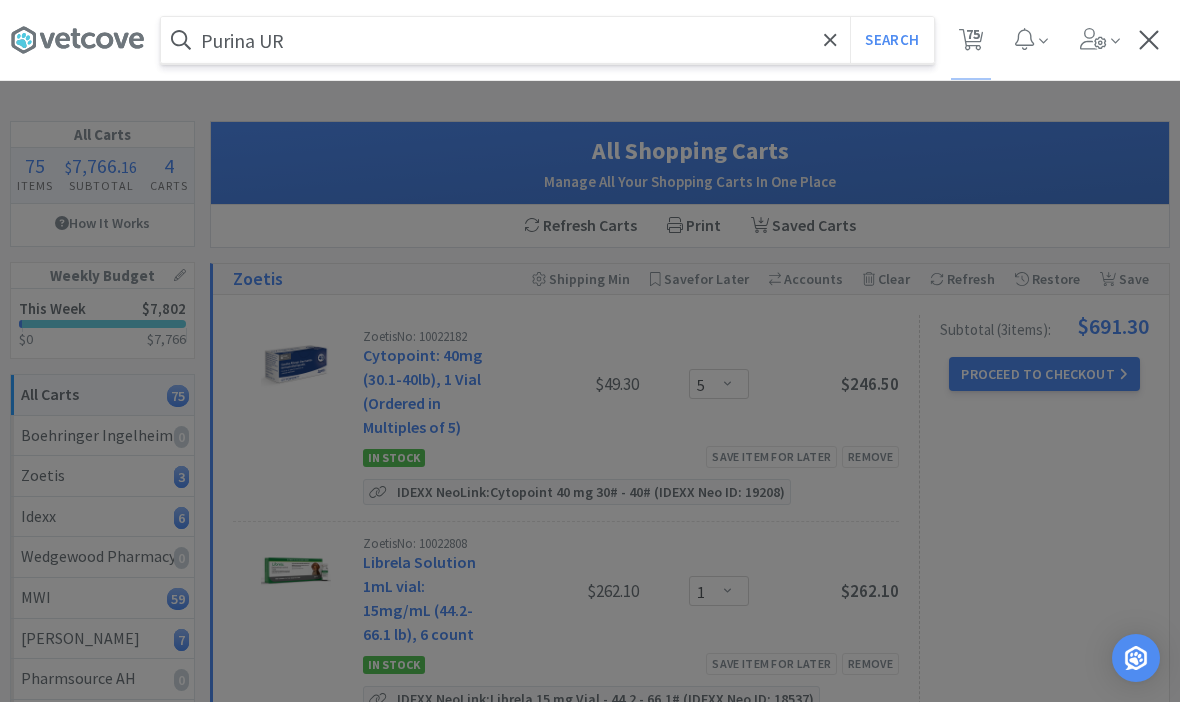 click on "Search" at bounding box center (891, 40) 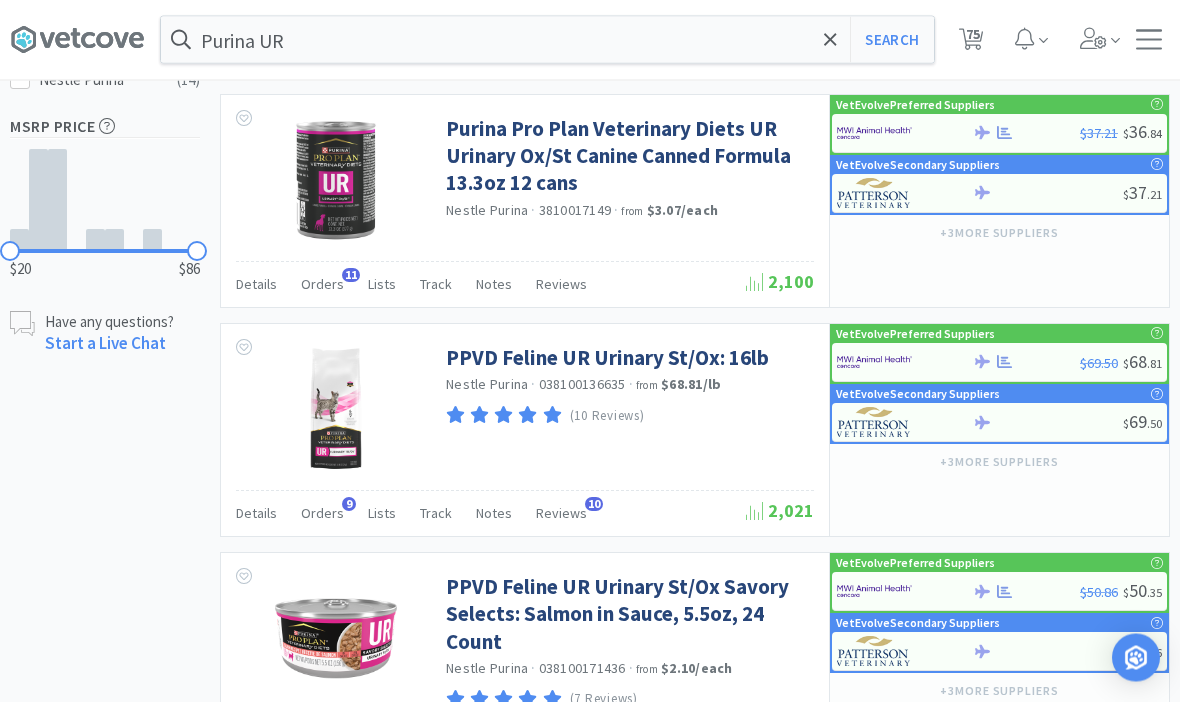 scroll, scrollTop: 786, scrollLeft: 0, axis: vertical 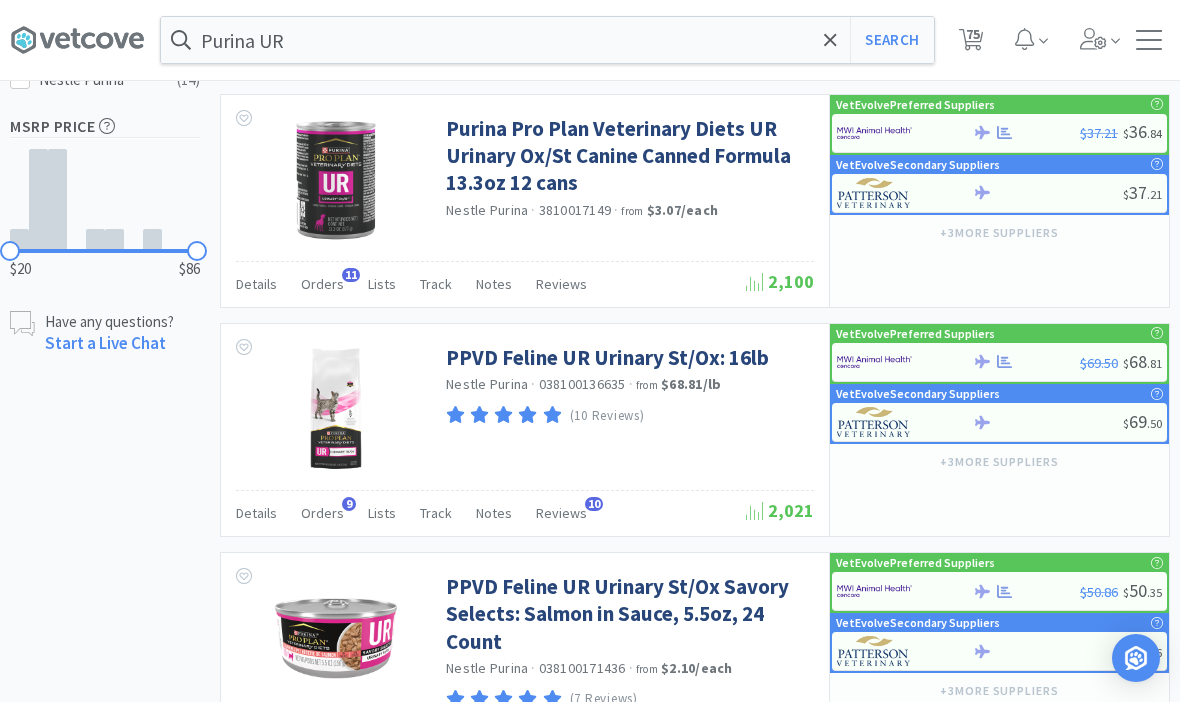 click on "PPVD Feline UR Urinary St/Ox: 16lb" at bounding box center (607, 357) 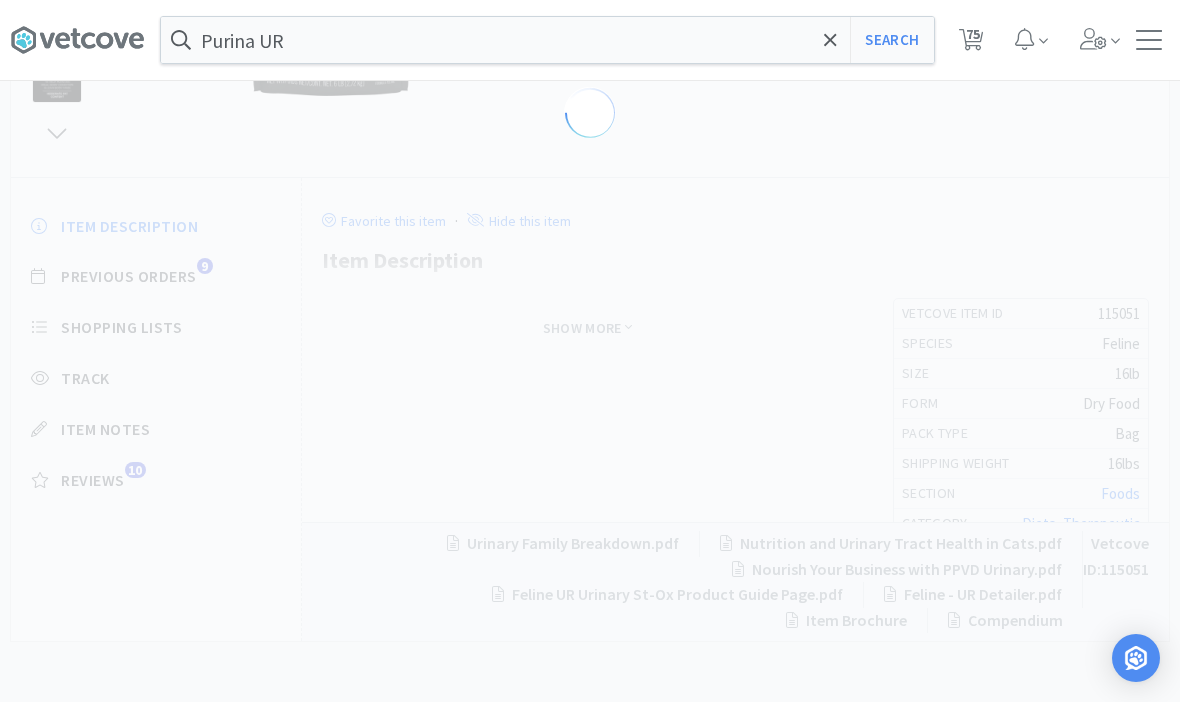 scroll, scrollTop: 0, scrollLeft: 0, axis: both 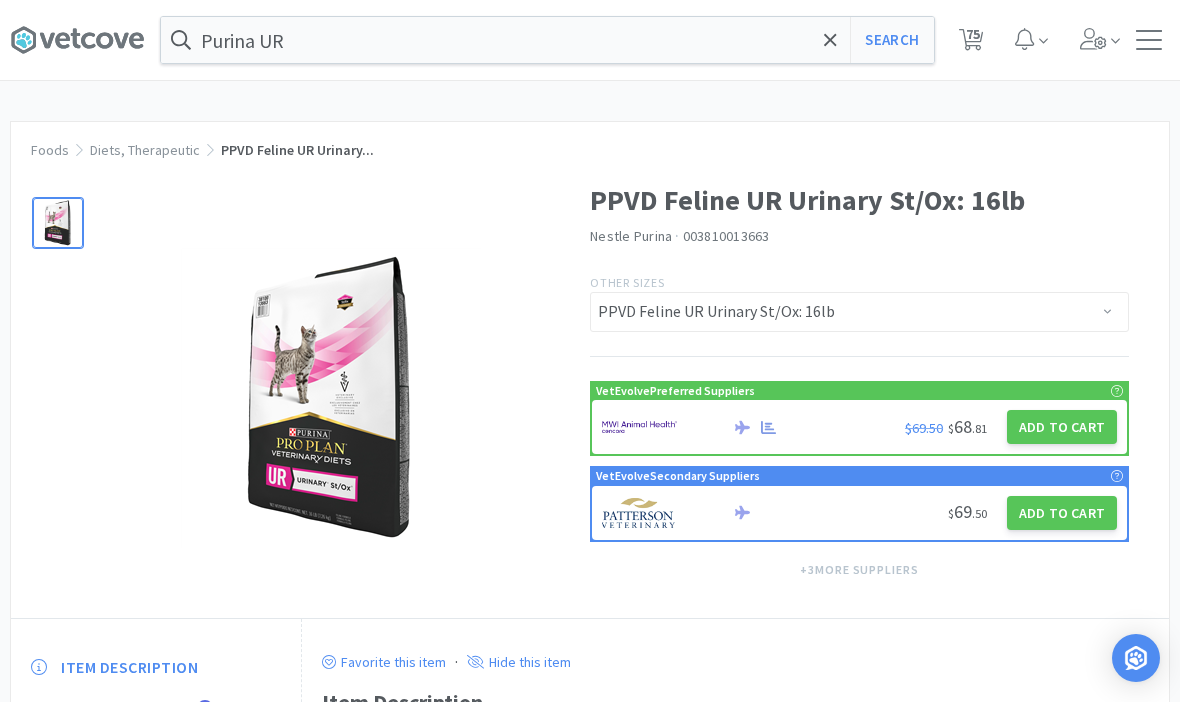 click on "Add to Cart" at bounding box center [1062, 427] 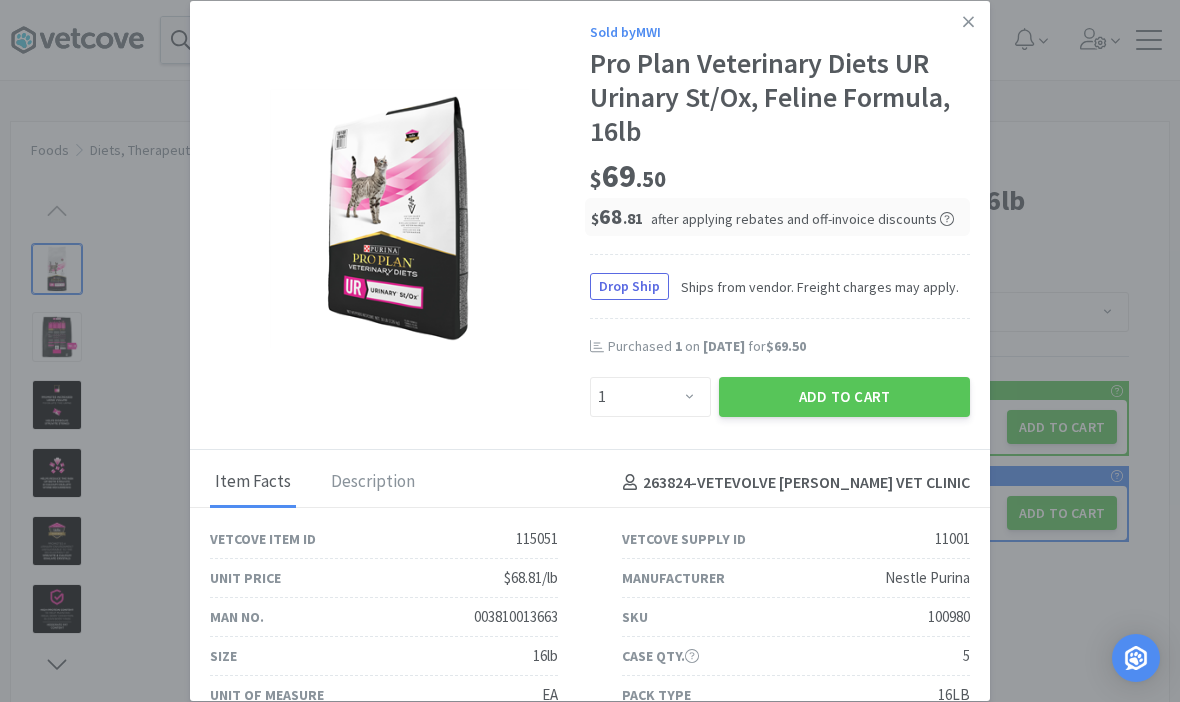 click on "Add to Cart" at bounding box center [844, 397] 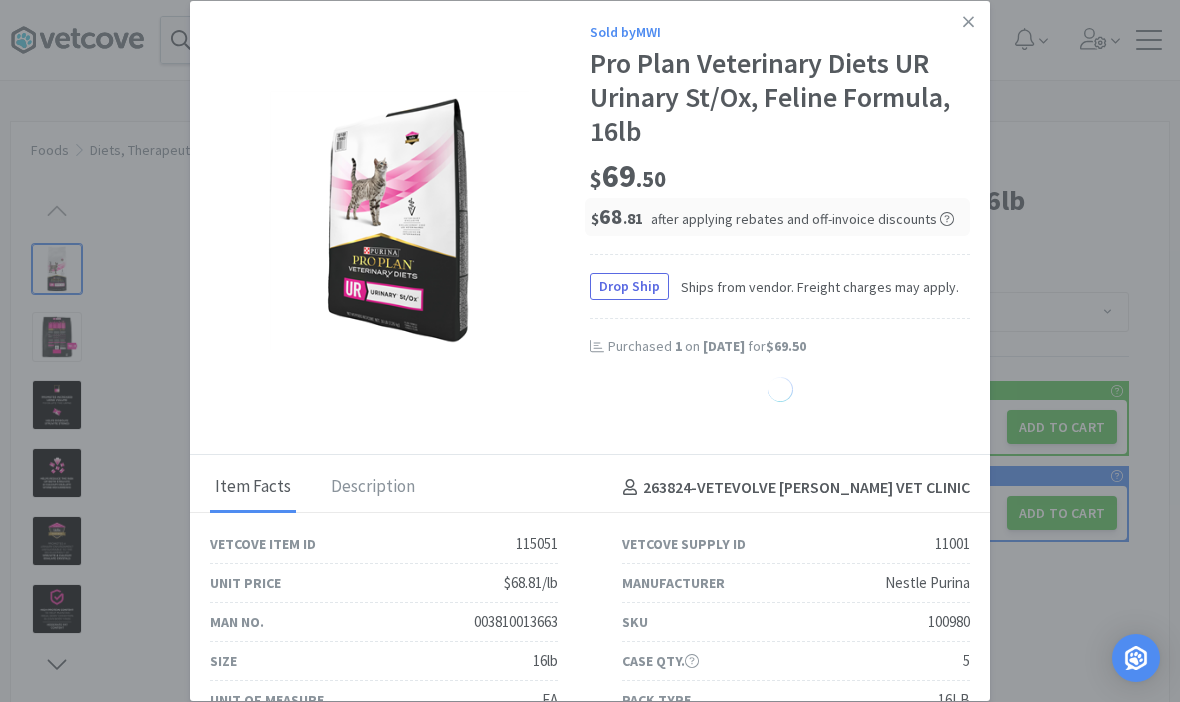 click 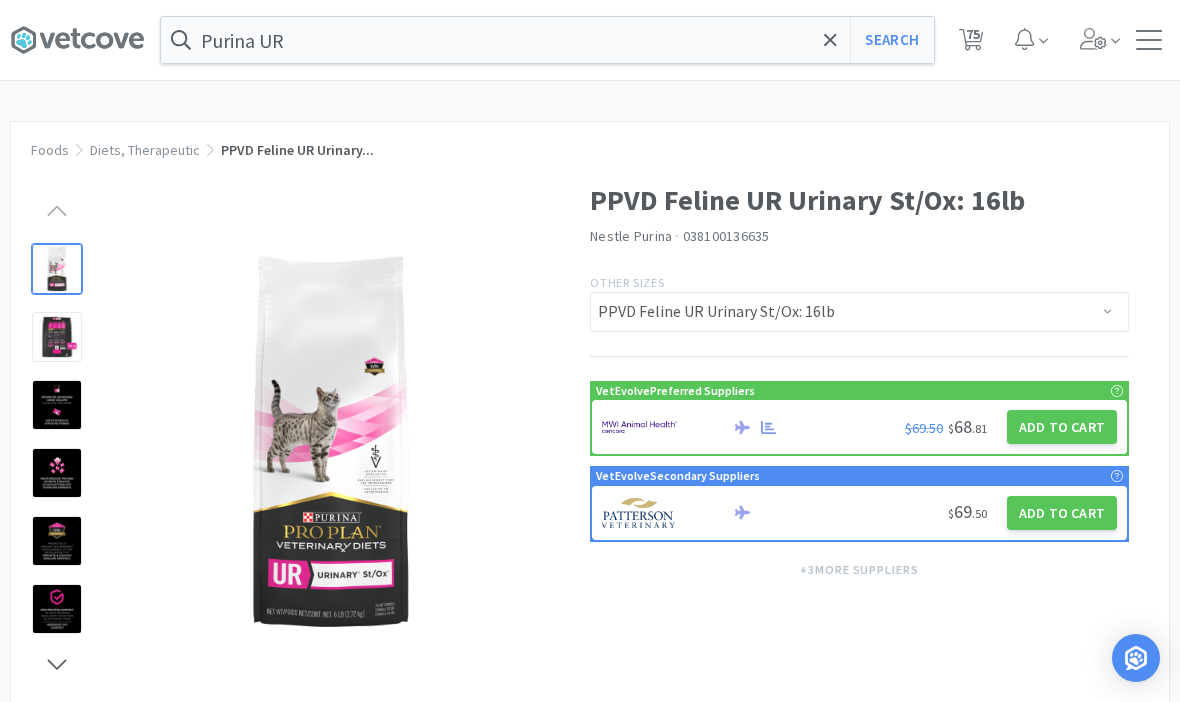 click on "75" at bounding box center (971, 40) 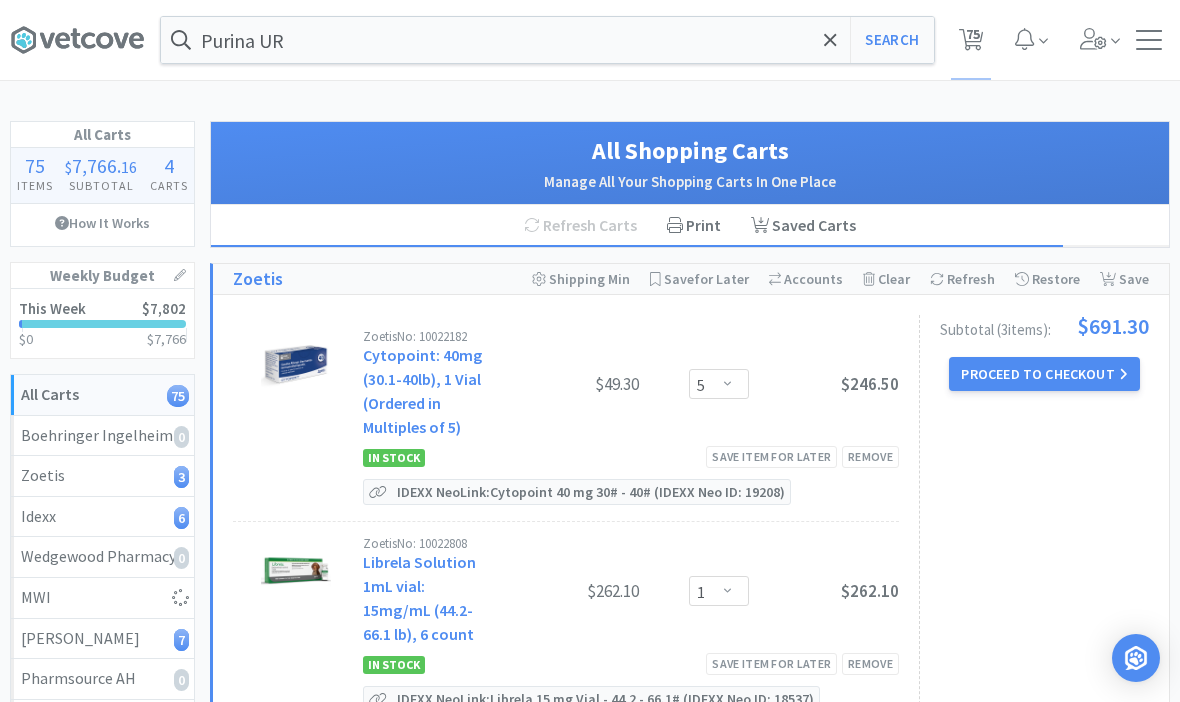 click on "Purina UR Search Orders Shopping Discuss Discuss 75 75 All Carts 75 Items $ 7,766 . 16 Subtotal 4 Carts  How It Works Weekly Budget This Week $7,802 $0 $ 7,766 All Carts 75 Boehringer Ingelheim 0 Zoetis 3 Idexx 6 Wedgewood Pharmacy 0 MWI [PERSON_NAME] 7 Pharmsource AH 0 Vetcove 0 Elanco 0     Saved Carts View saved carts     Need help? We're happy to assist! All Shopping Carts Manage All Your Shopping Carts In One Place     Refresh Carts     Print     Saved Carts Zoetis     Set  Shipping Min     Save  All  for Later     Switch  Accounts   ( 1000169602-2000076845 )       Clear  Cart     Refresh  Cart     Restore  Cart     Save  Cart Zoetis  No: 10022182 Cytopoint: 40mg (30.1-40lb), 1 Vial (Ordered in Multiples of 5) $49.30   Enter Quantity 5 10 15 20 25 30 35 40 45 50 55 60 65 70 75 80 85 90 95 100 Enter Quantity $246.50 In Stock Save item for later Remove IDEXX Neo  Link:  Cytopoint 40 mg 30# - 40# (IDEXX Neo ID: 19208) Zoetis  No: 10022808 Librela Solution 1mL vial: 15mg/mL (44.2-66.1 lb), 6 count $262.10   1 2" at bounding box center (590, 9056) 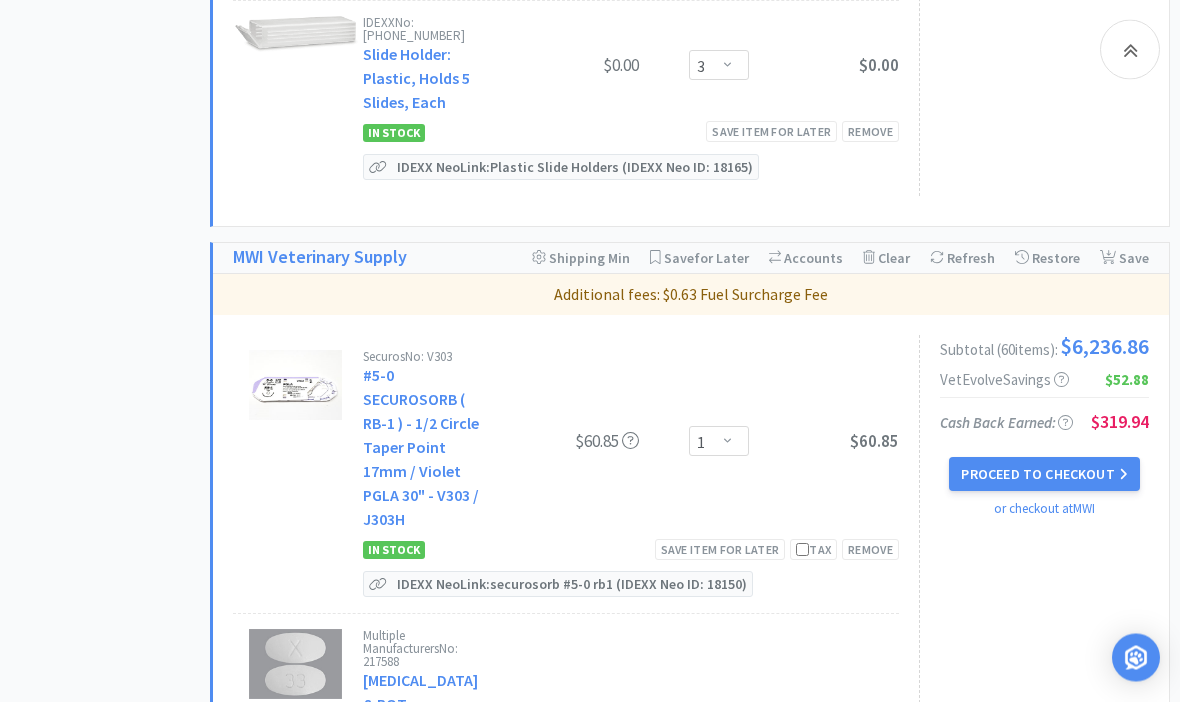 scroll, scrollTop: 2096, scrollLeft: 0, axis: vertical 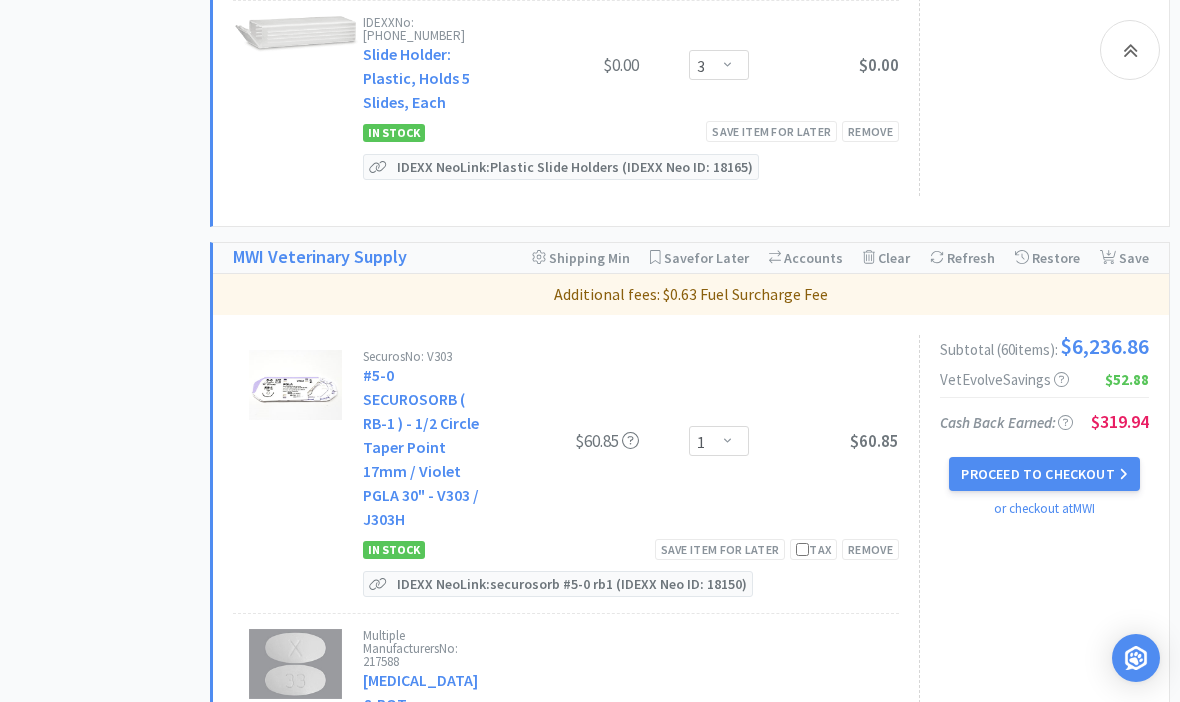 click on "Save item for later" at bounding box center [720, 549] 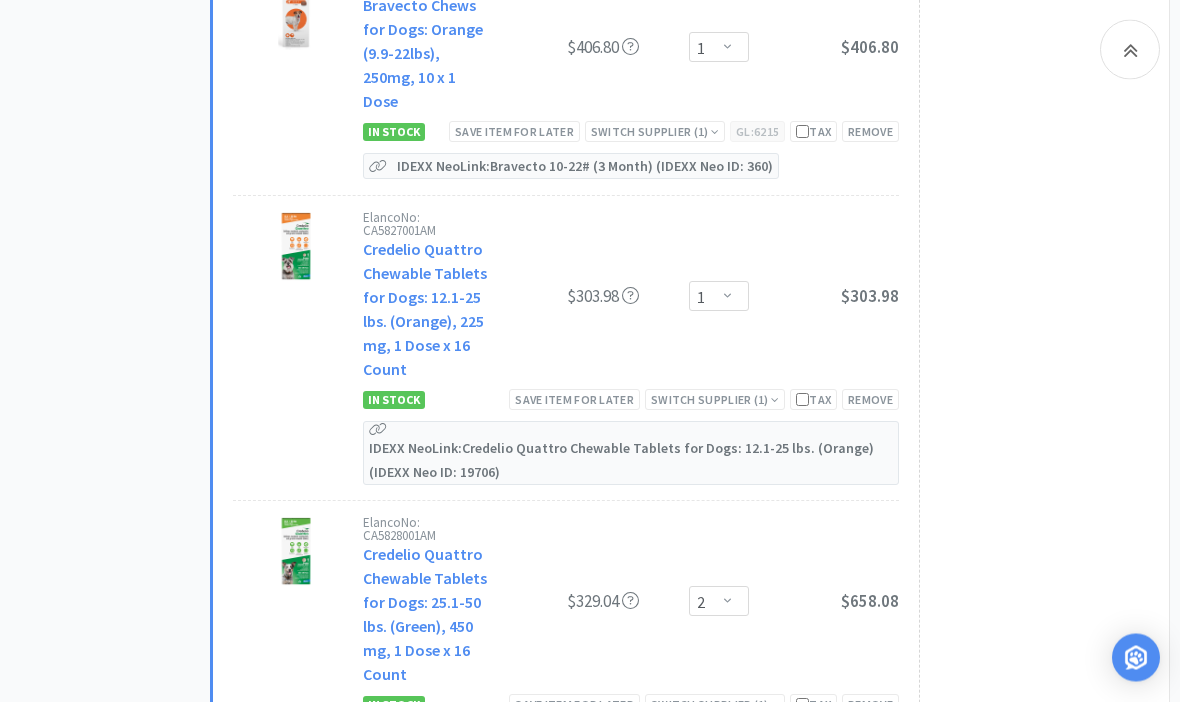 scroll, scrollTop: 3836, scrollLeft: 0, axis: vertical 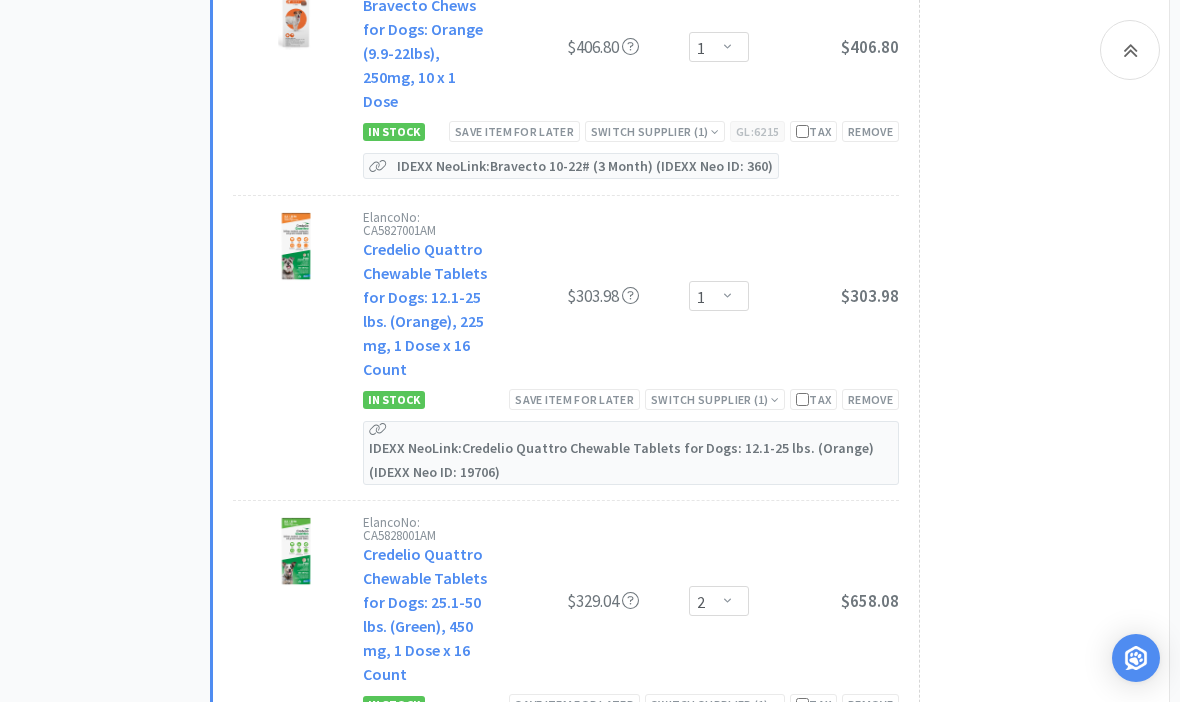 click on "Remove" at bounding box center (870, 399) 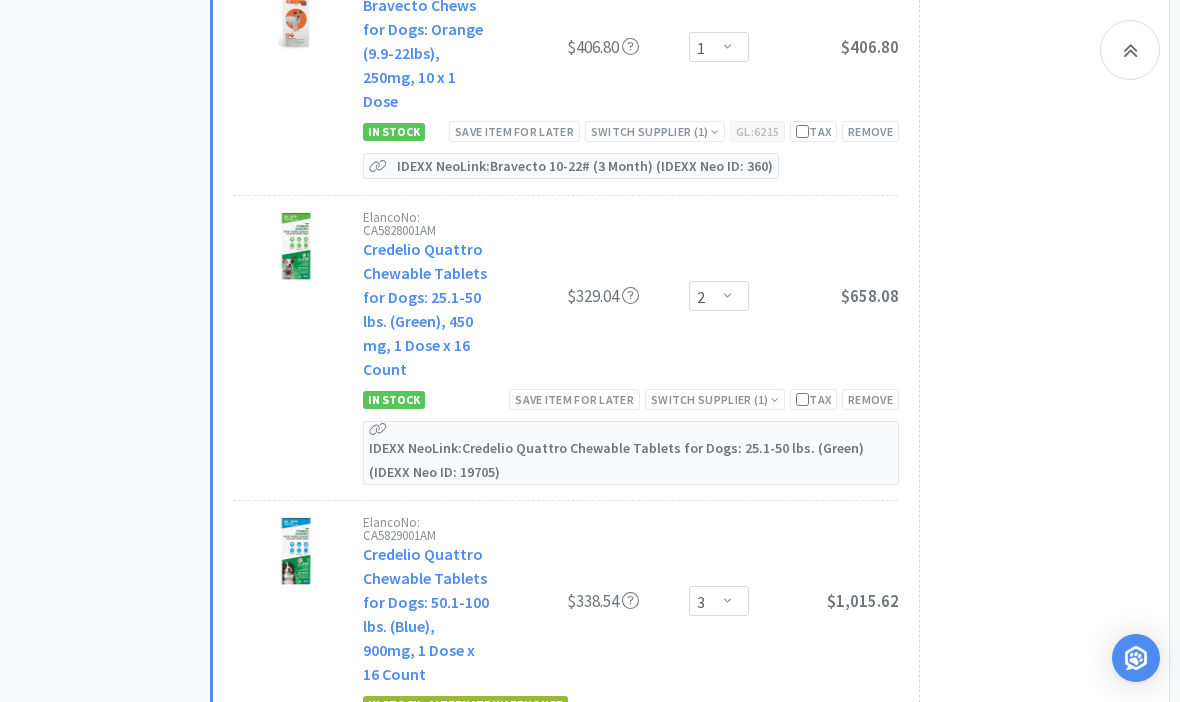 click on "Remove" at bounding box center [870, 399] 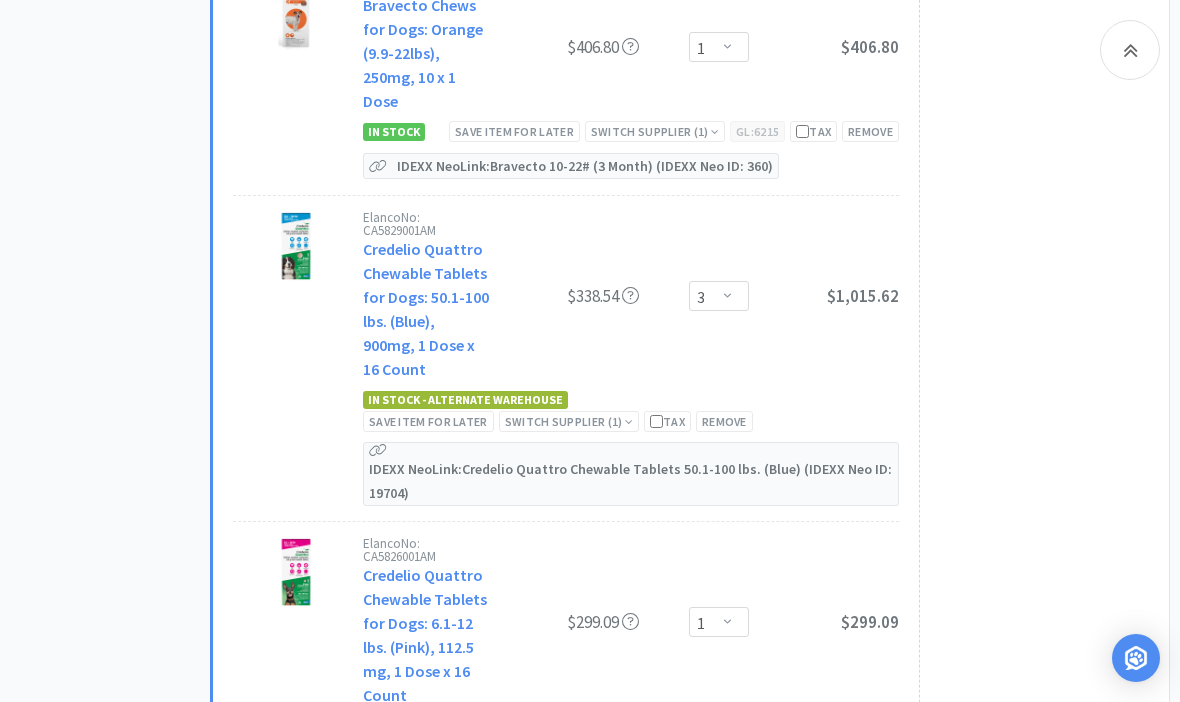click on "Remove" at bounding box center (724, 421) 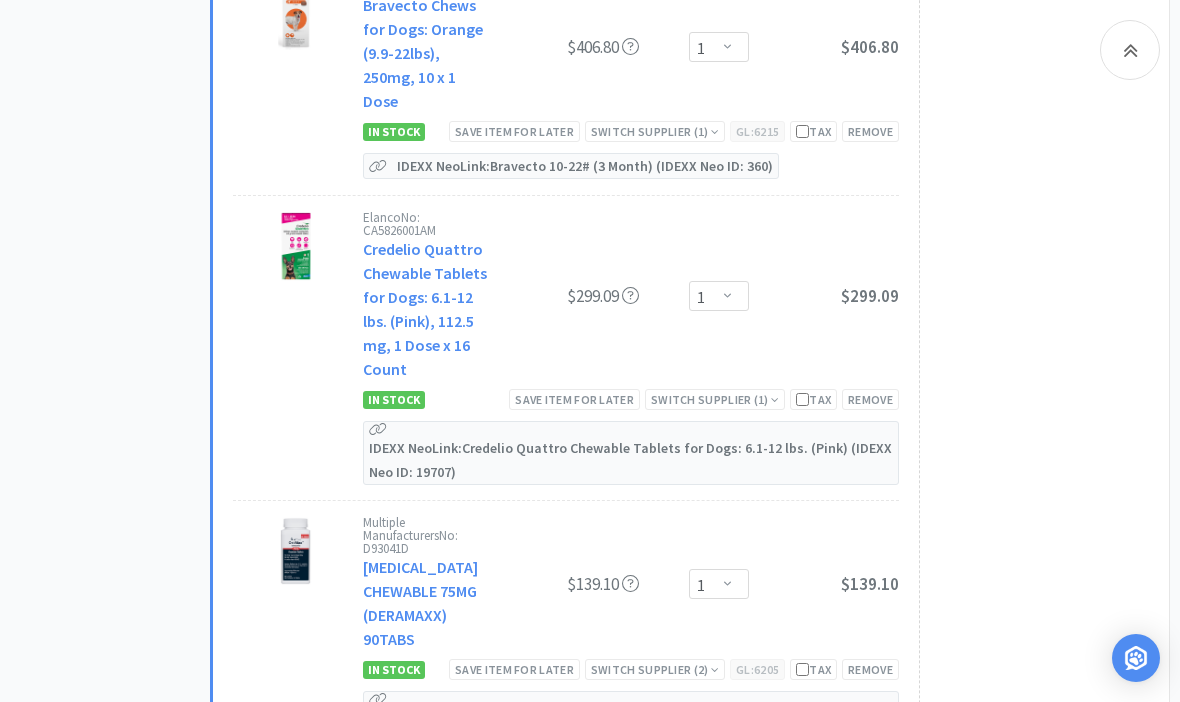 click on "Remove" at bounding box center [870, 399] 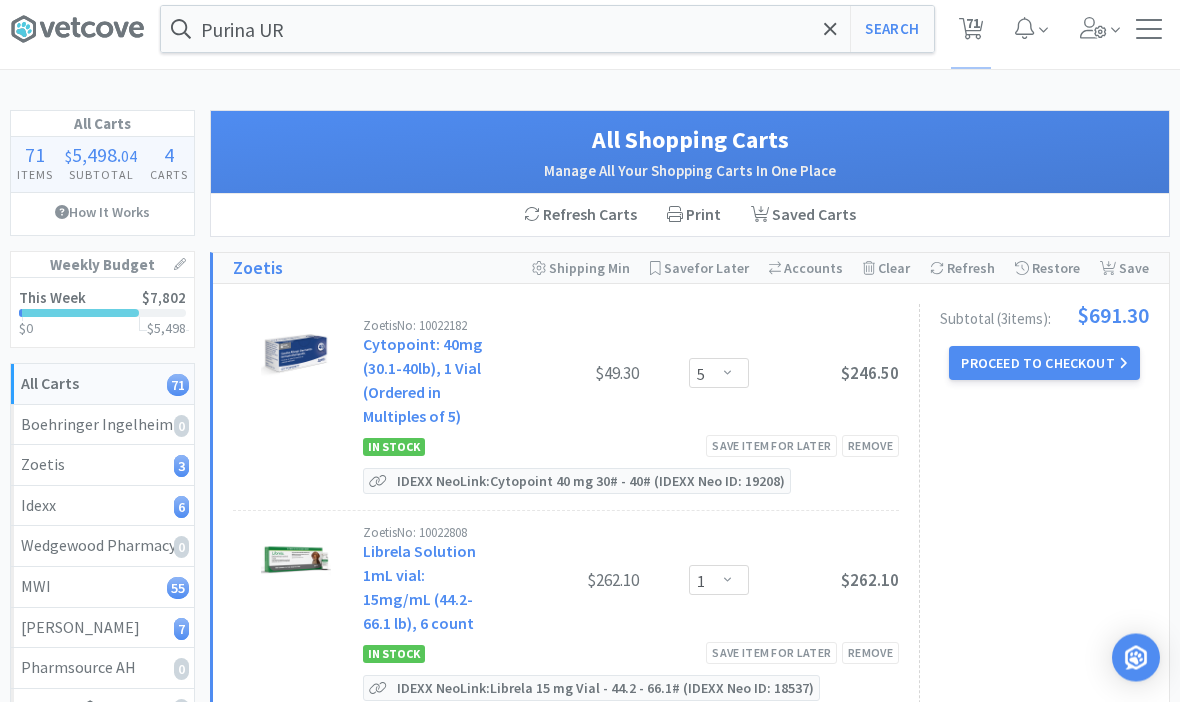 scroll, scrollTop: 8, scrollLeft: 0, axis: vertical 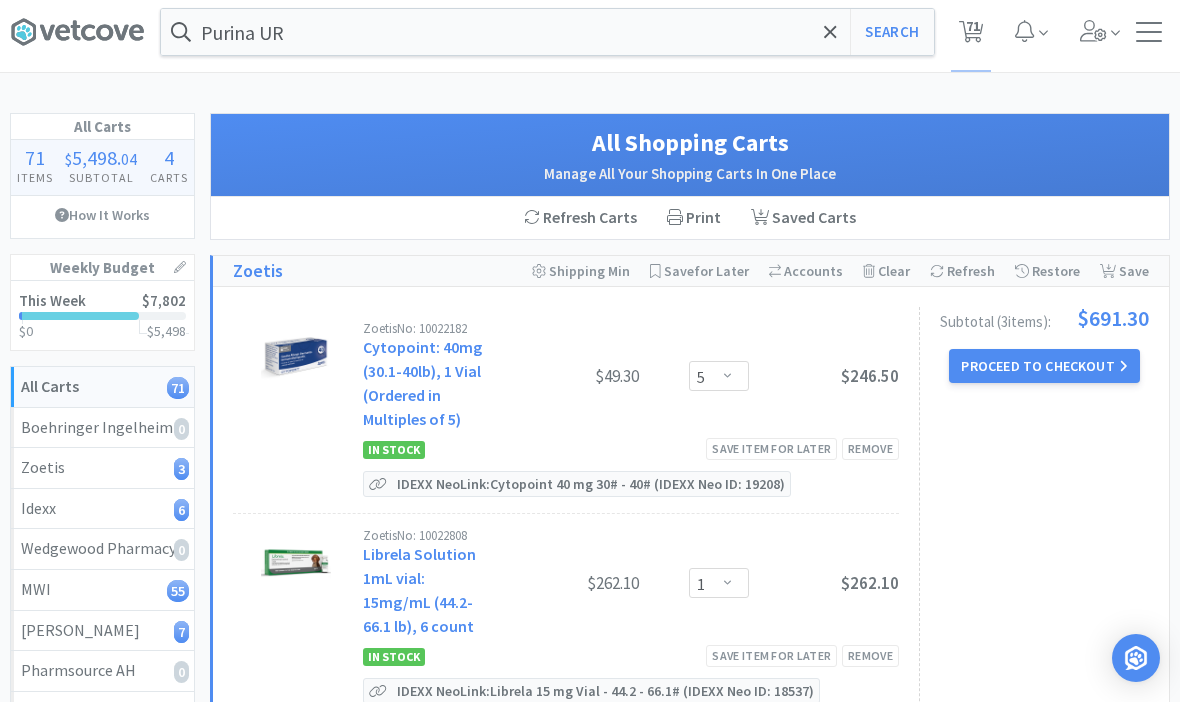 click 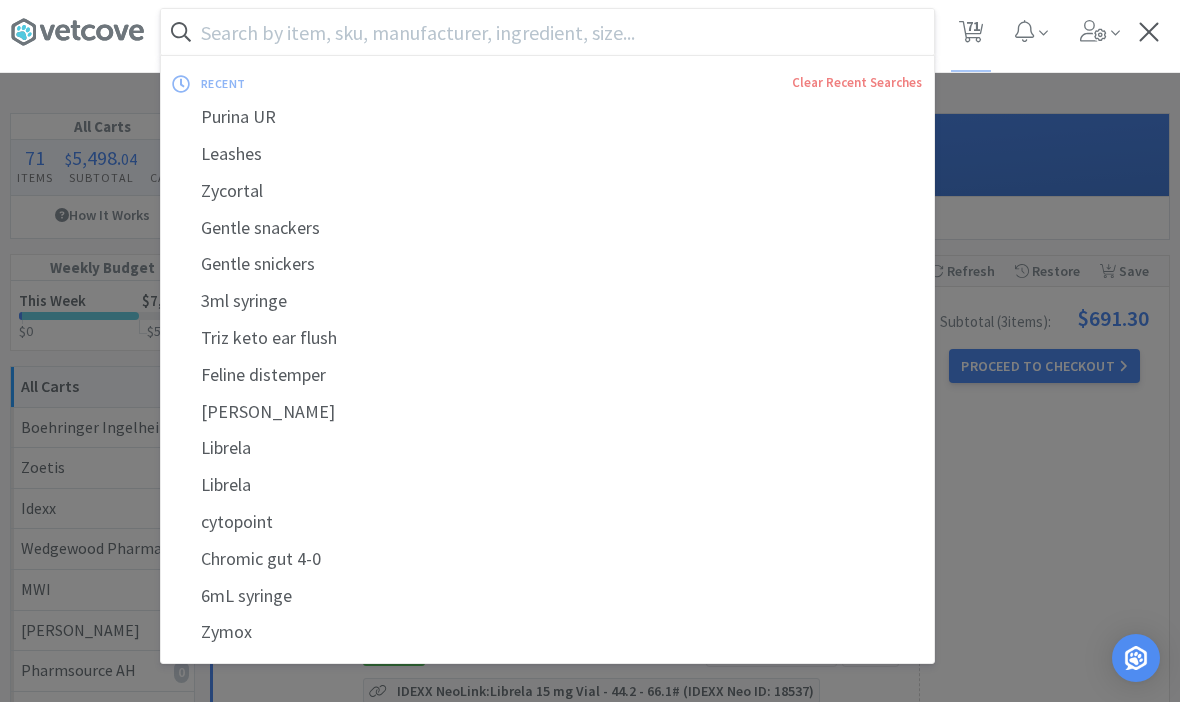 scroll, scrollTop: 7, scrollLeft: 0, axis: vertical 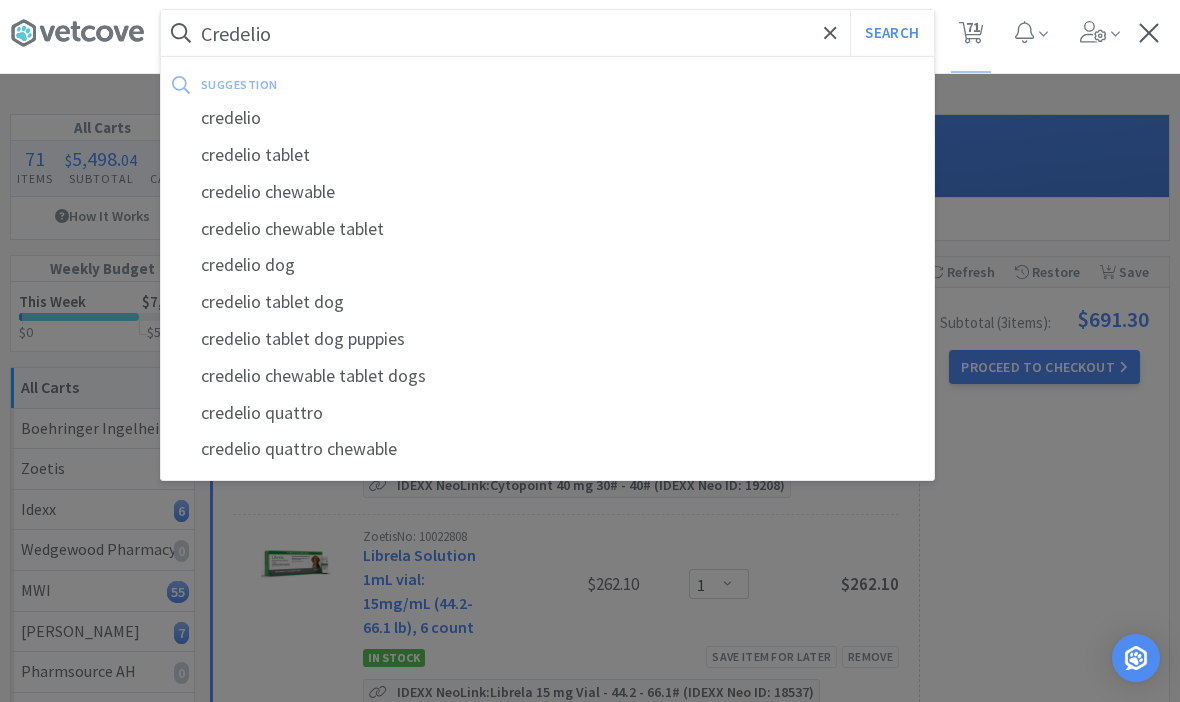 click on "credelio" at bounding box center [547, 118] 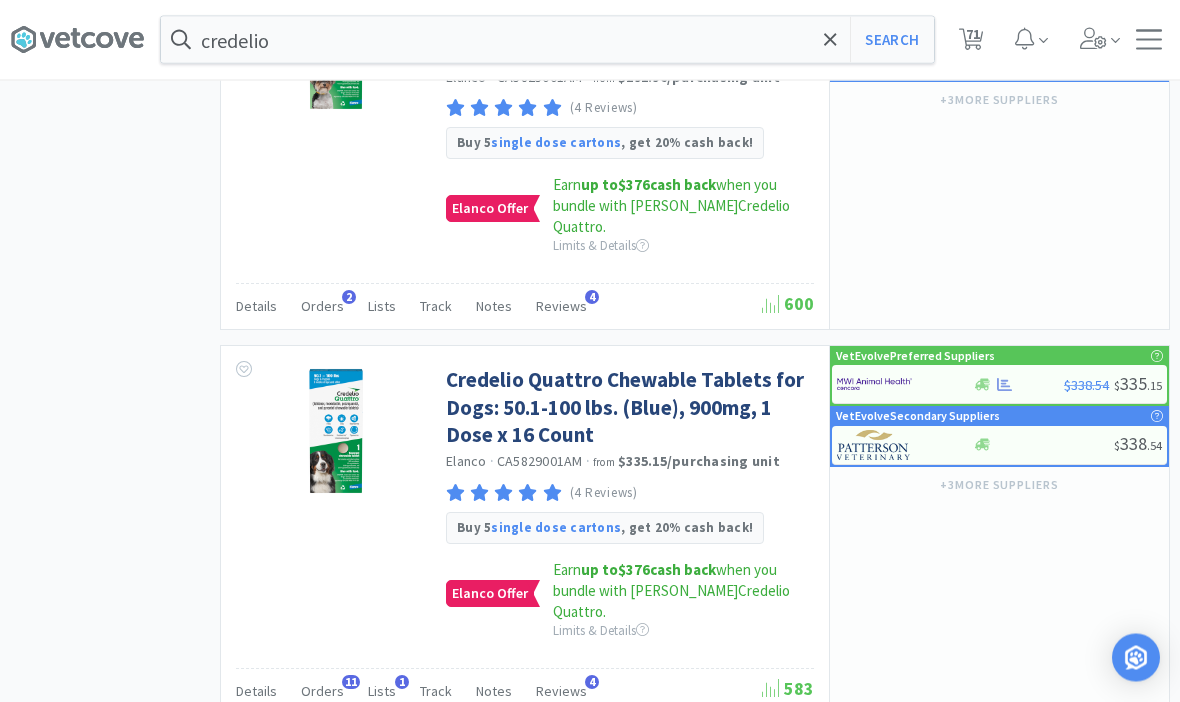 scroll, scrollTop: 2095, scrollLeft: 0, axis: vertical 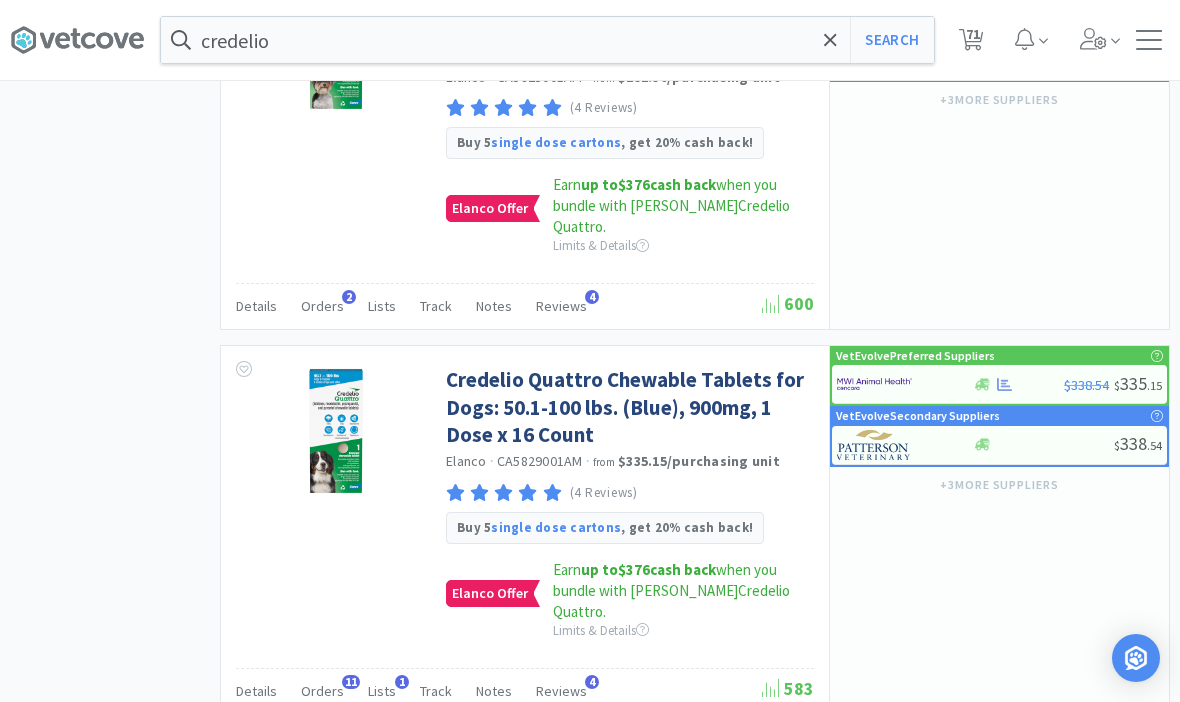 click on "Credelio Quattro Chewable Tablets for Dogs: 50.1-100 lbs. (Blue), 900mg, 1 Dose x 16 Count" at bounding box center (627, 407) 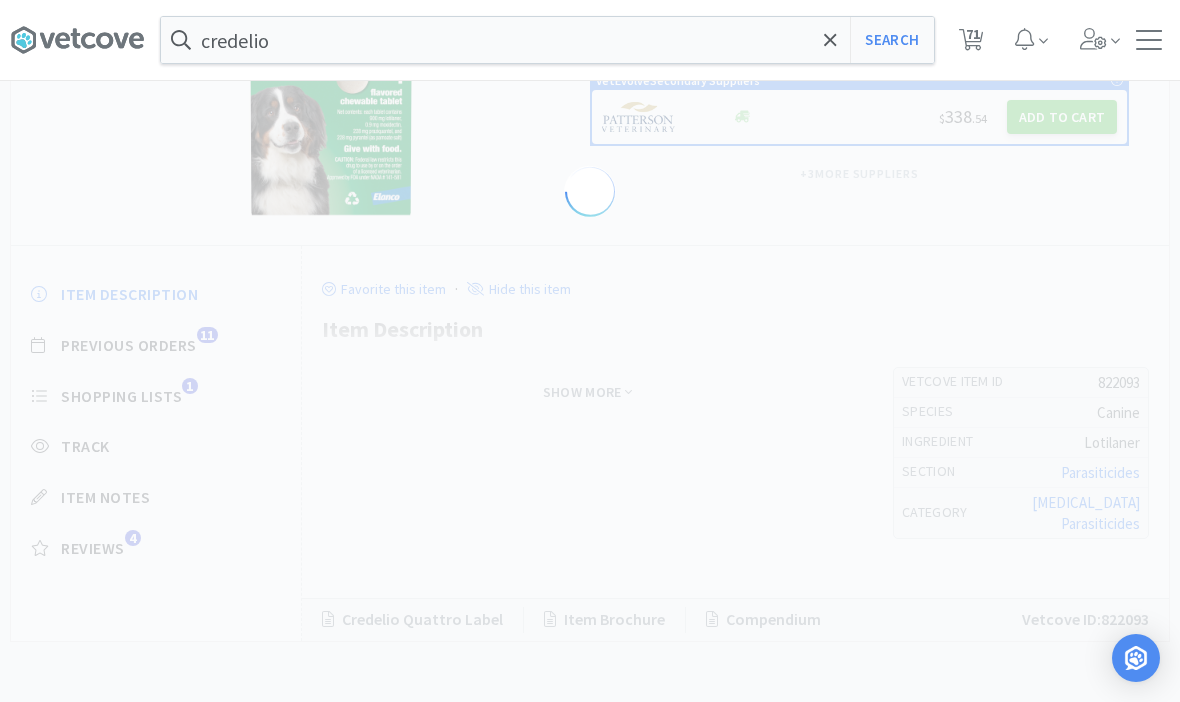 scroll, scrollTop: 0, scrollLeft: 0, axis: both 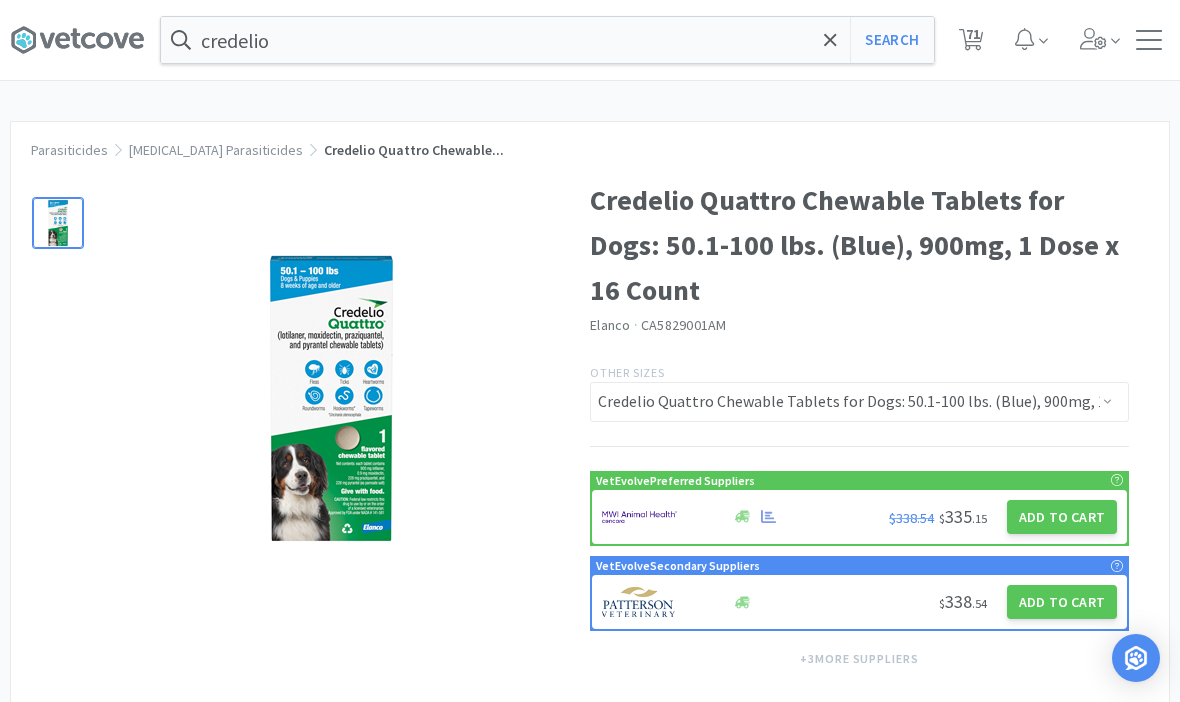 click on "Add to Cart" at bounding box center (1062, 517) 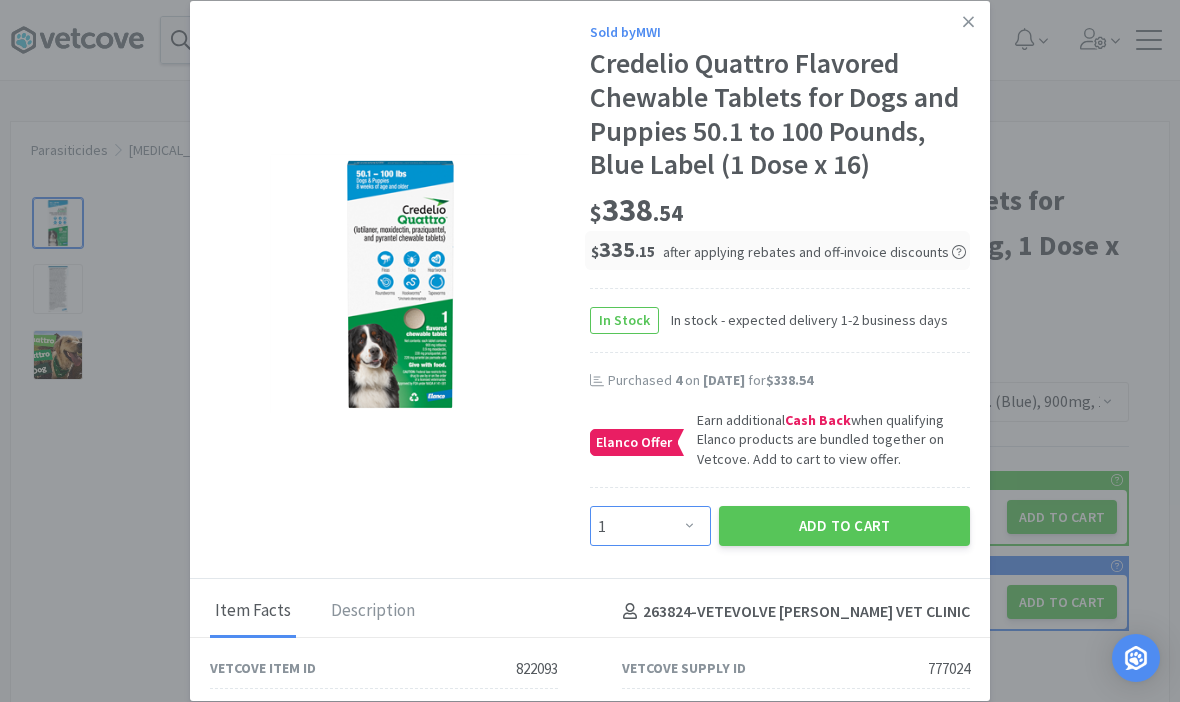 click on "Enter Quantity 1 2 3 4 5 6 7 8 9 10 11 12 13 14 15 16 17 18 19 20 Enter Quantity" at bounding box center [650, 526] 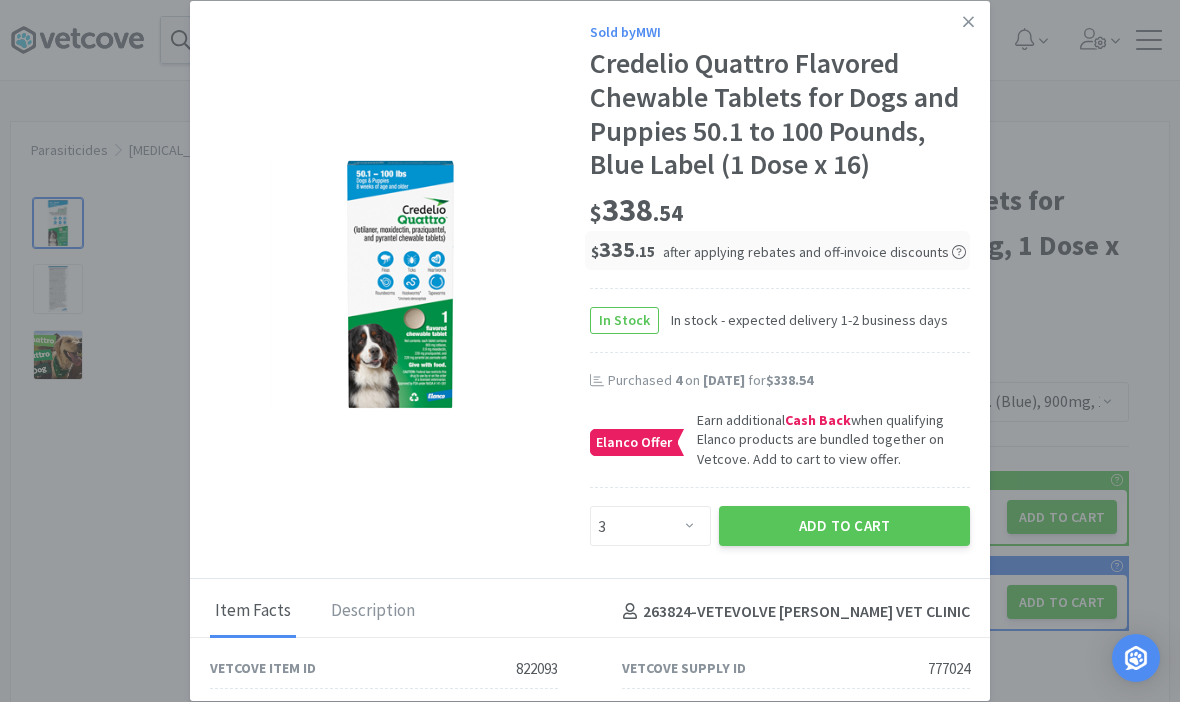 click on "Add to Cart" at bounding box center (844, 526) 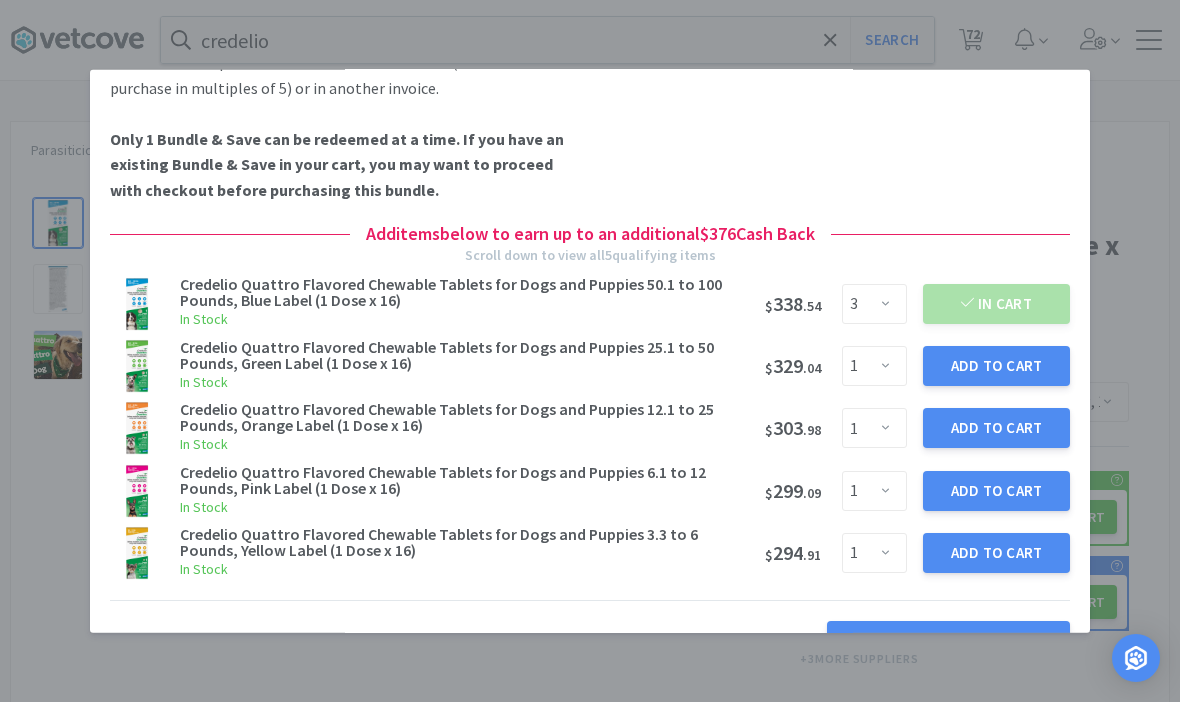 scroll, scrollTop: 264, scrollLeft: 0, axis: vertical 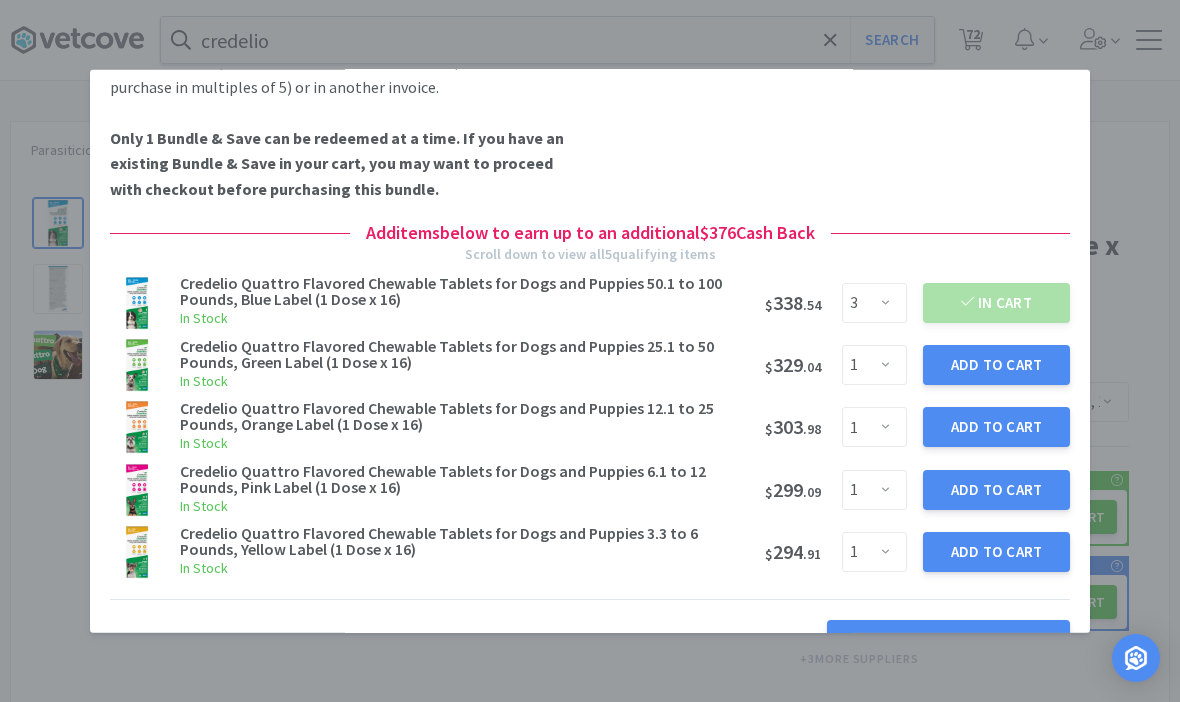 click on "Add to Cart" at bounding box center (996, 489) 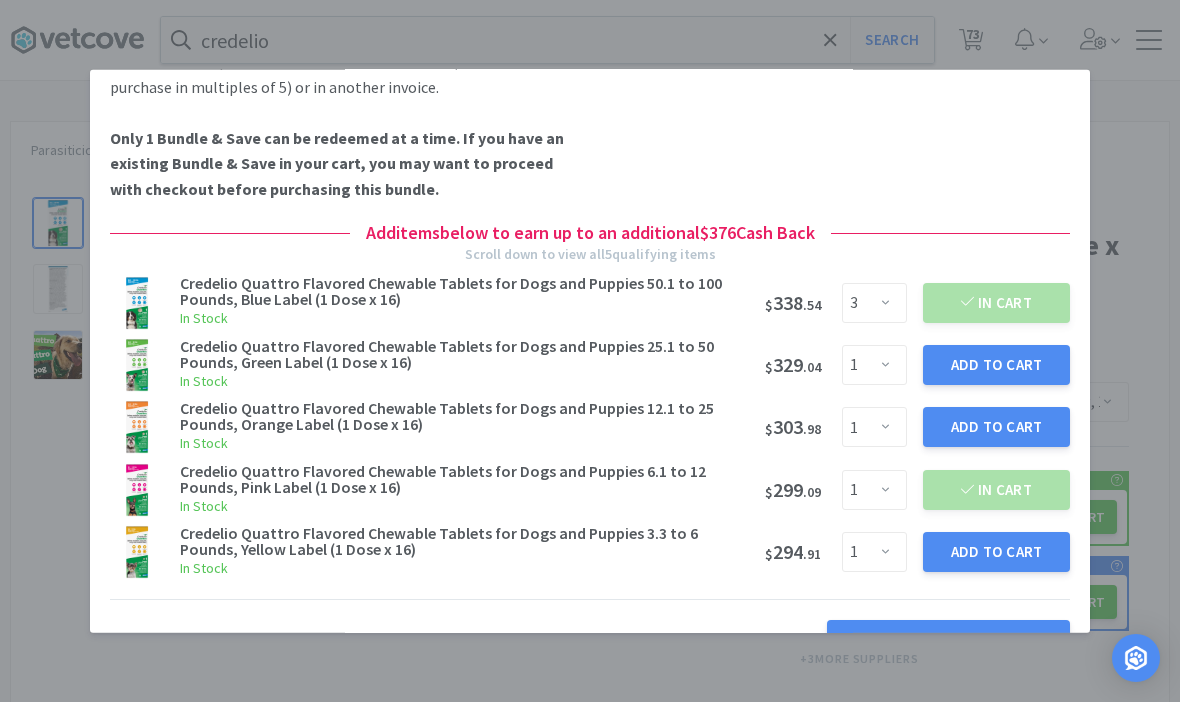 click on "Add to Cart" at bounding box center (996, 365) 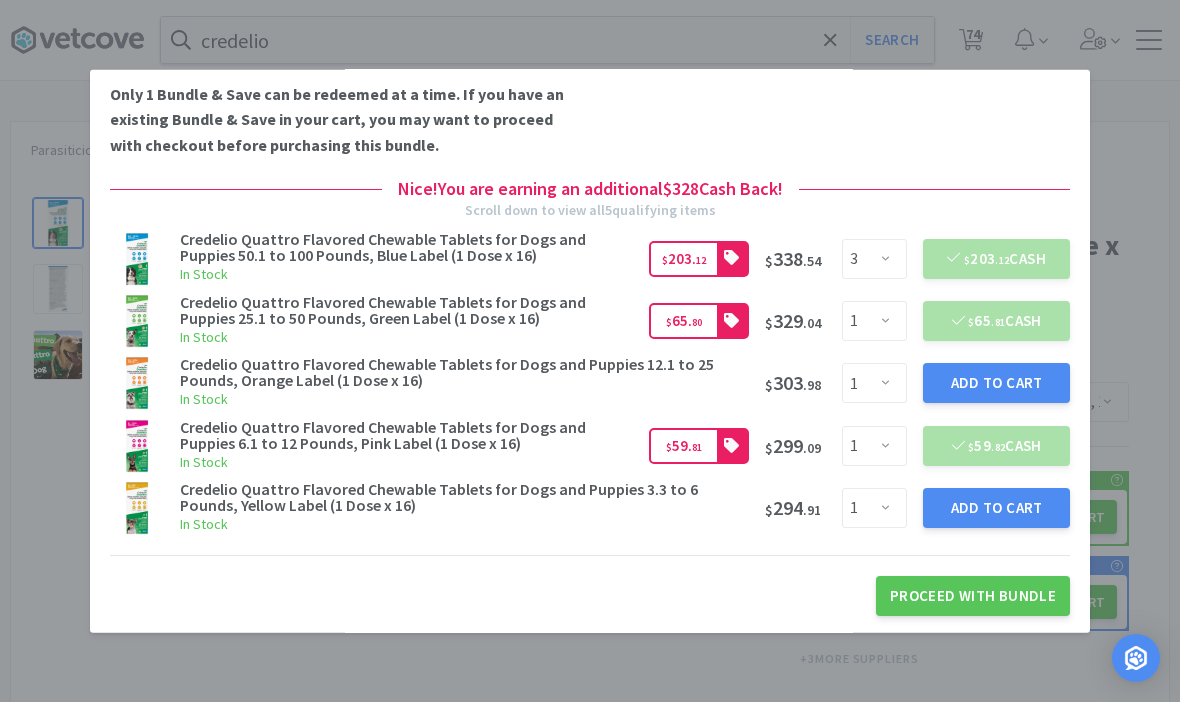 scroll, scrollTop: 307, scrollLeft: 0, axis: vertical 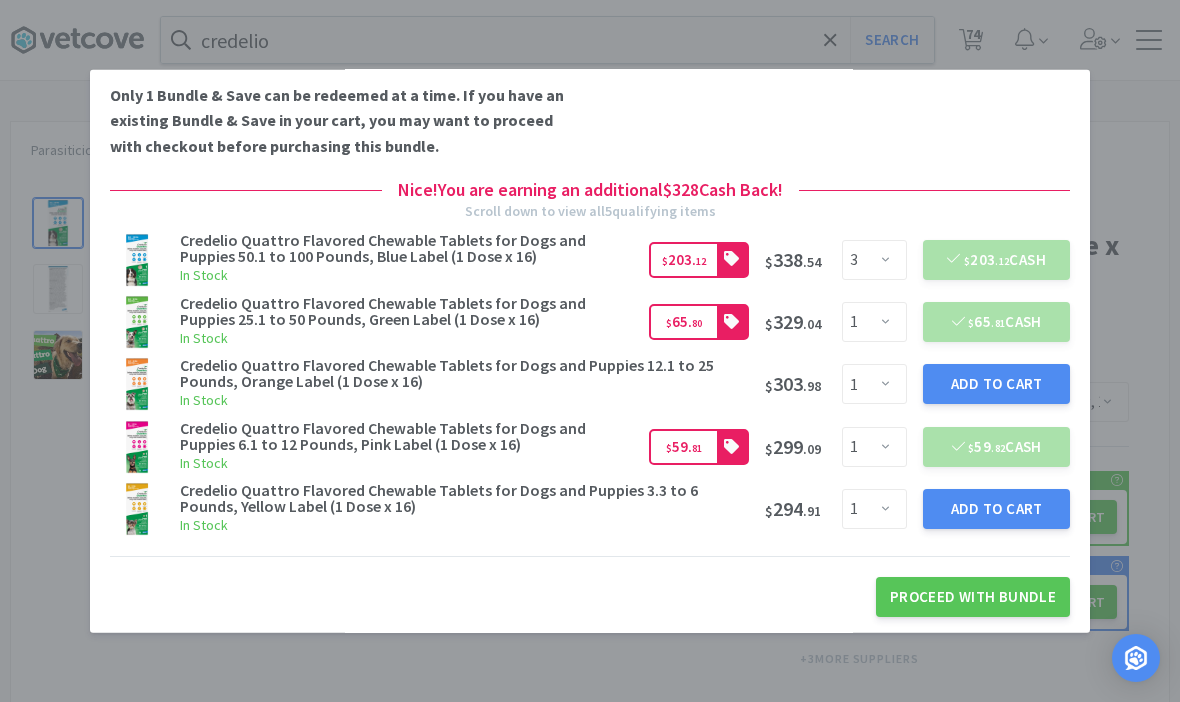 click on "Proceed With Bundle" at bounding box center [973, 597] 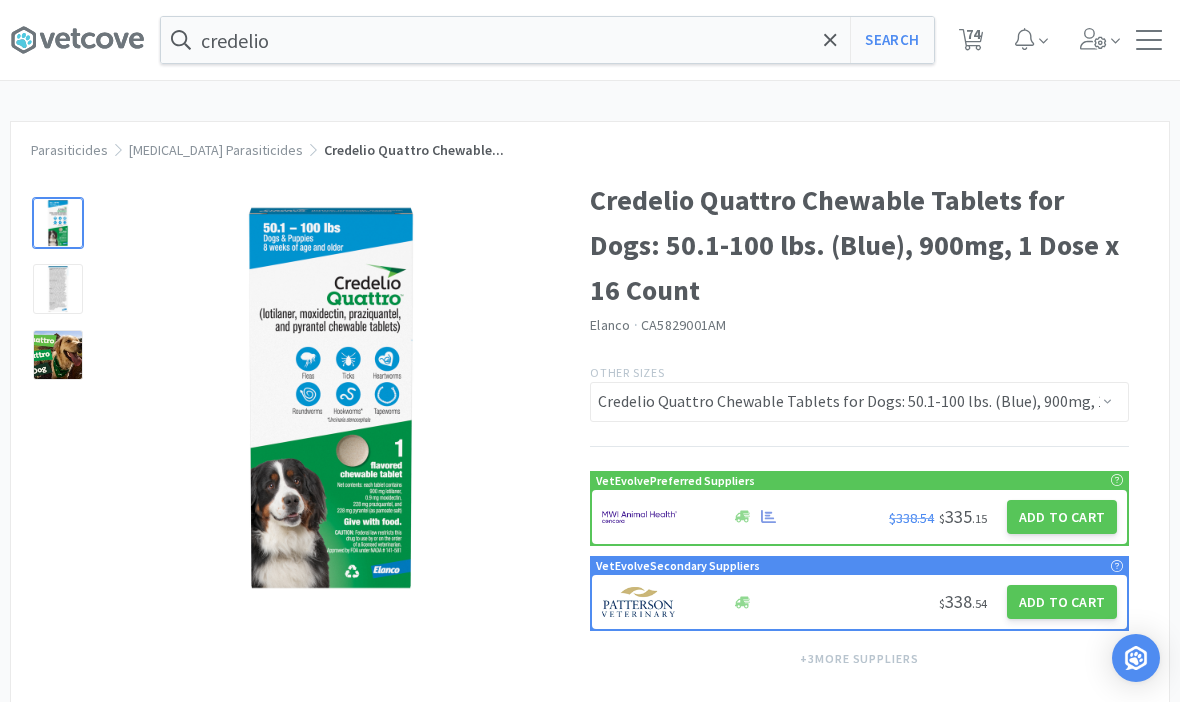 click 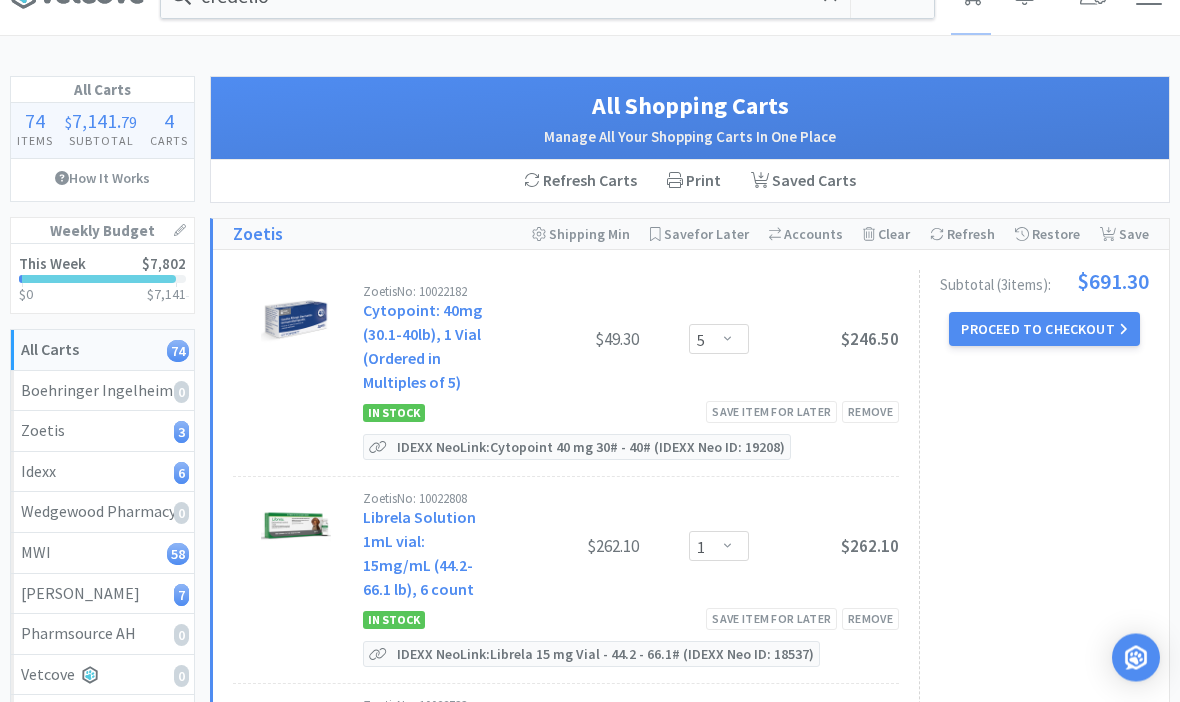 scroll, scrollTop: 0, scrollLeft: 0, axis: both 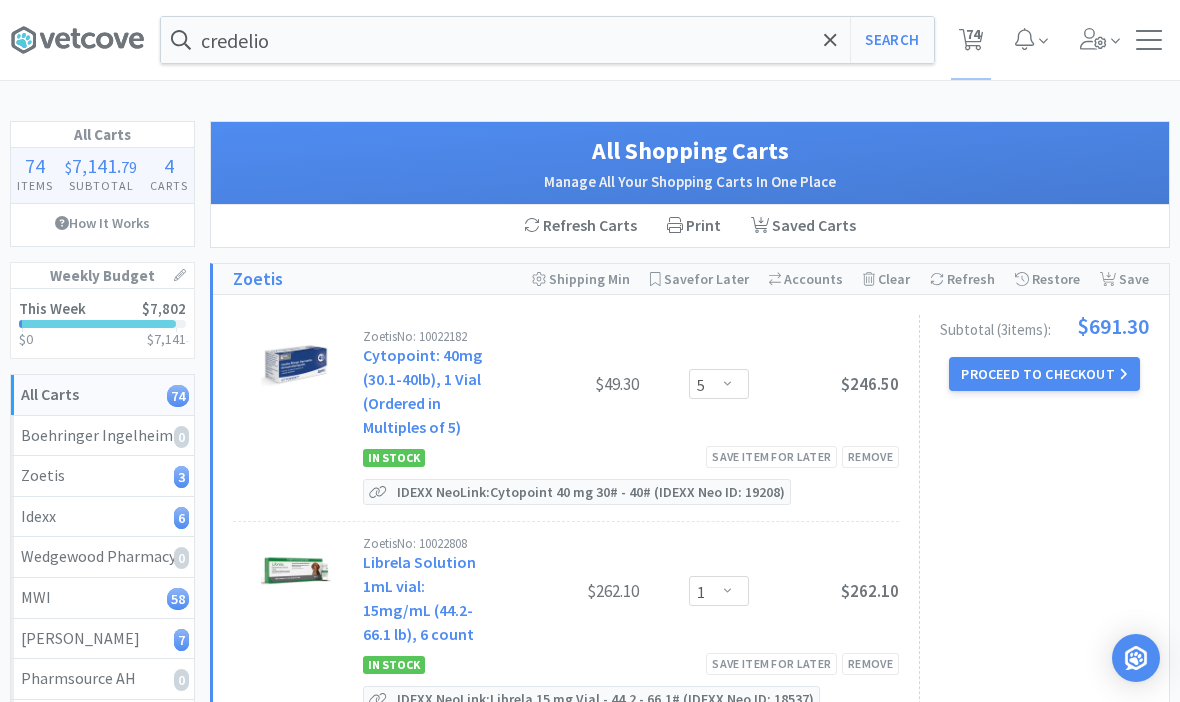click 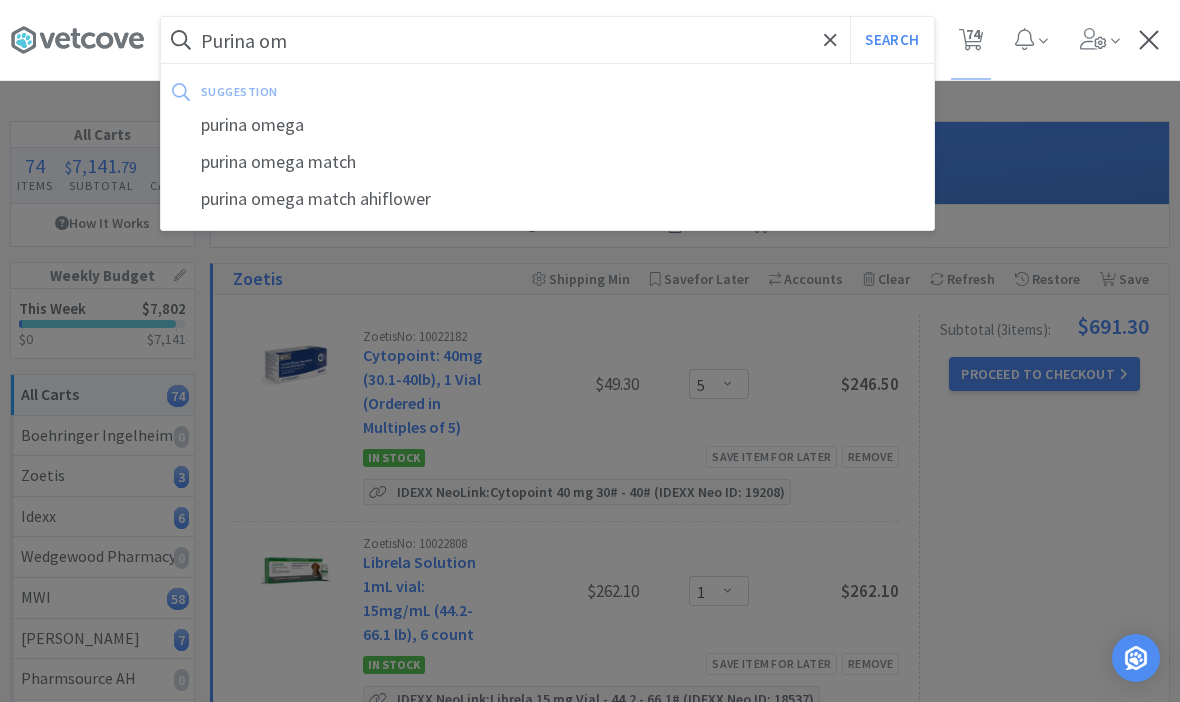click on "Search" at bounding box center [891, 40] 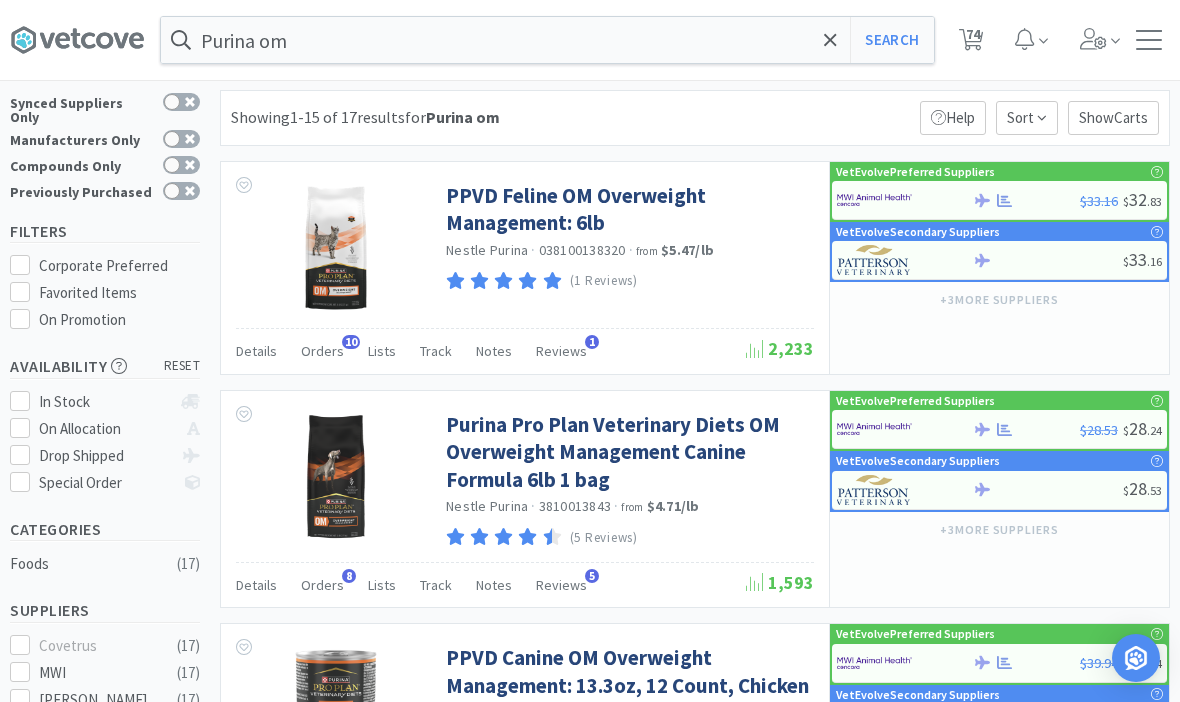 scroll, scrollTop: 0, scrollLeft: 0, axis: both 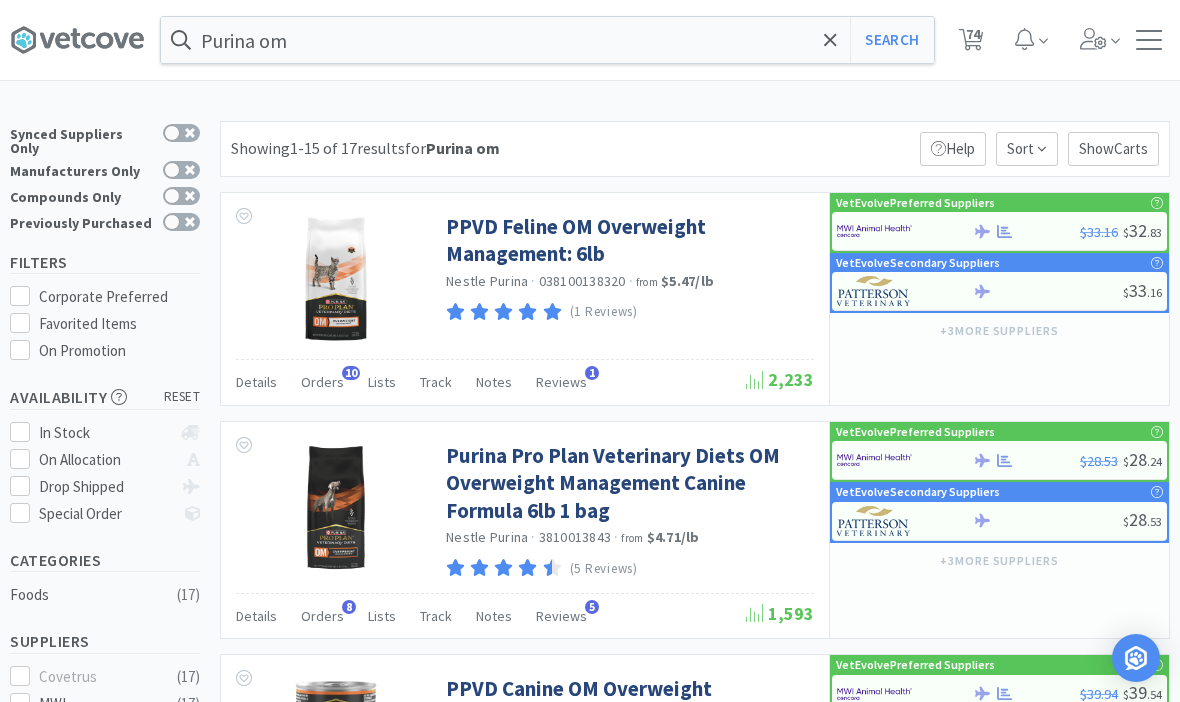 click on "74" at bounding box center (973, 34) 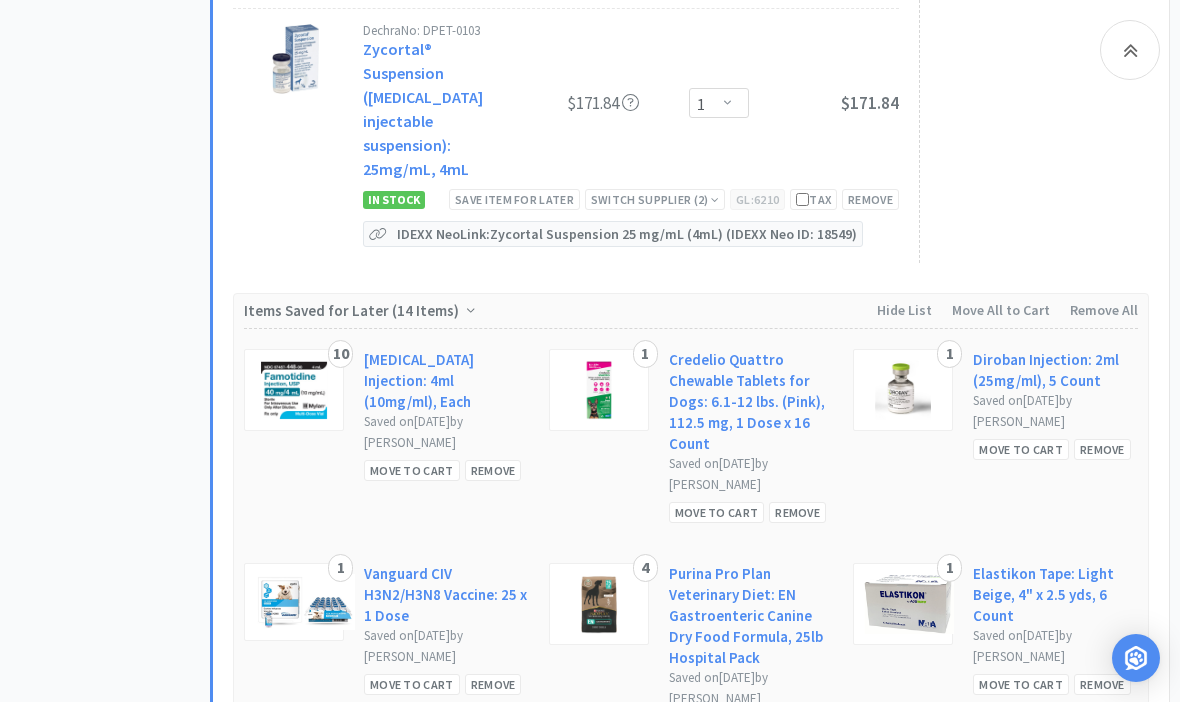 scroll, scrollTop: 14662, scrollLeft: 0, axis: vertical 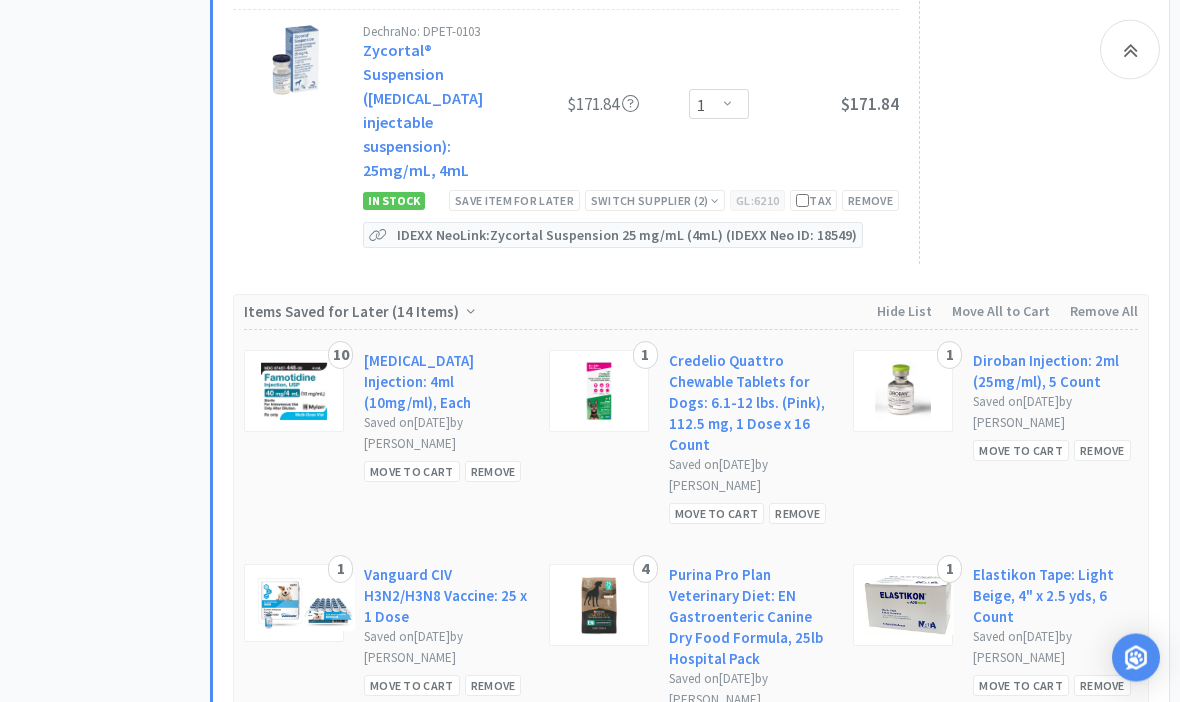 click on "Remove" at bounding box center (493, 942) 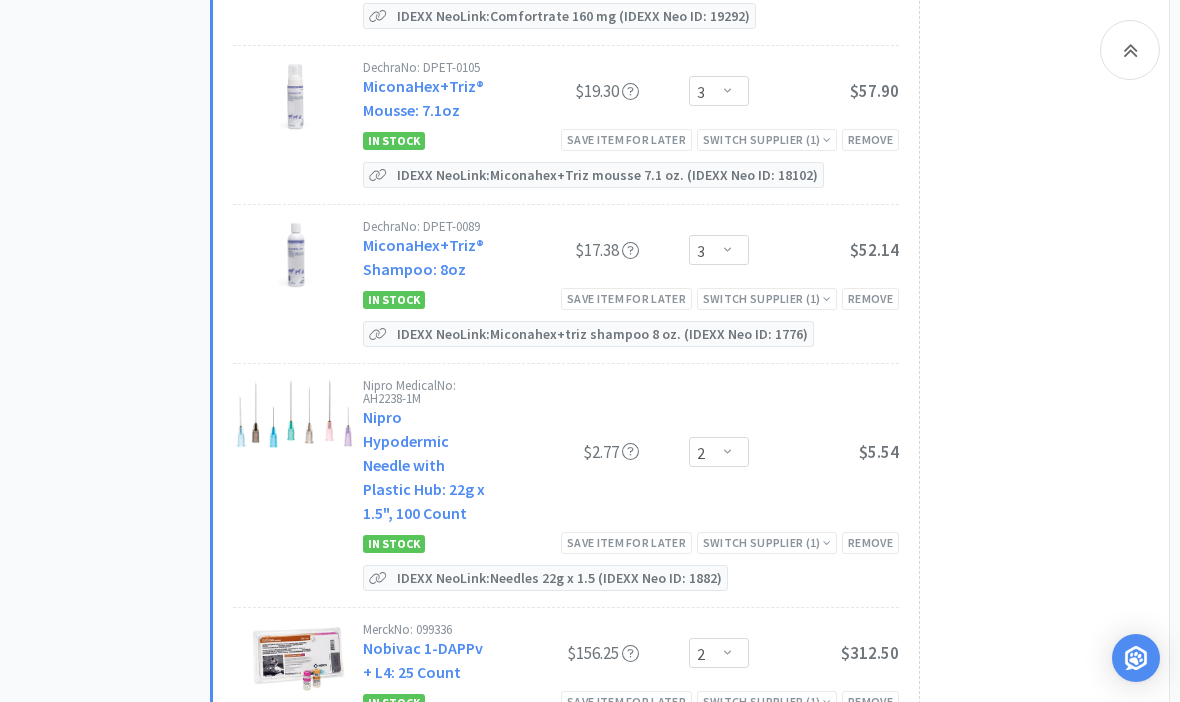 scroll, scrollTop: 7940, scrollLeft: 0, axis: vertical 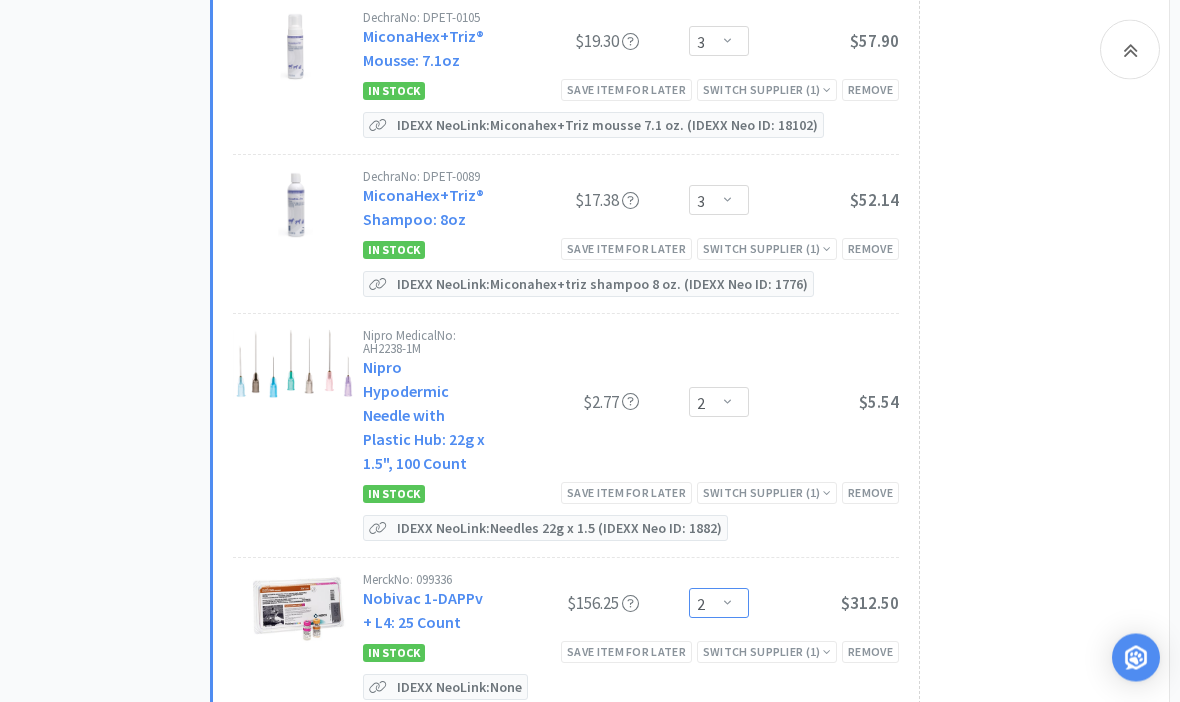 click on "Enter Quantity 1 2 3 4 5 6 7 8 9 10 11 12 13 14 15 16 17 18 19 20 Enter Quantity" at bounding box center [719, 604] 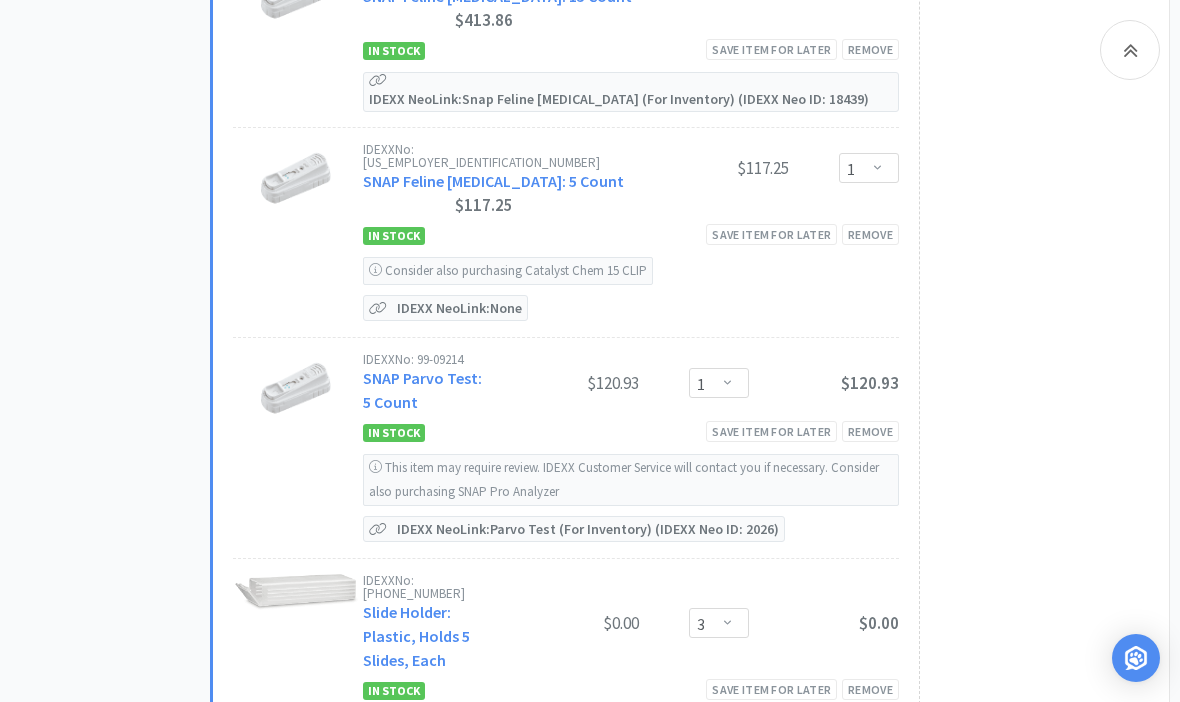 scroll, scrollTop: 1466, scrollLeft: 0, axis: vertical 